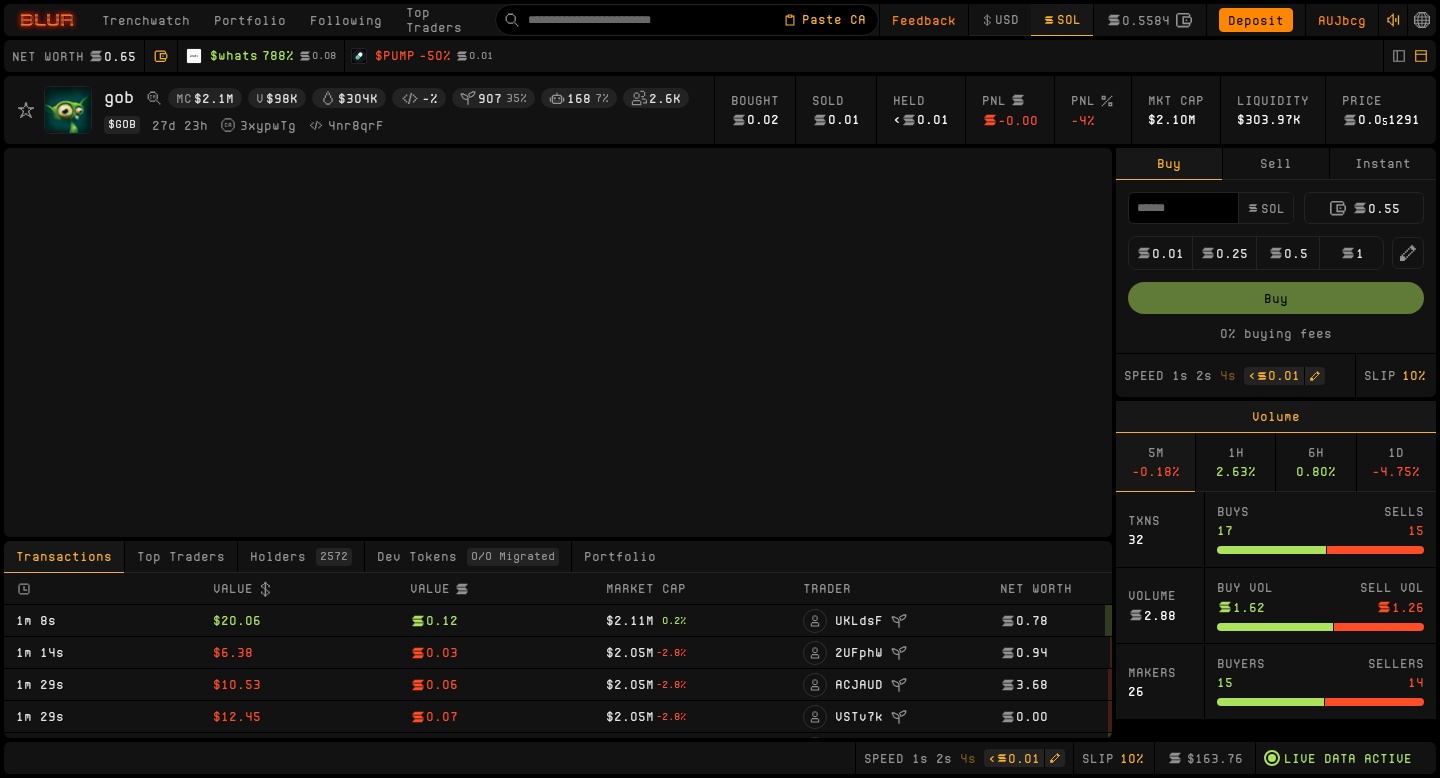 scroll, scrollTop: 0, scrollLeft: 0, axis: both 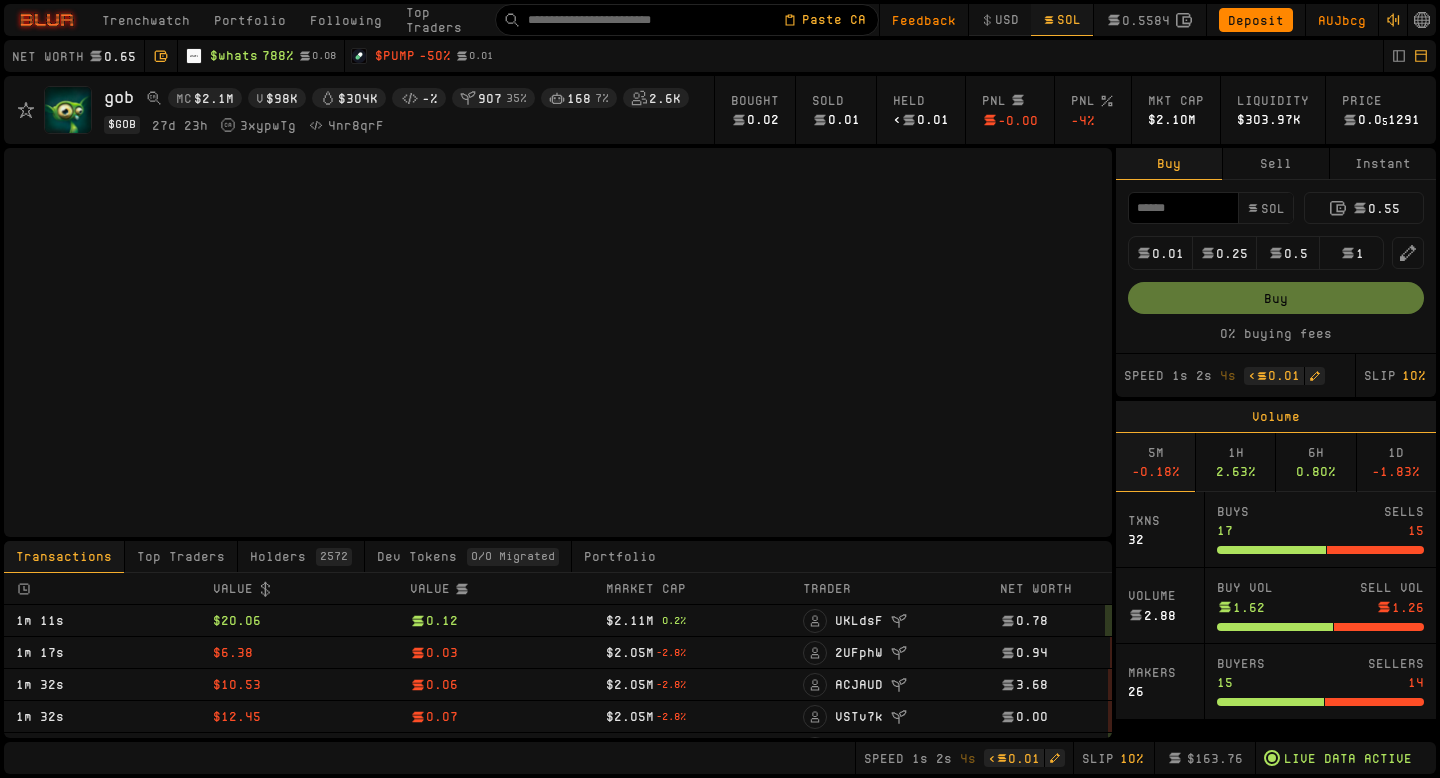 click on "Instant" at bounding box center (1383, 164) 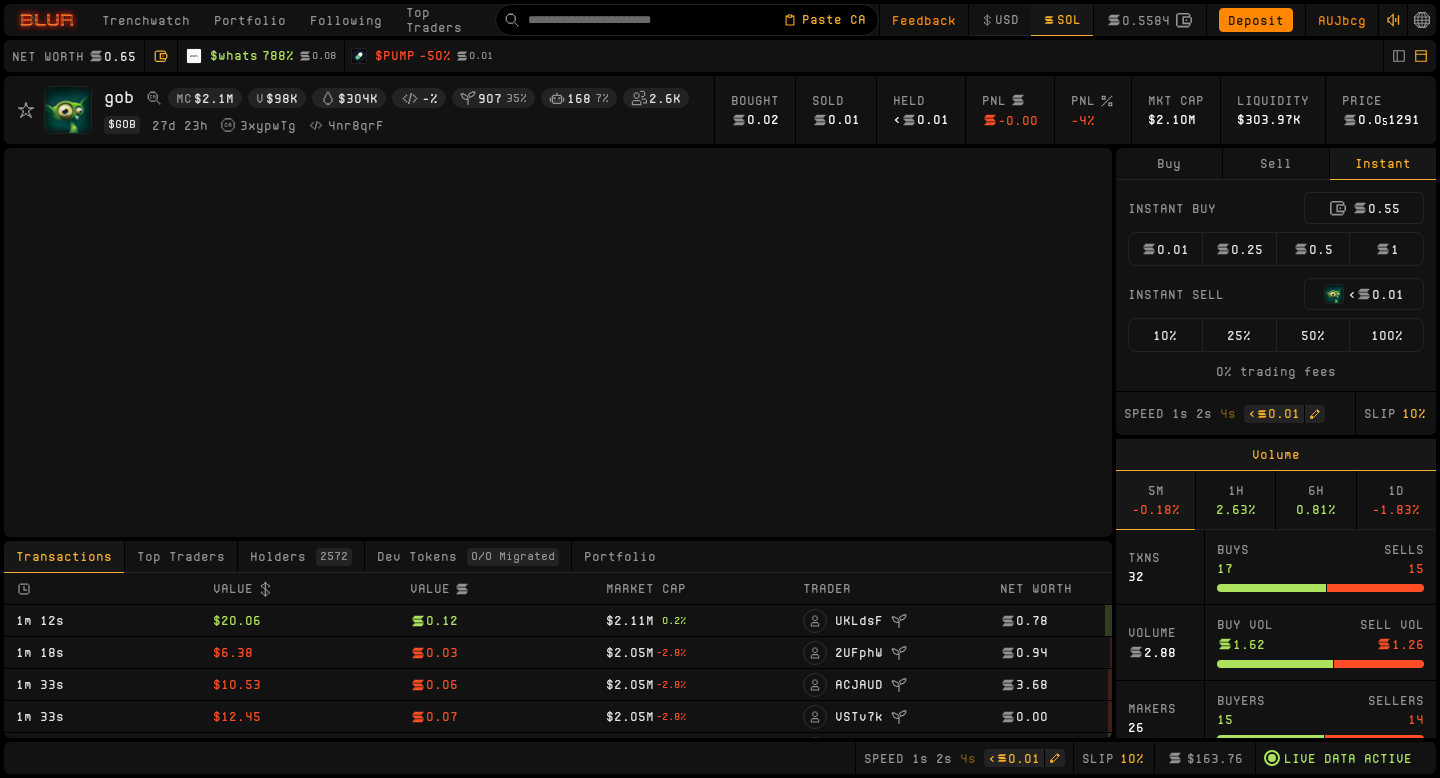 type 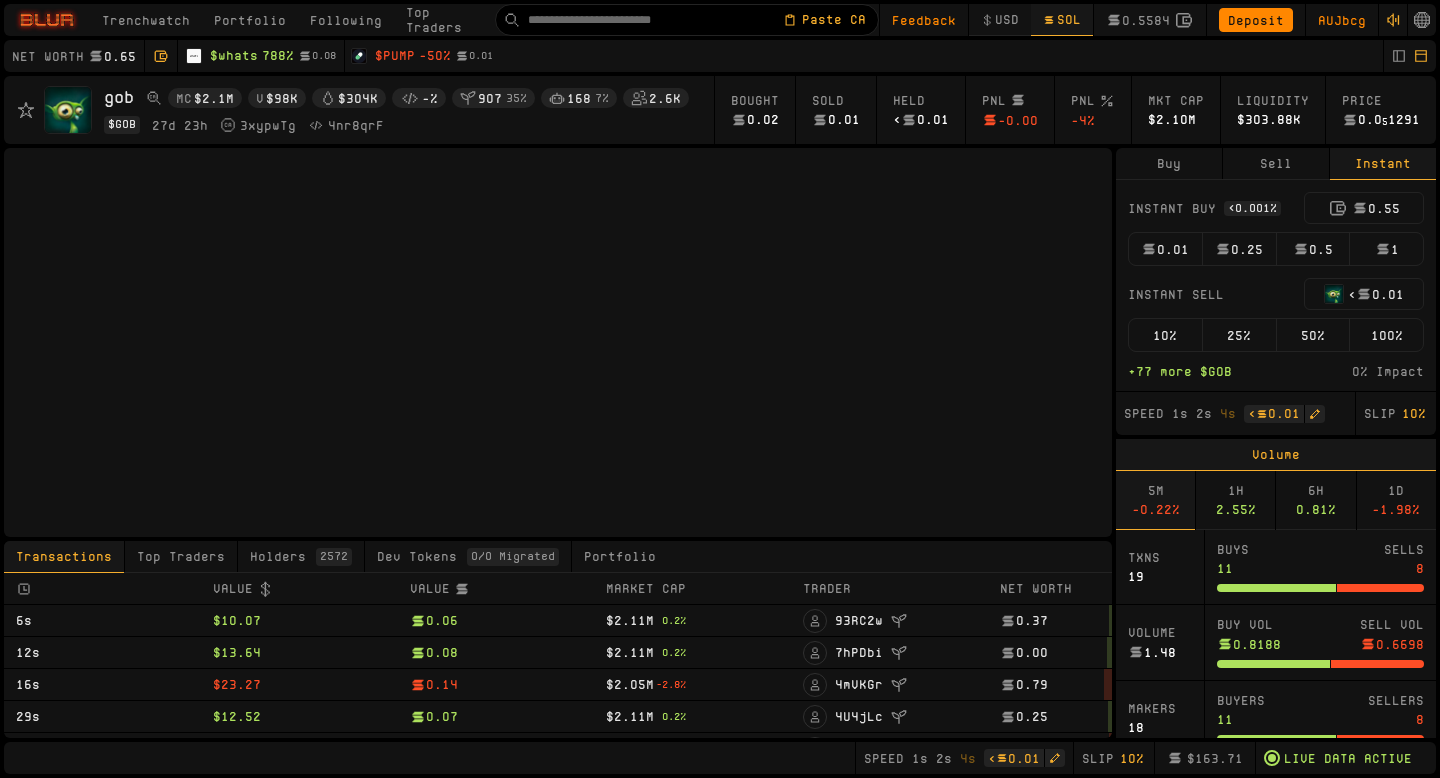 click on "0.01" at bounding box center [1165, 249] 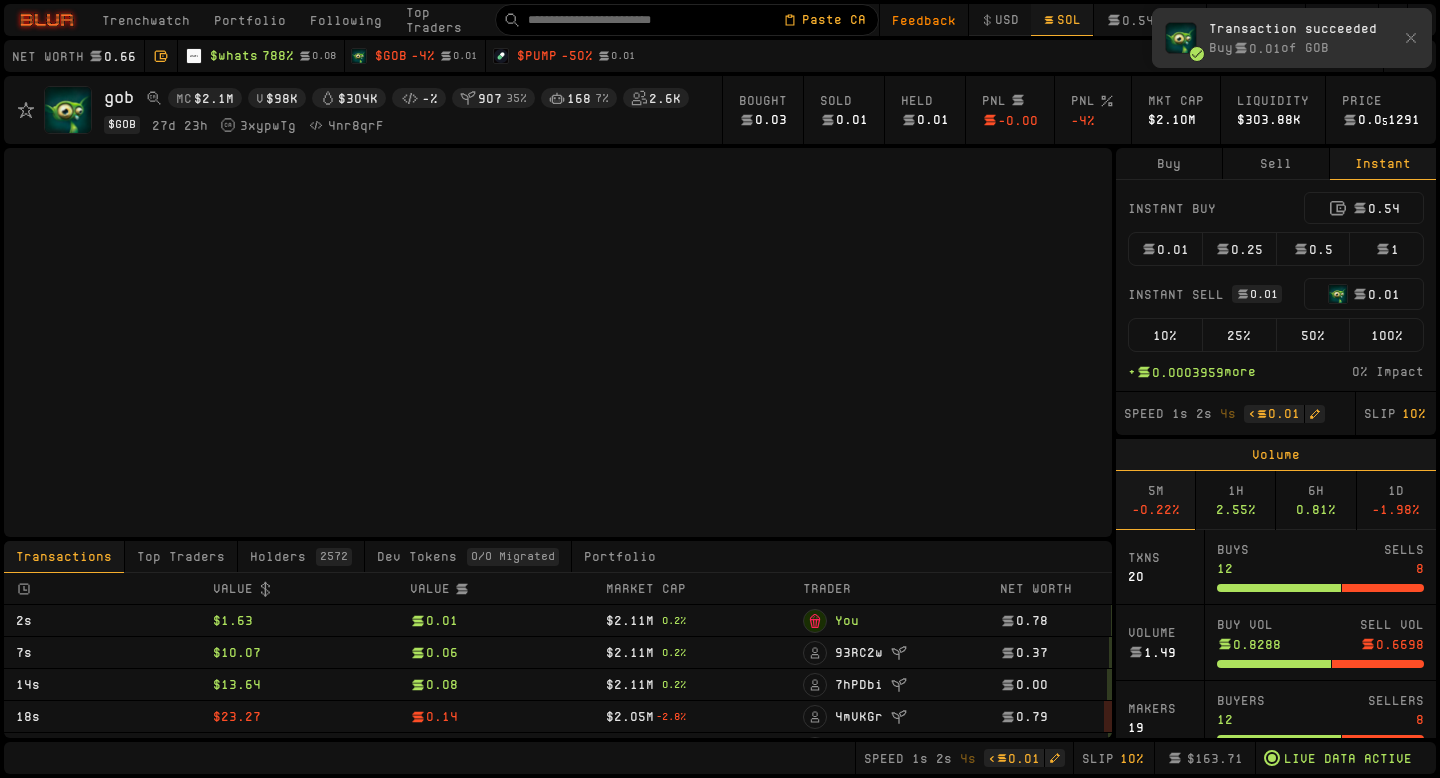 click on "100%" at bounding box center [1386, 335] 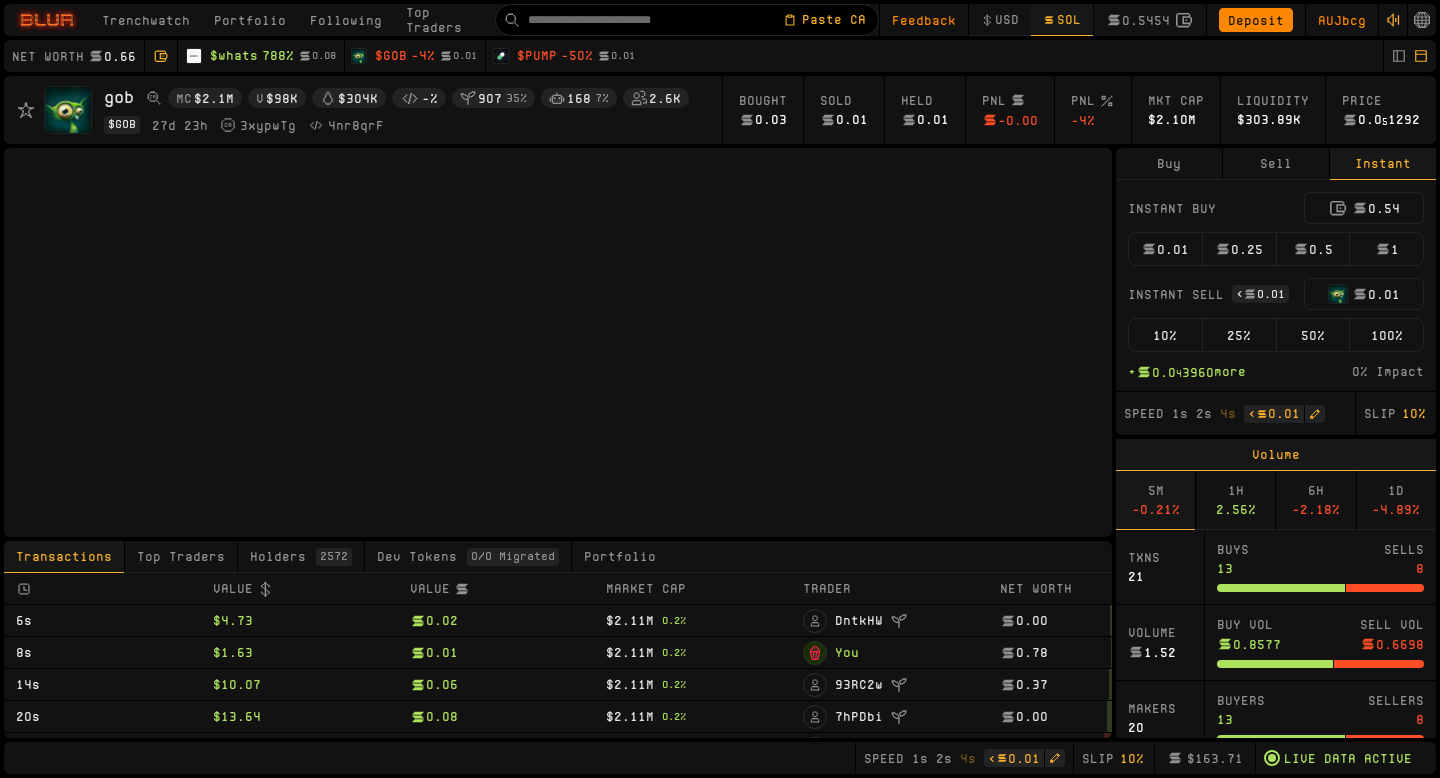 click on "10%" at bounding box center (1165, 335) 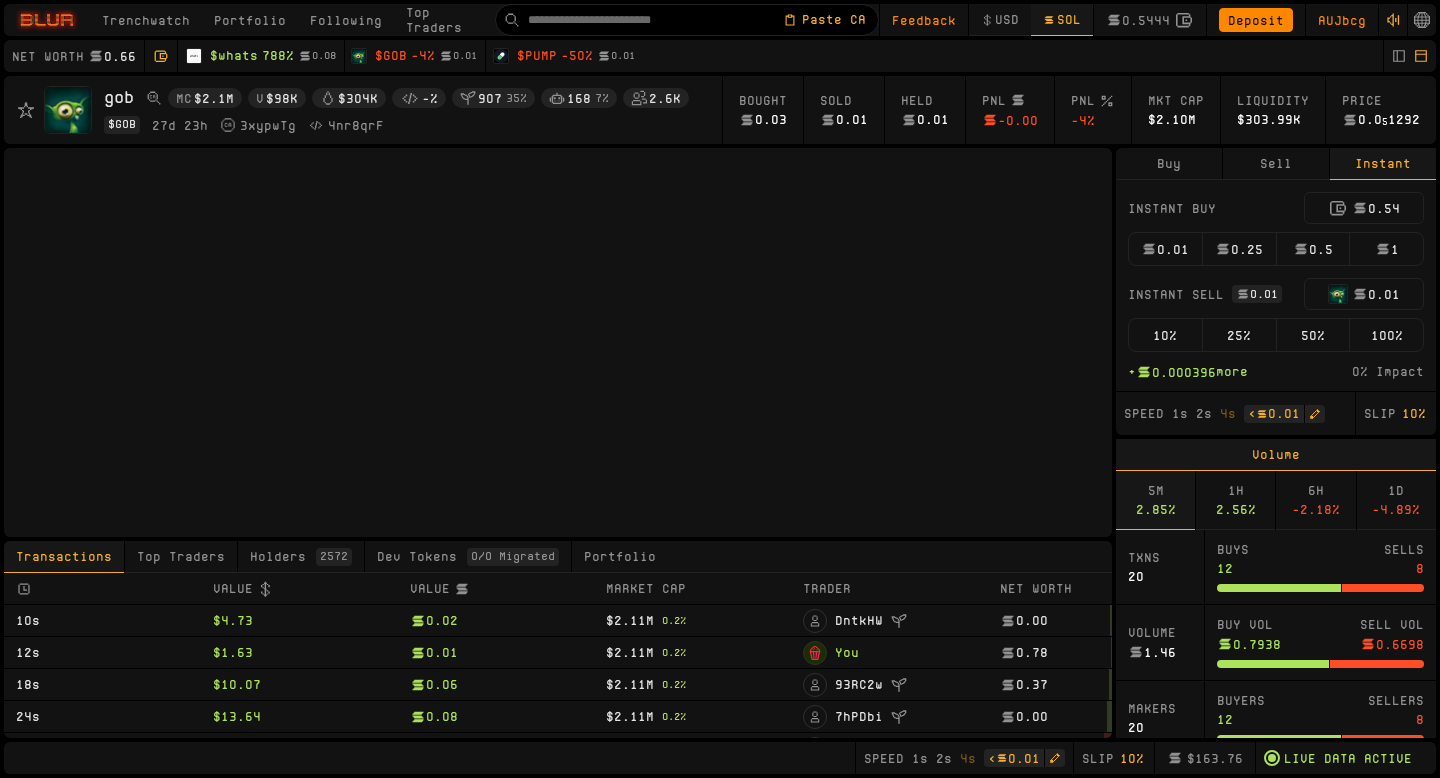 click on "100%" at bounding box center [1386, 335] 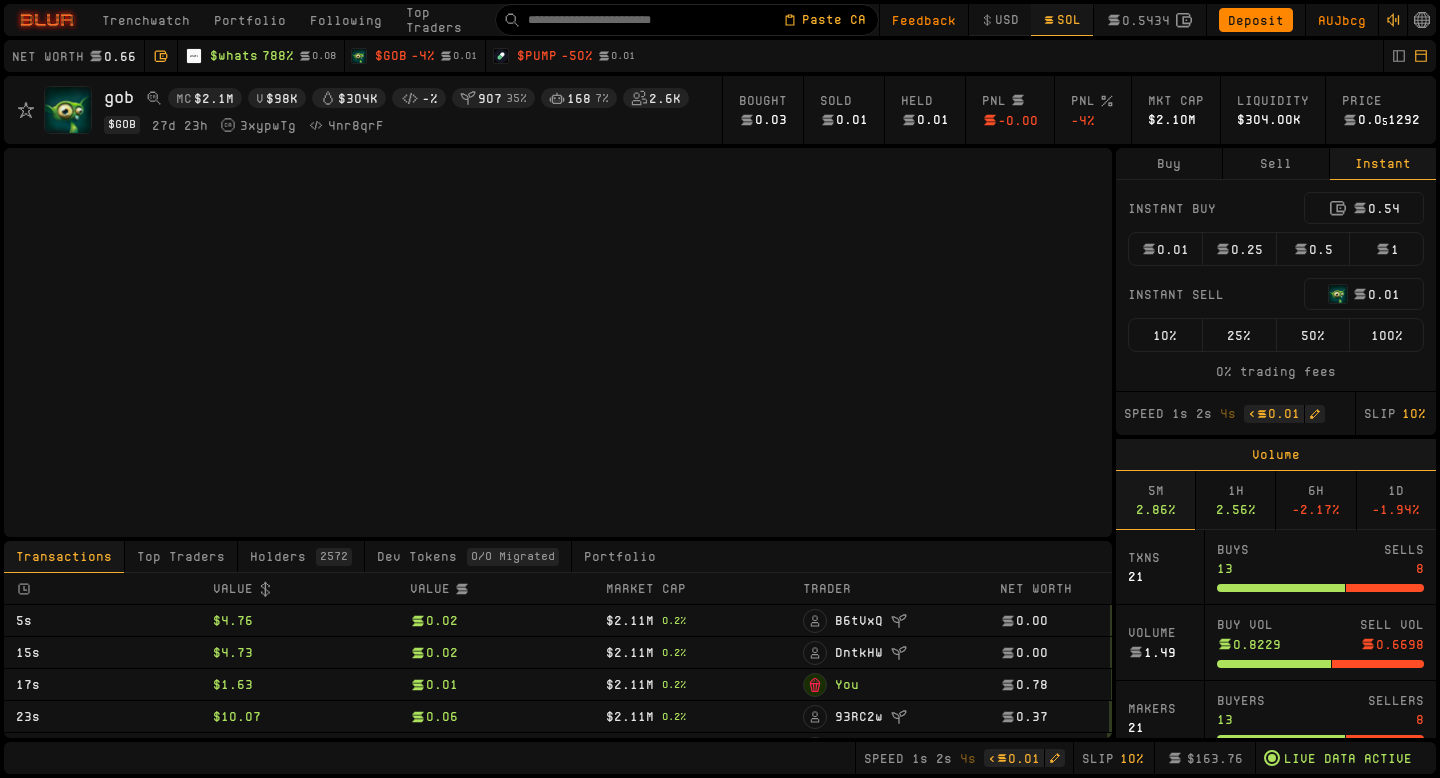 click on "10%" at bounding box center [1414, 413] 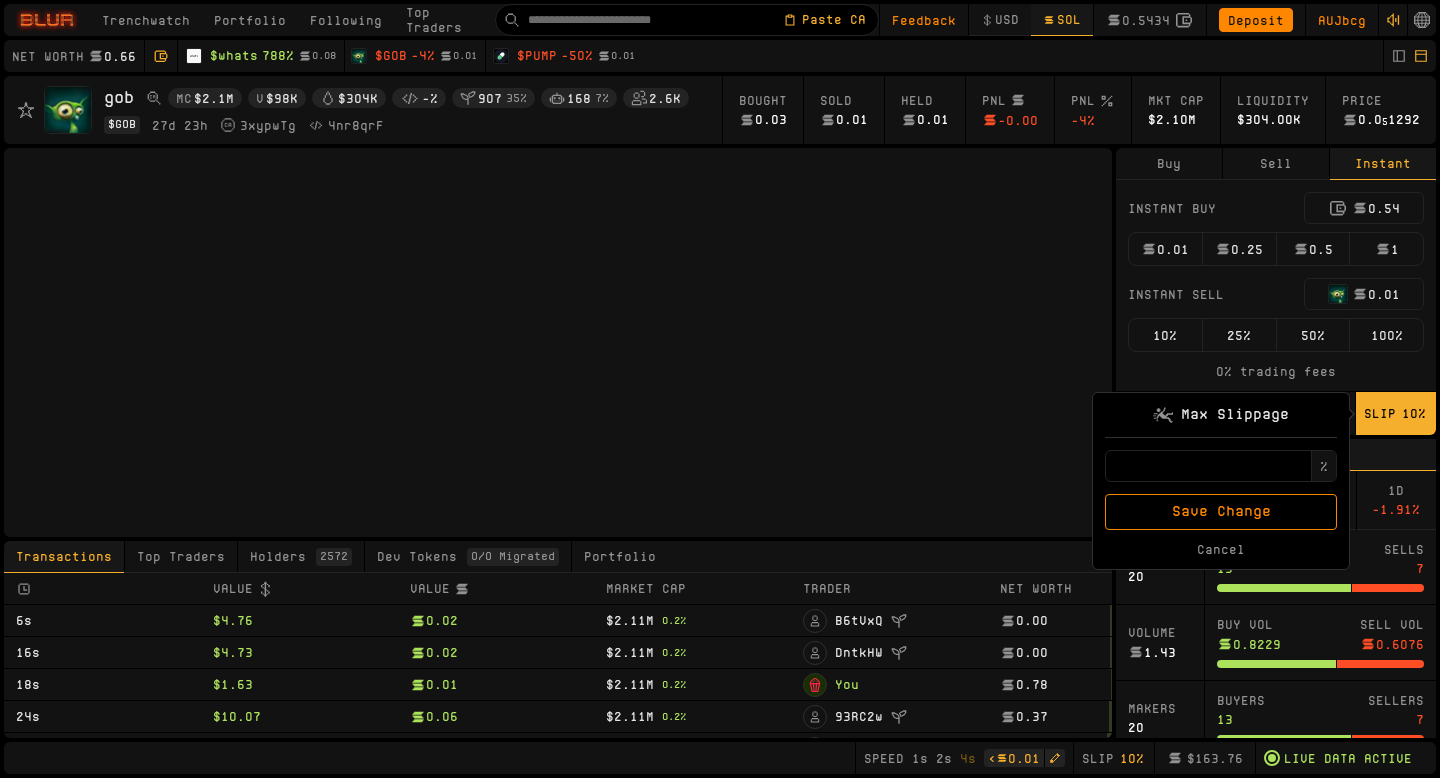 type on "*" 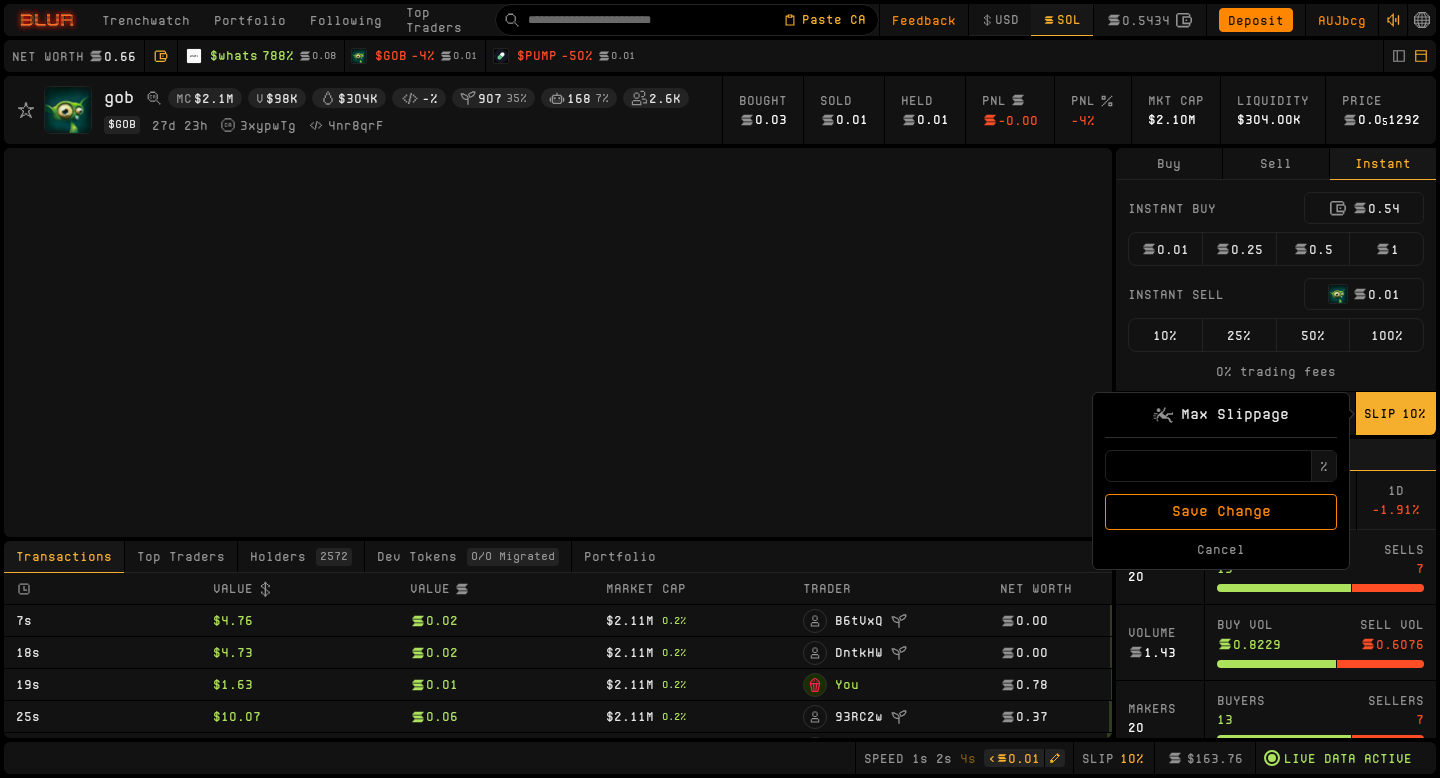 type on "**" 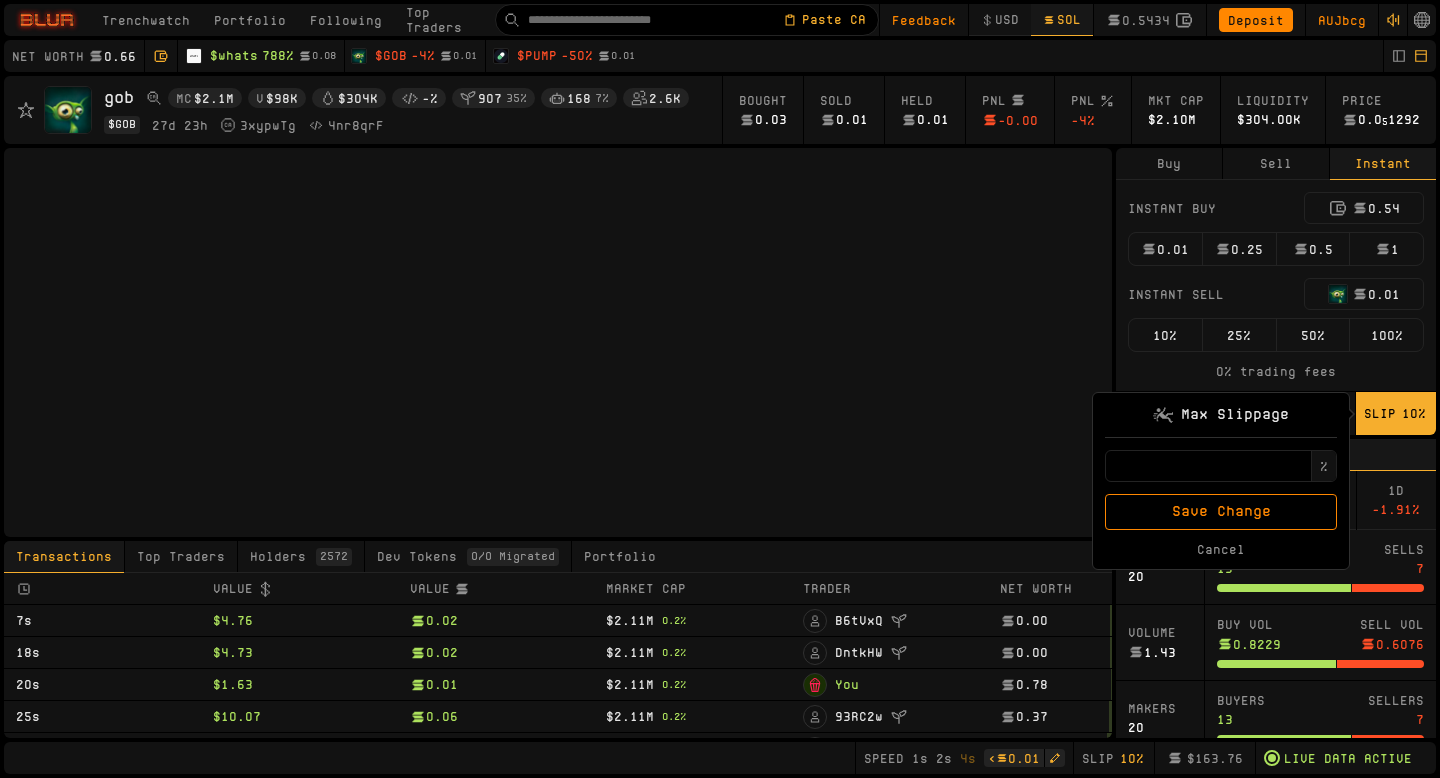 click on "Save Change" at bounding box center (1221, 512) 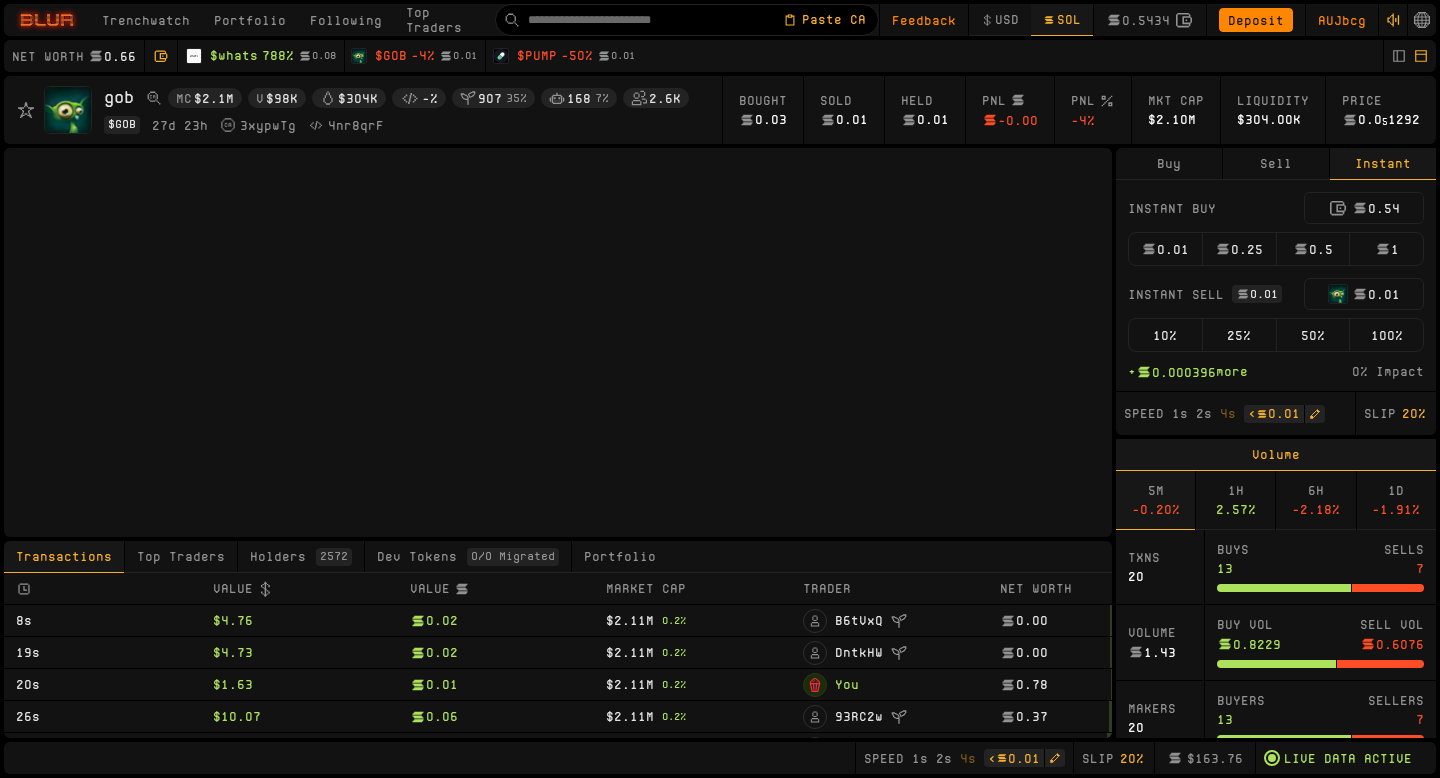 click on "100%" at bounding box center (1386, 335) 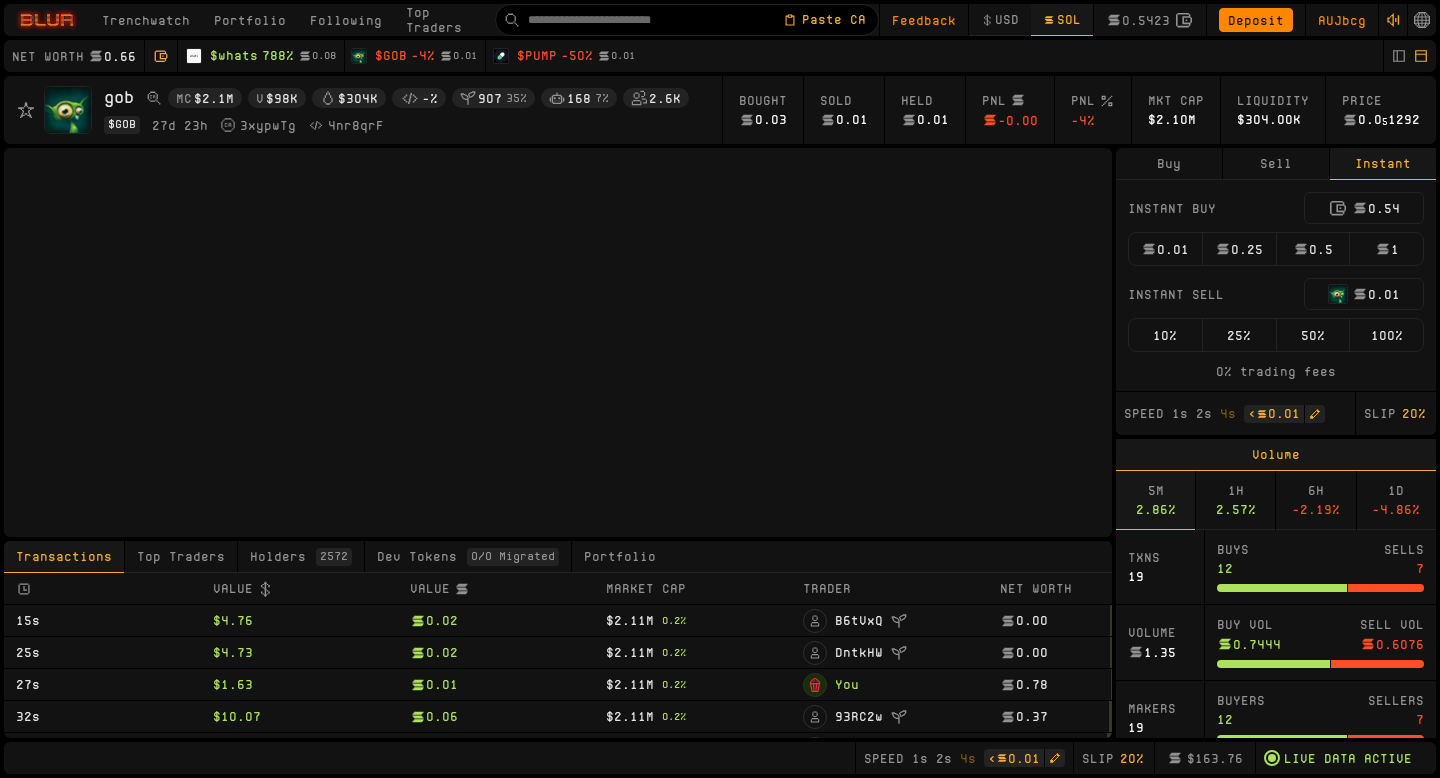 click on "$ whats 788% 0.08" at bounding box center (273, 56) 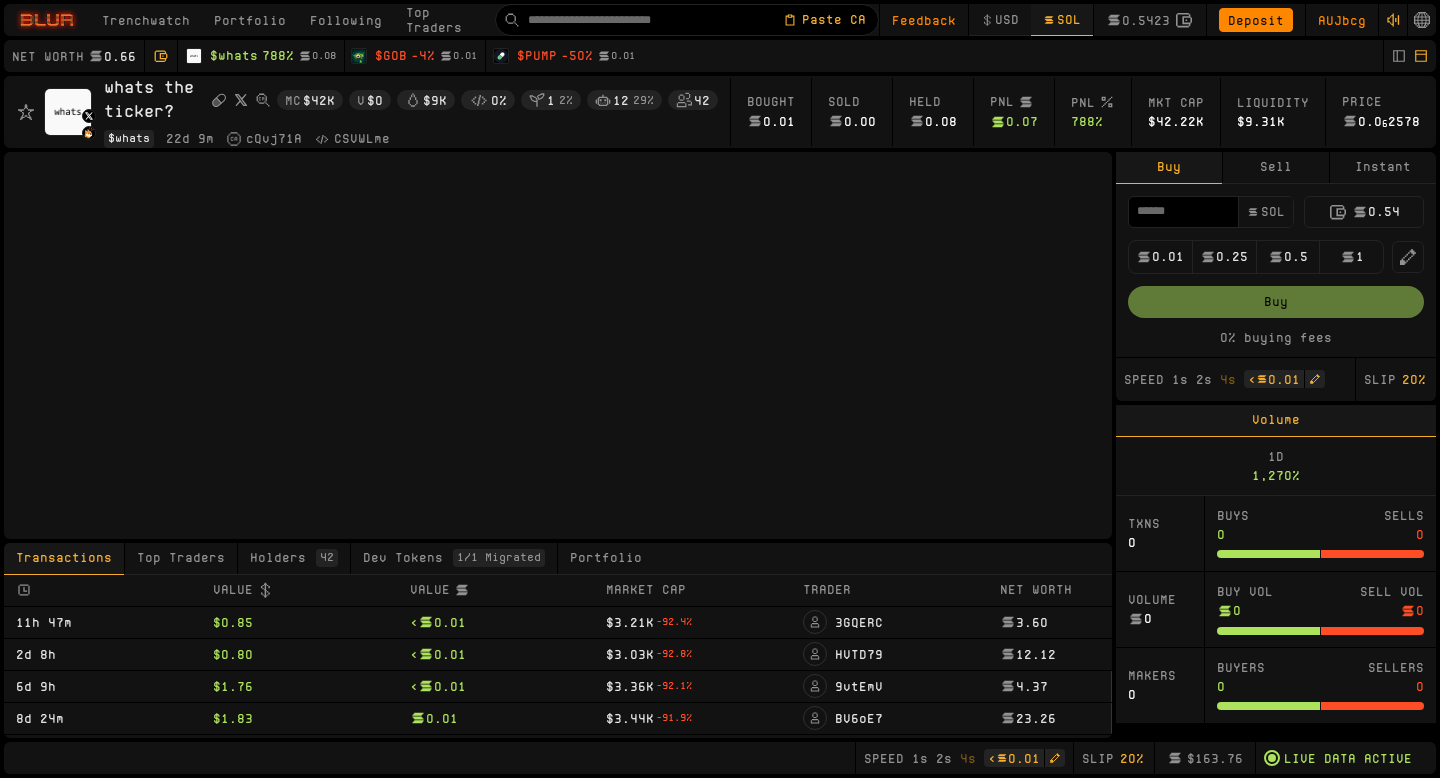 click on "Instant" at bounding box center (1383, 167) 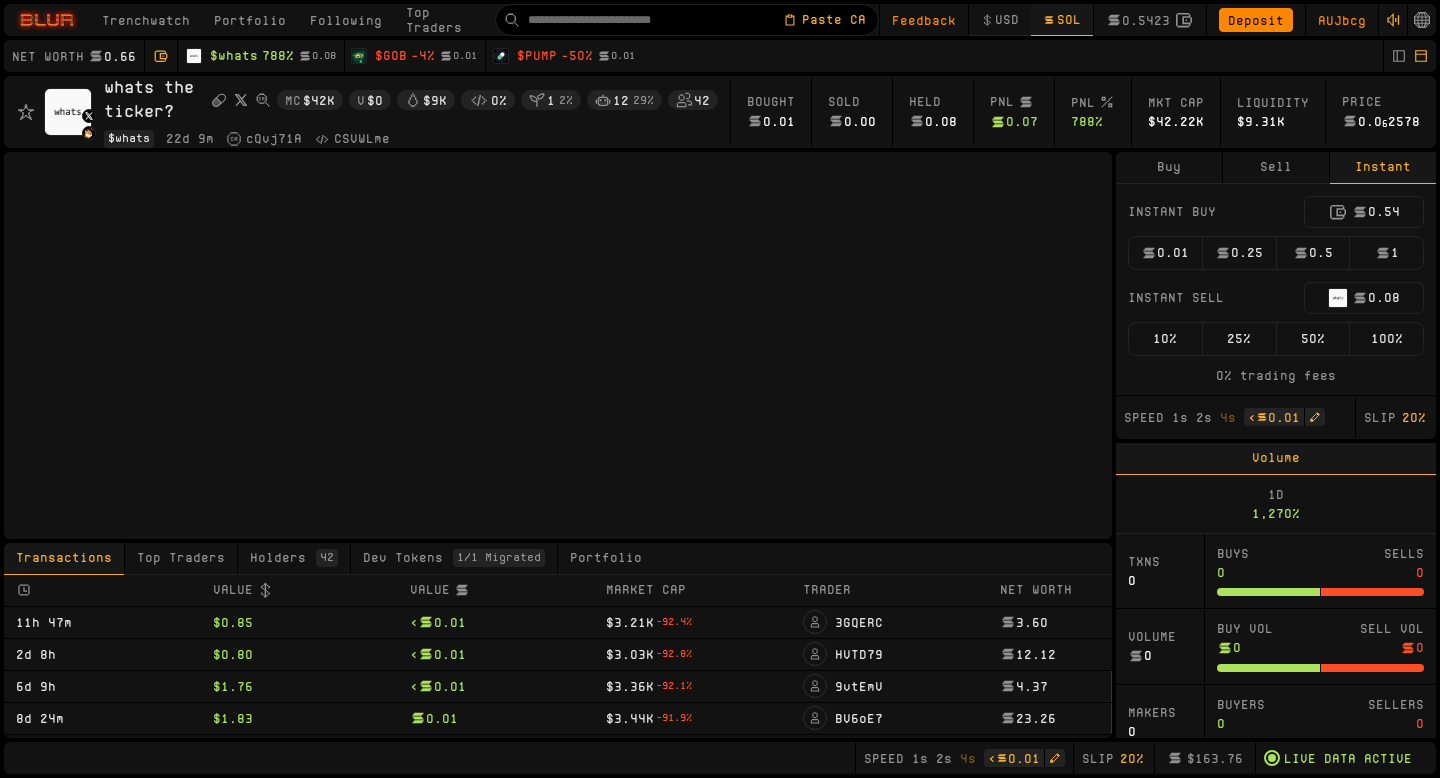 click on "$ PUMP" at bounding box center (537, 56) 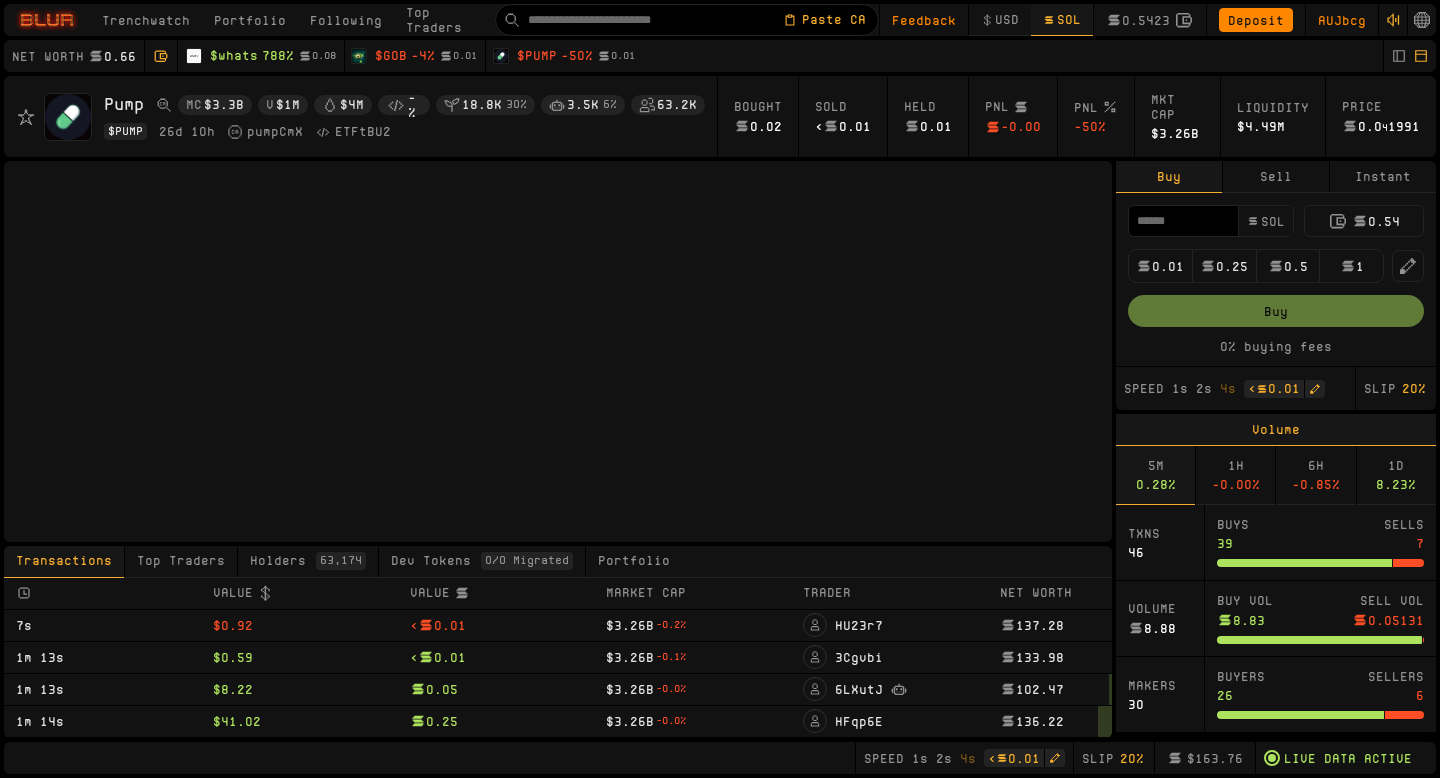 type on "****" 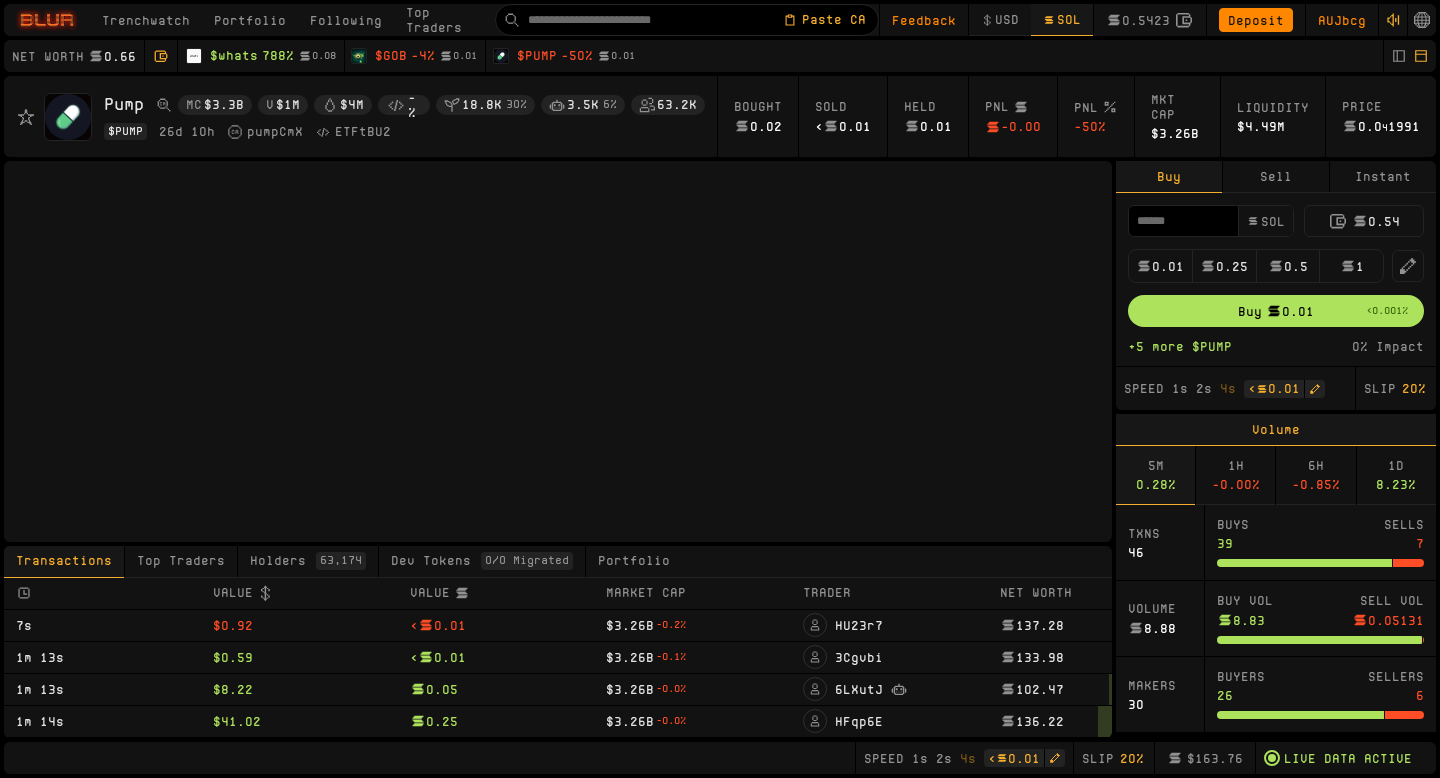 click on "0.01" at bounding box center [1160, 266] 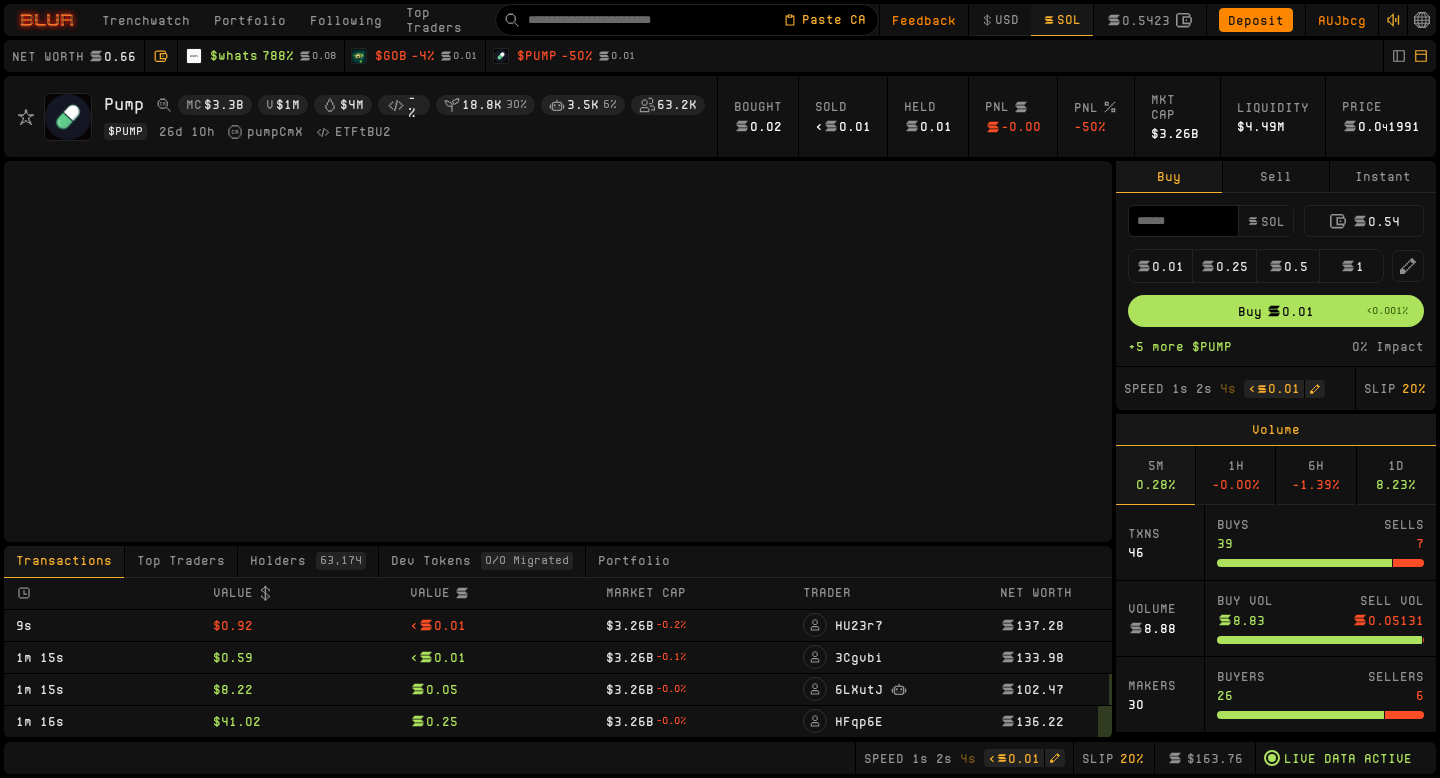 click on "Pump MC Market Cap $3.3B V Volume $1M Liquidity $4M Dev Holdings -% Fresh Wallets 18.8K 30% Trading Bot Wallets 3.5K 6% Holders 63.2K $ PUMP 26d 10h pumpCmX ETFtBU2 Bought 0.02 Sold < 0.01 Held 0.01 PNL -0.00 PNL -50% Mkt Cap $3.26B Liquidity $4.49M Price 0.0 4 1991 Transactions Top Traders Holders 63,174 Dev Tokens 0/0 Migrated Portfolio Value Value Market Cap Trader Net Worth 9s $0.92 < 0.01 $3.26B -0.2% HU23r7 137.28 1m 15s $0.59 < 0.01 $3.26B -0.1% 3Cgvbi 133.98 1m 15s $8.22 0.05 $3.26B -0.0% 6LXutJ 102.47 1m 16s $41.02 0.25 $3.26B -0.0% HFqp6E 136.22 1m 17s $4.96 0.03 $3.26B -0.0% GGztQq 110.26 1m 19s $0.10 < 0.01 $3.26B -0.2% 7iWnBR 144.35 1m 20s $49.84 0.30 $3.26B -0.0% HFqp6E 136.22 1m 20s $6.32 0.03 $3.26B -0.1% GGztQq 110.26 1m 22s $83.43 0.50 $3.26B -0.1% 3Cgvbi 133.98 1m 25s $10.05 0.06 $3.26B -0.0% BQ72nS 100.13 Buy Sell Instant **** SOL 0.54 0.01 0.25 0.5 1 Buy 0.01 <0.001% +5 more $PUMP 0% Impact Speed 1s 2s 4s < 0.01 Slip 20% Volume 5M 0.28% 1H -0.00% 6H -1.39% 1D 8.23% Txns 46 Buys 39 Sells 7" at bounding box center (720, 407) 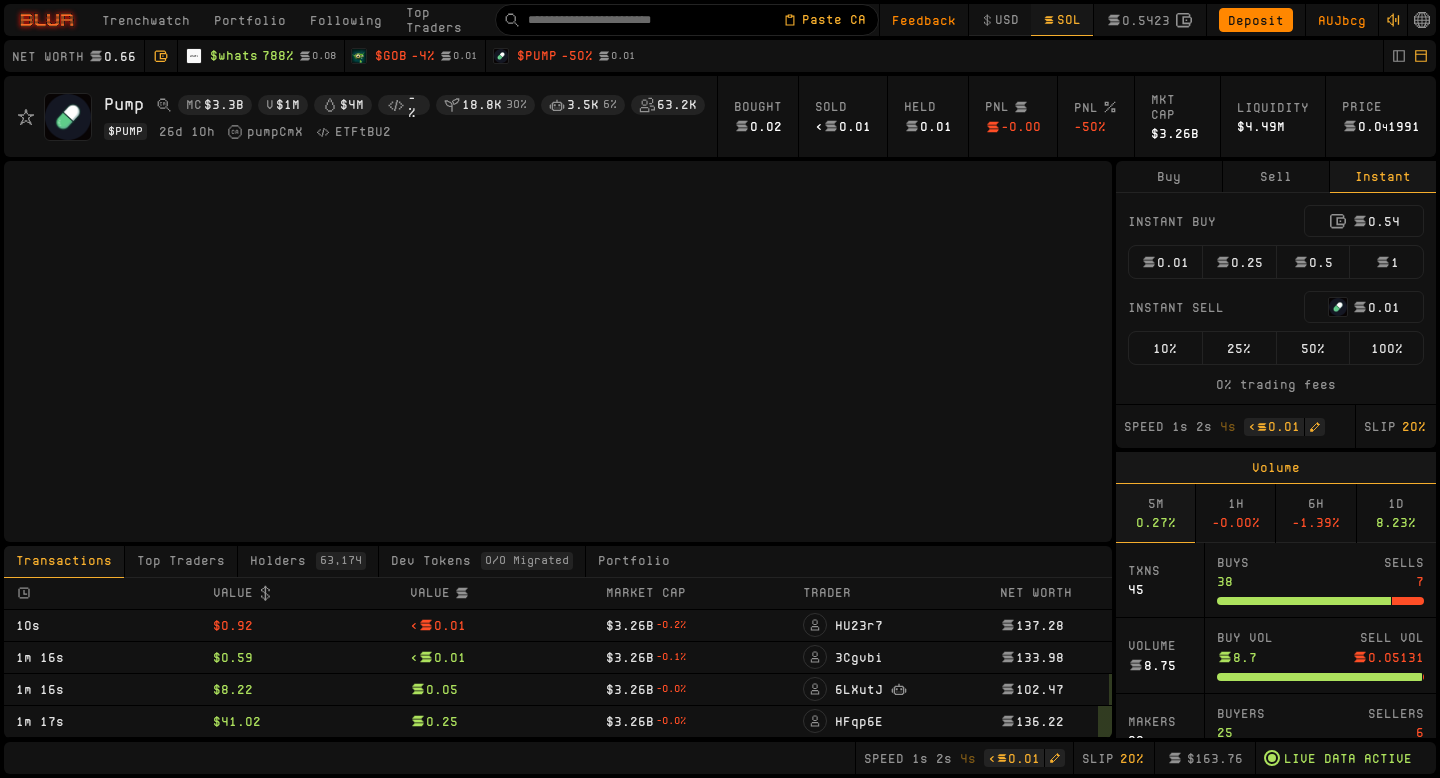 click on "Instant Buy 0.54 0.01 0.25 0.5 1 Instant Sell 0.01 10% 25% 50% 100% 0% trading fees" at bounding box center (1276, 298) 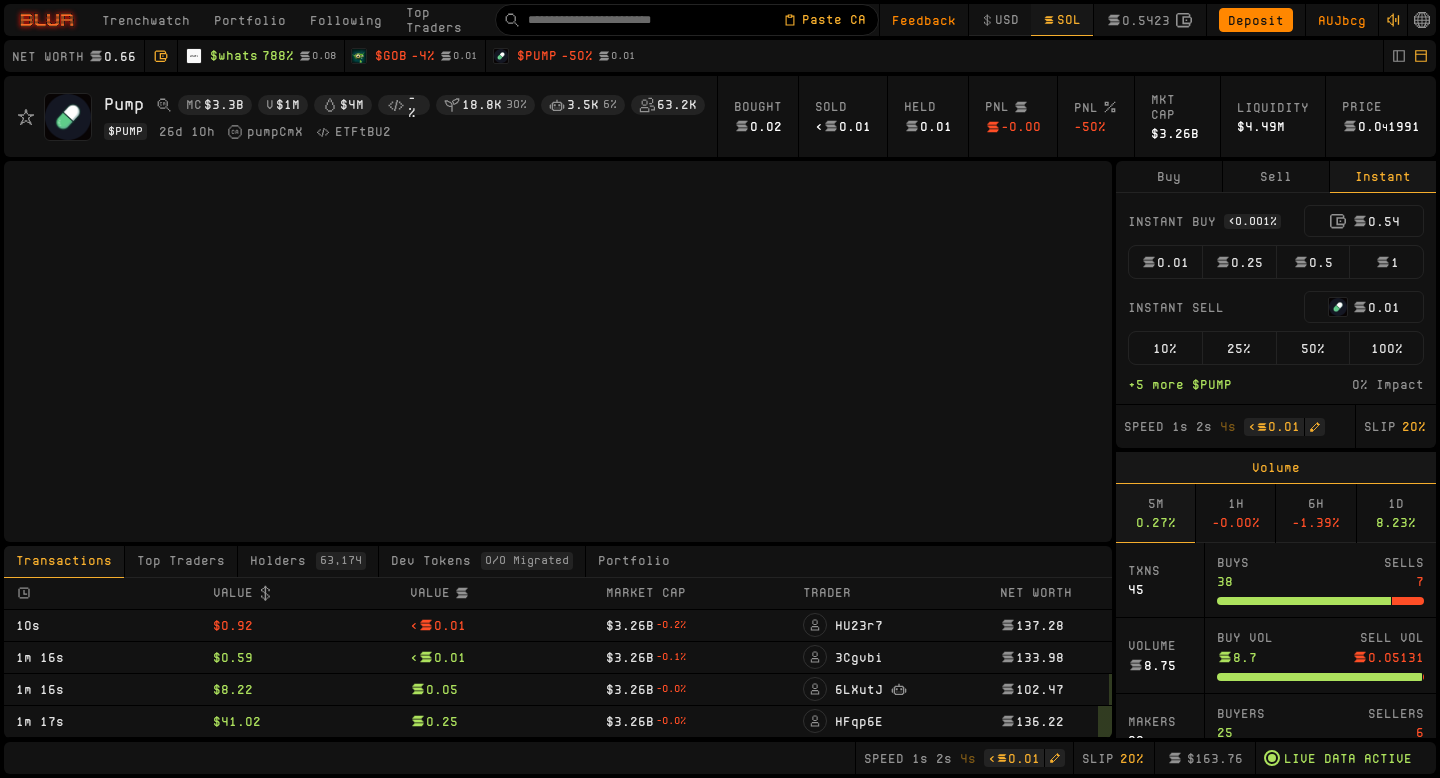 click on "0.01" at bounding box center (1165, 262) 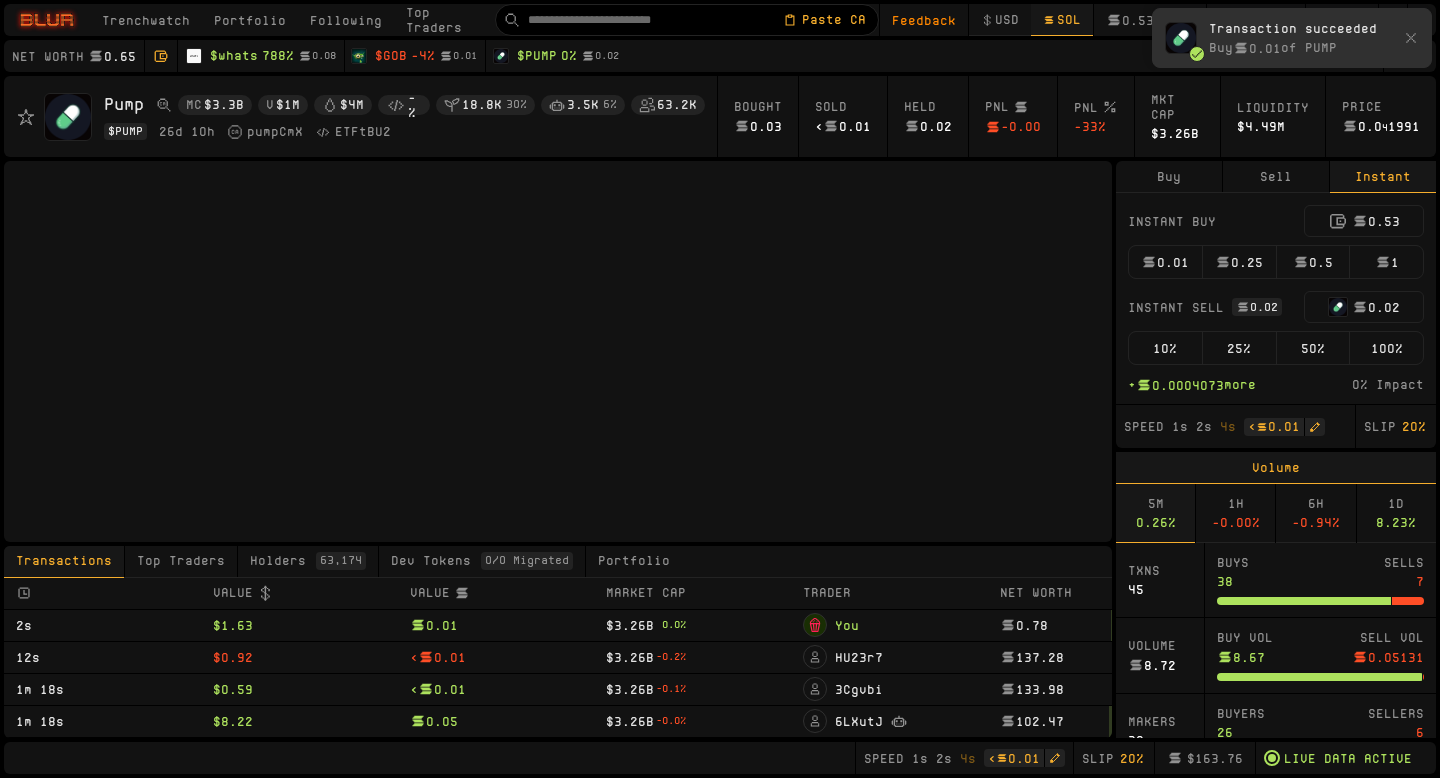click on "100%" at bounding box center (1386, 348) 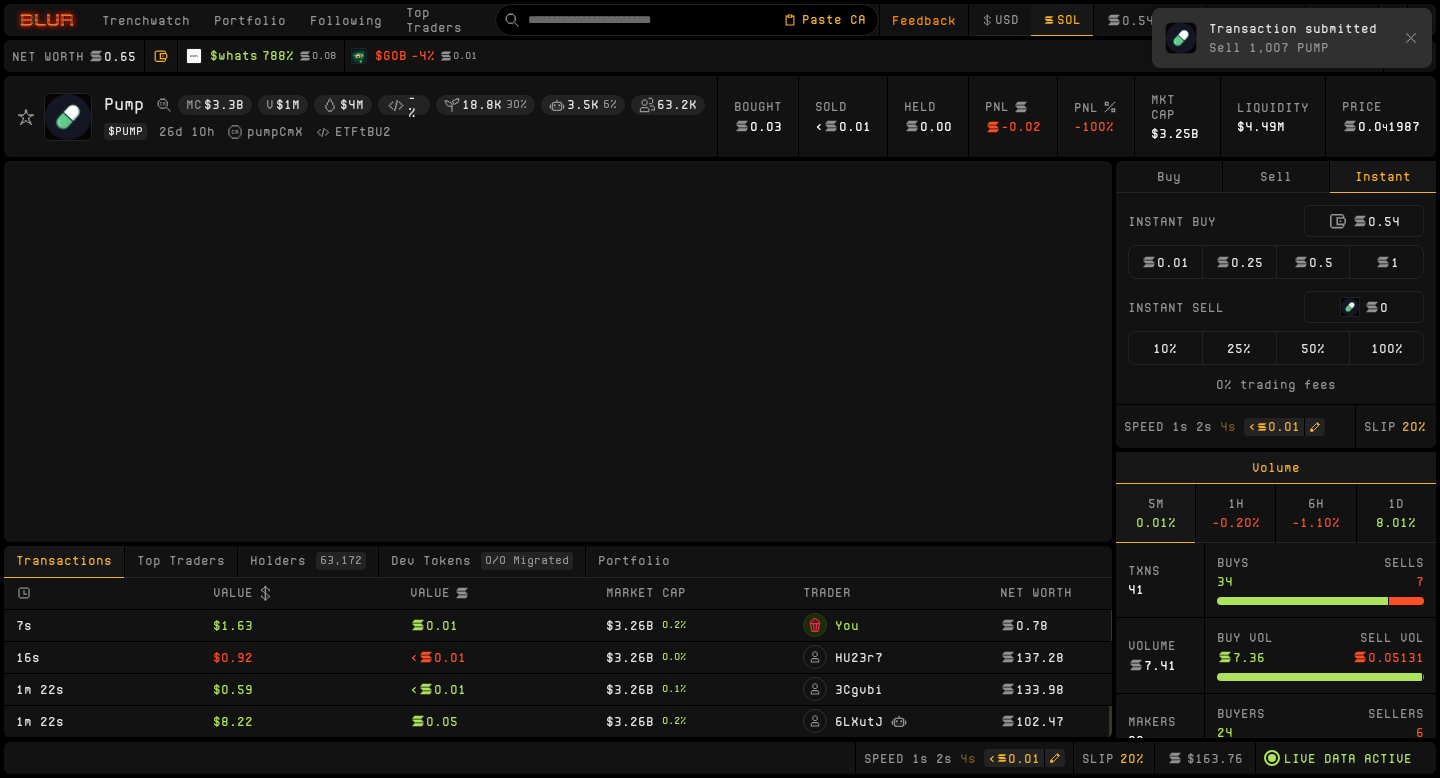 click on "100%" at bounding box center [1386, 348] 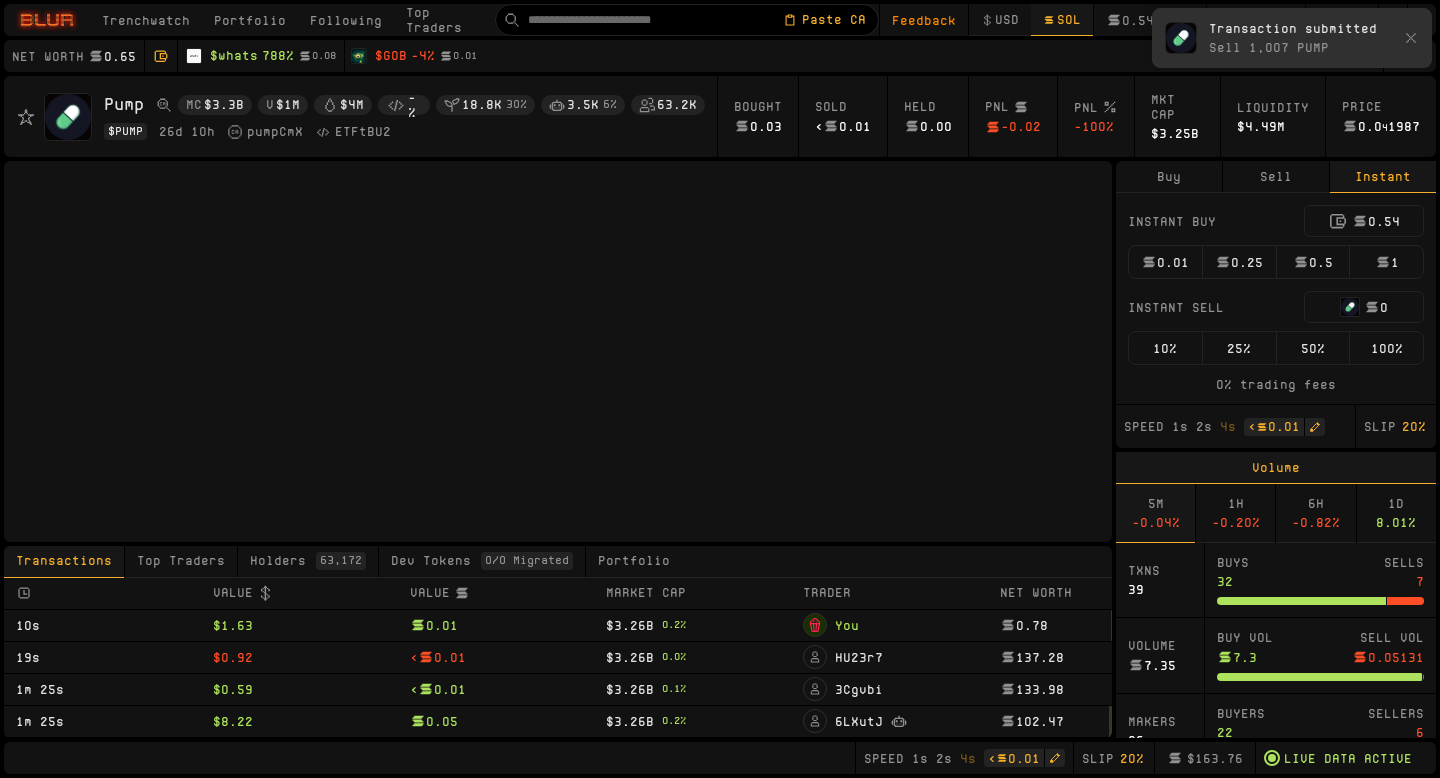 click on "Transaction submitted Sell 1,007 PUMP" at bounding box center [1292, 38] 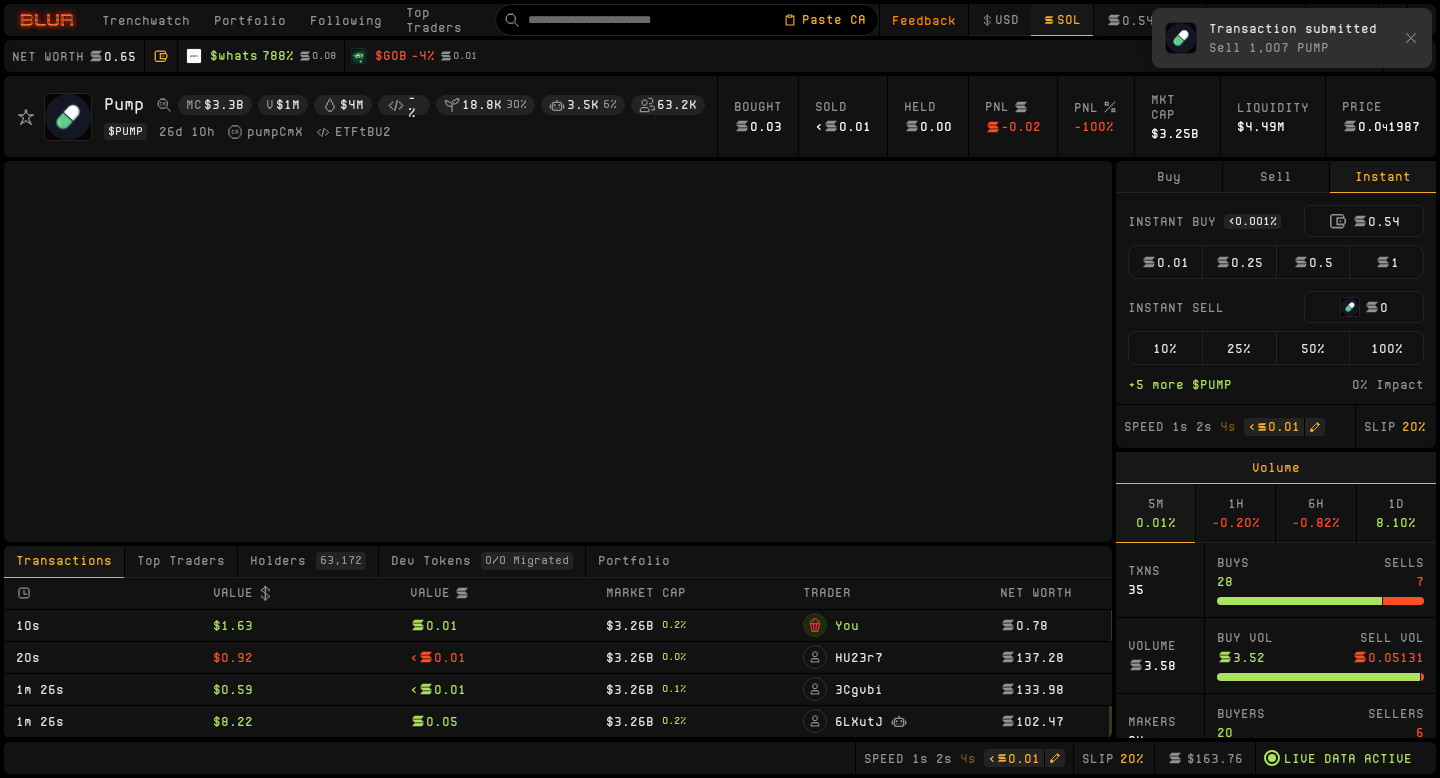 click 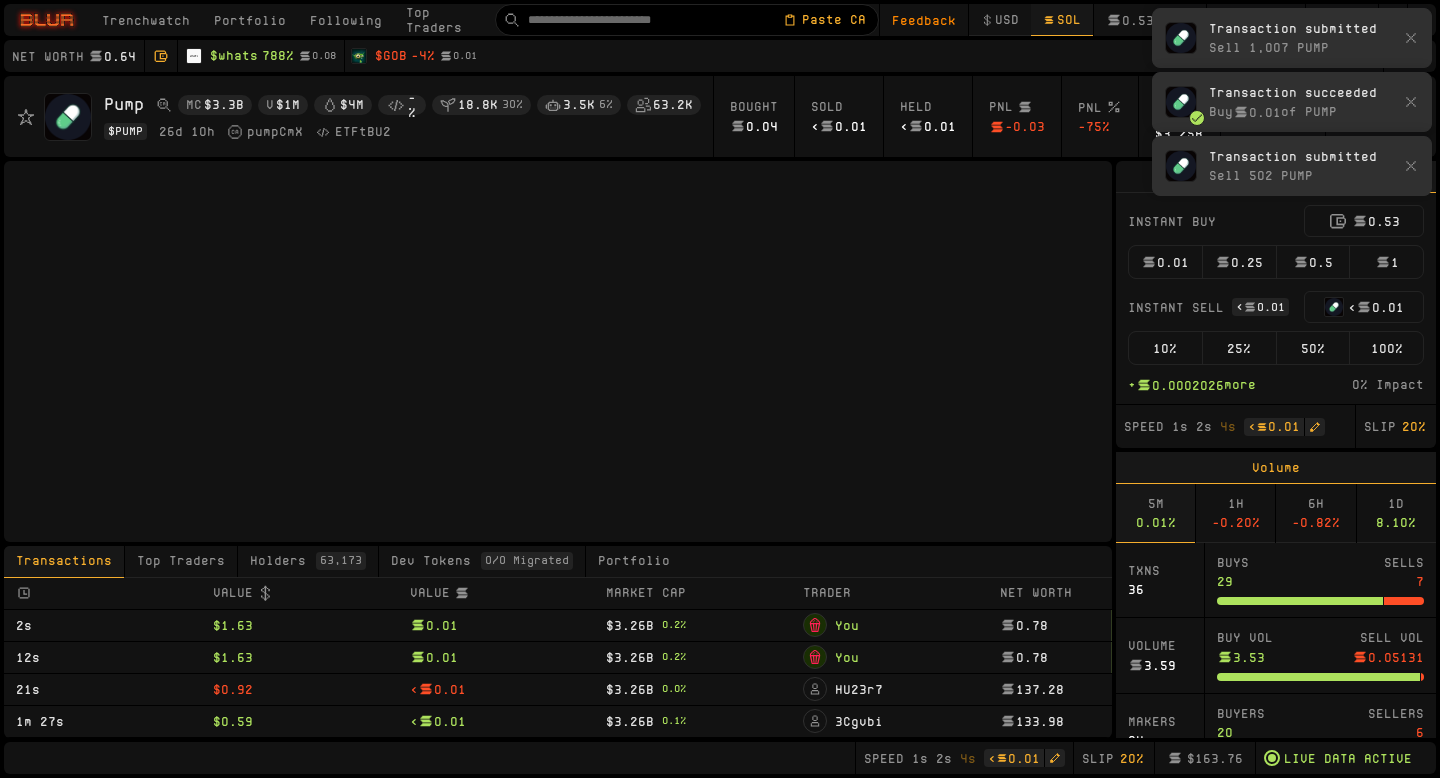 click on "100%" at bounding box center [1386, 348] 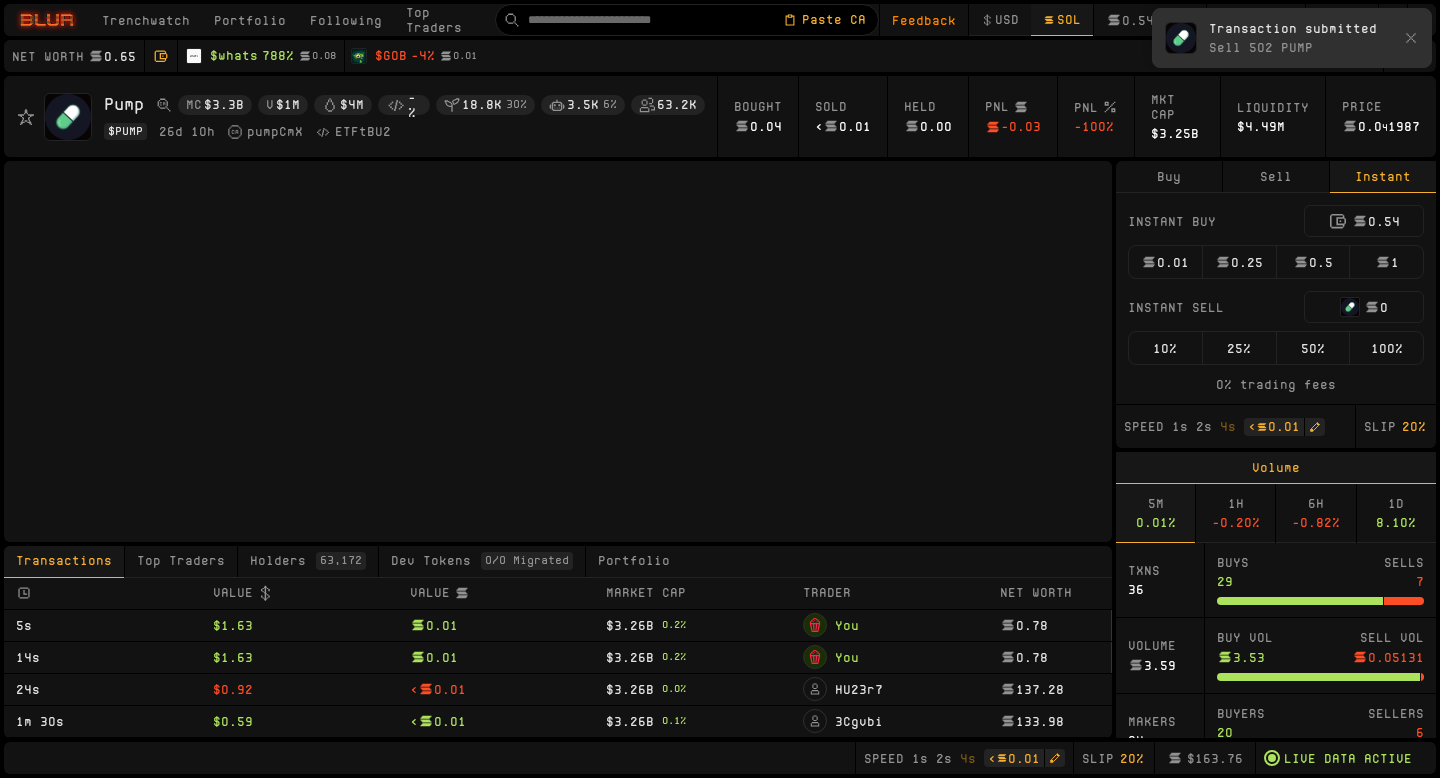 type 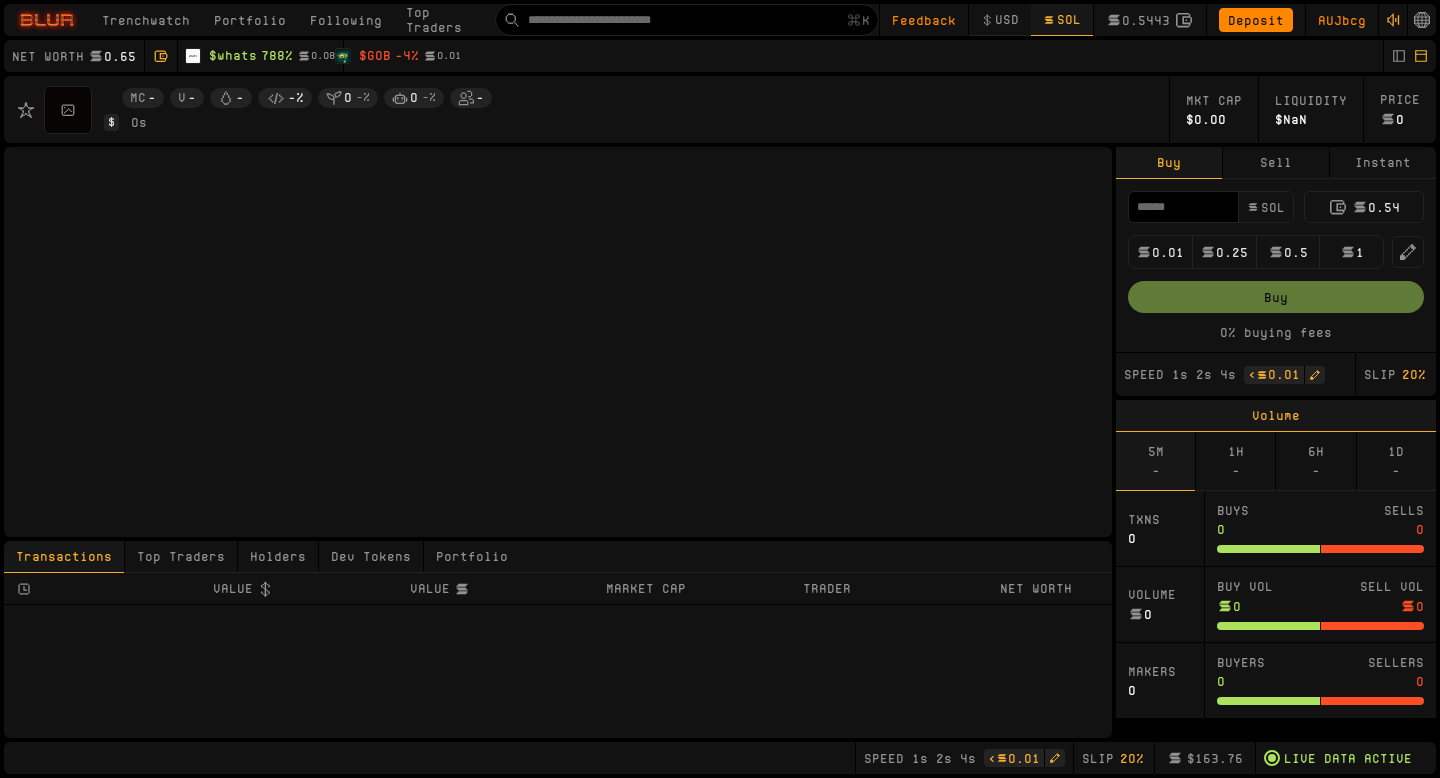 scroll, scrollTop: 0, scrollLeft: 0, axis: both 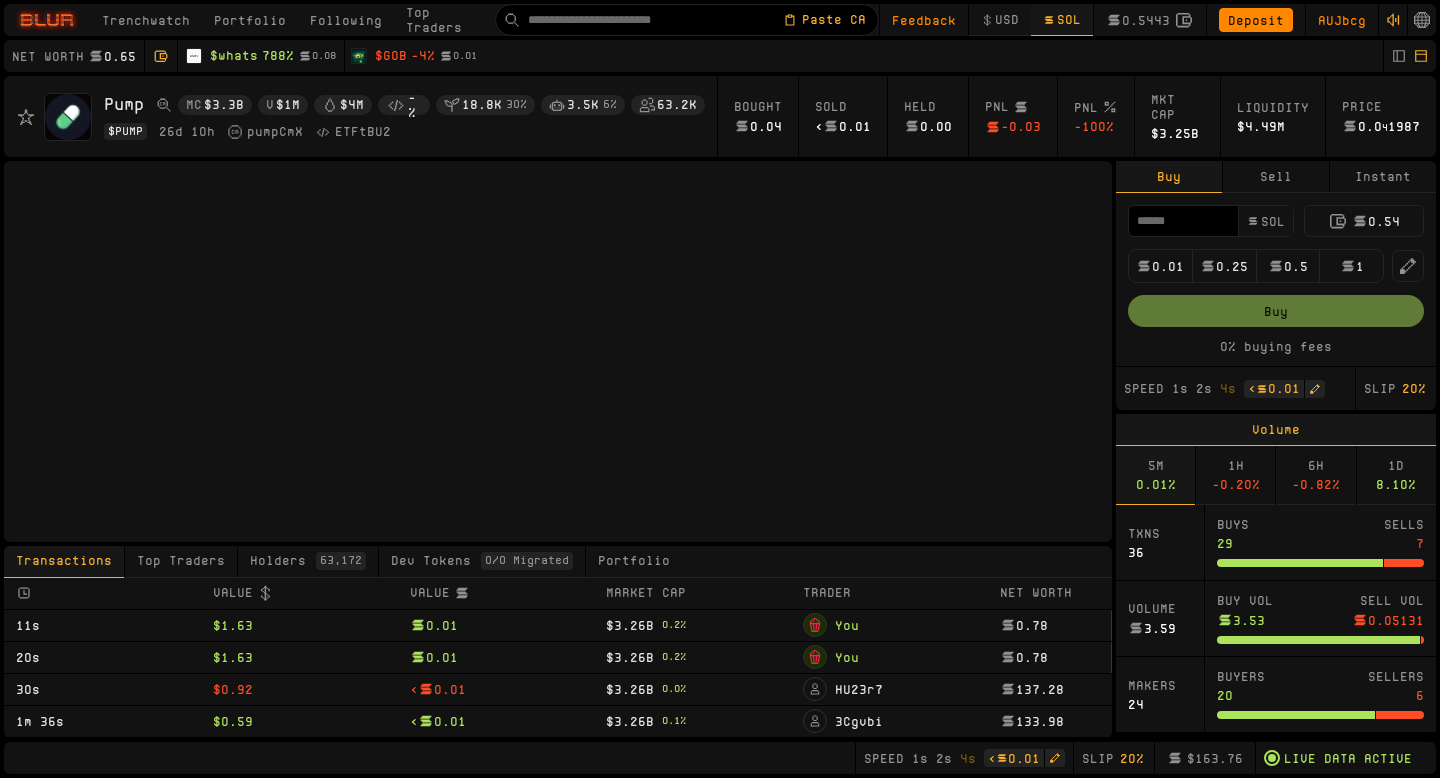 click on "0.54" at bounding box center [1364, 221] 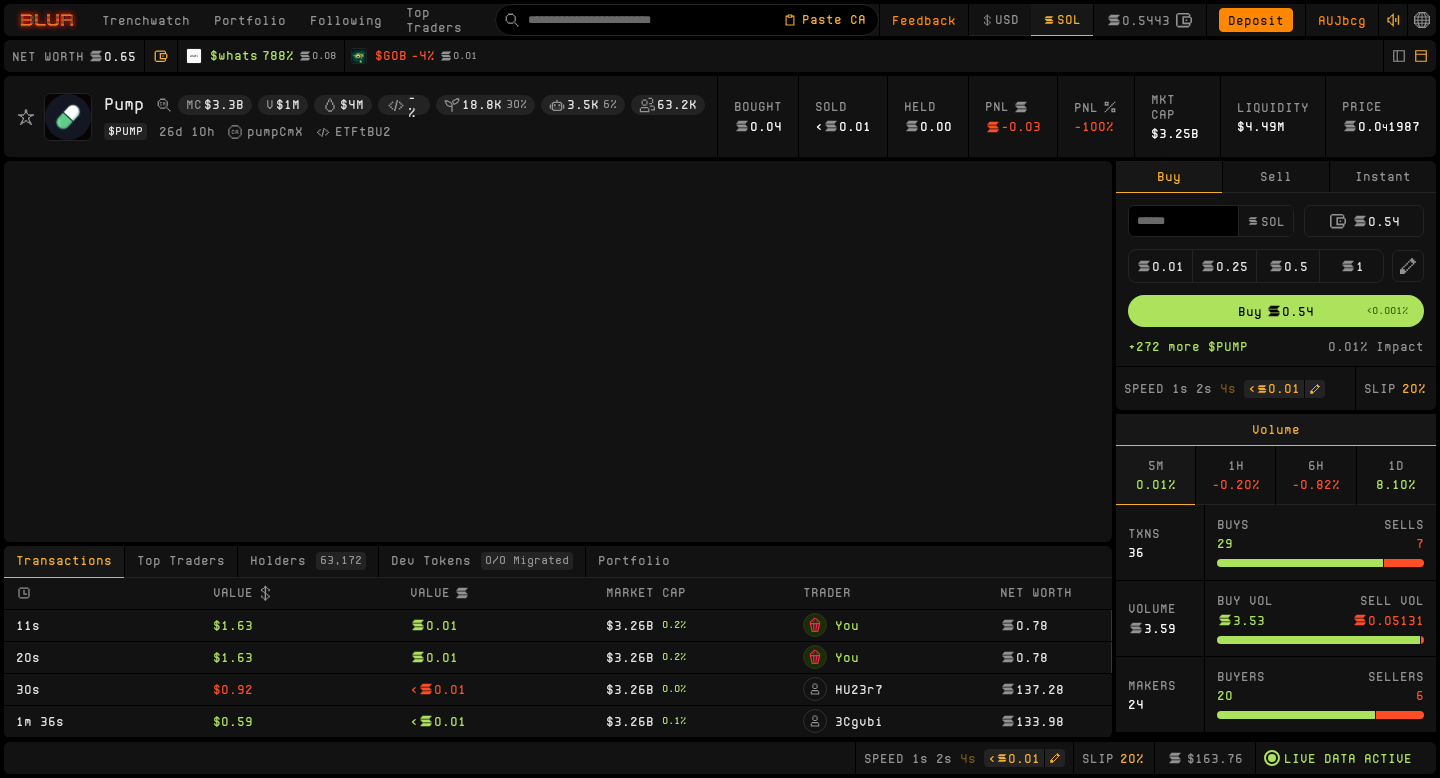 click on "Instant" at bounding box center [1383, 177] 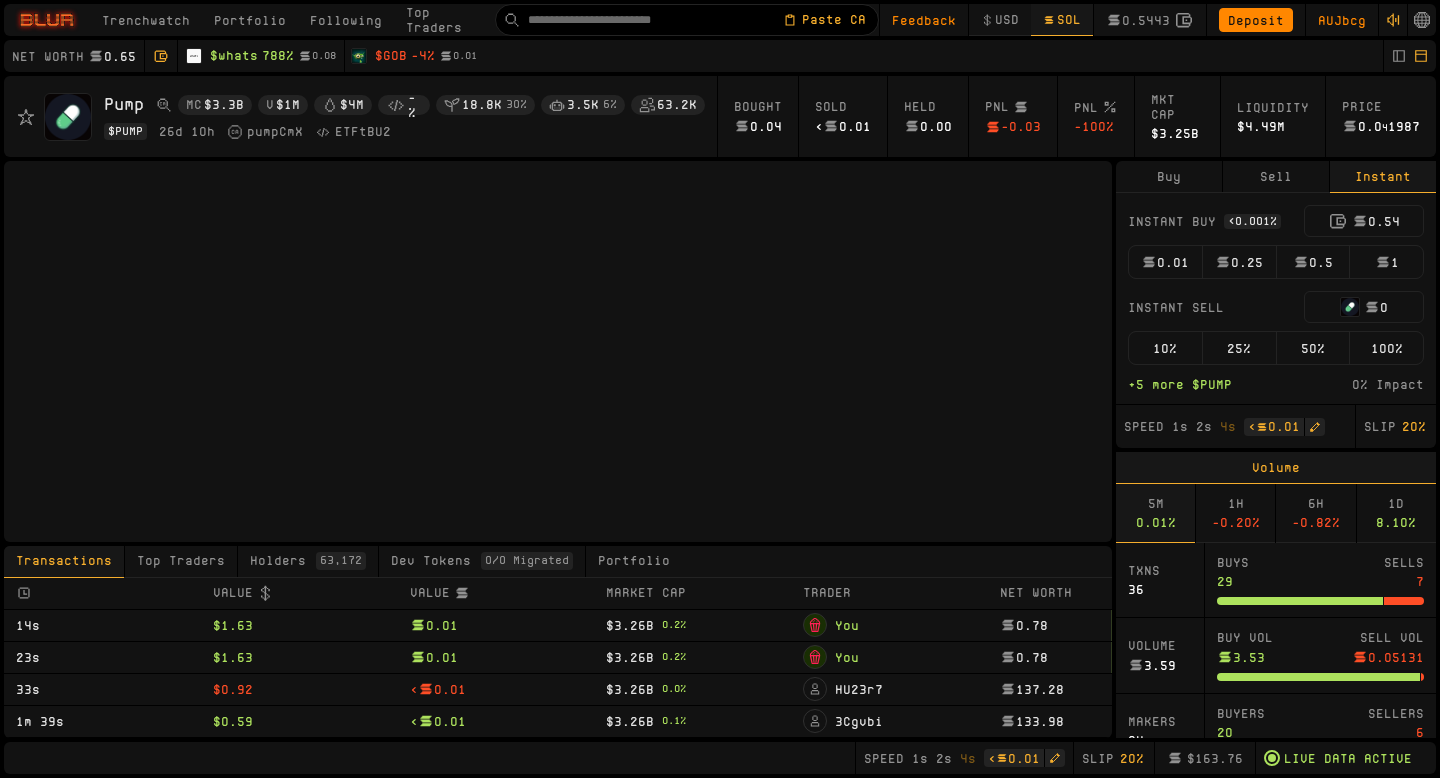 click on "0.01" at bounding box center [1165, 262] 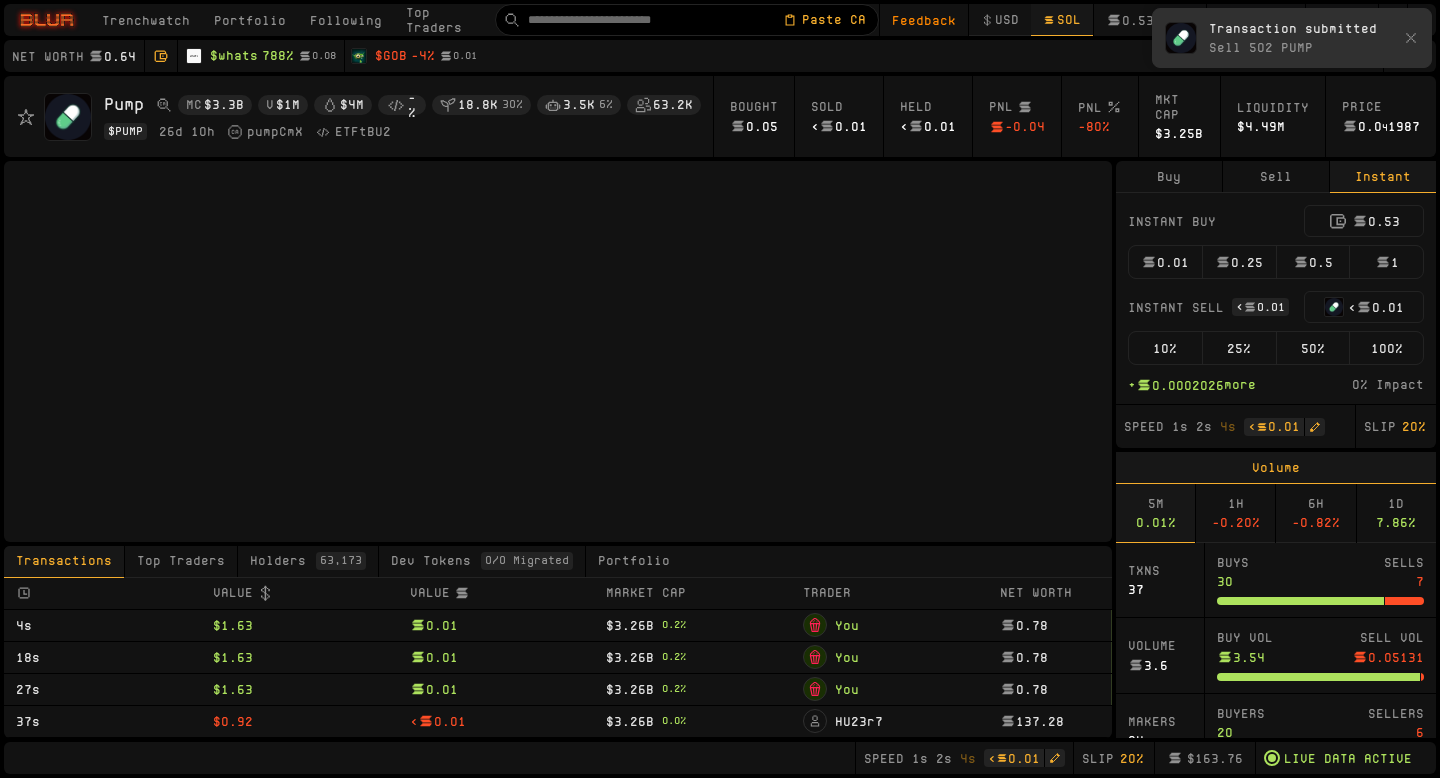 click on "100%" at bounding box center (1386, 348) 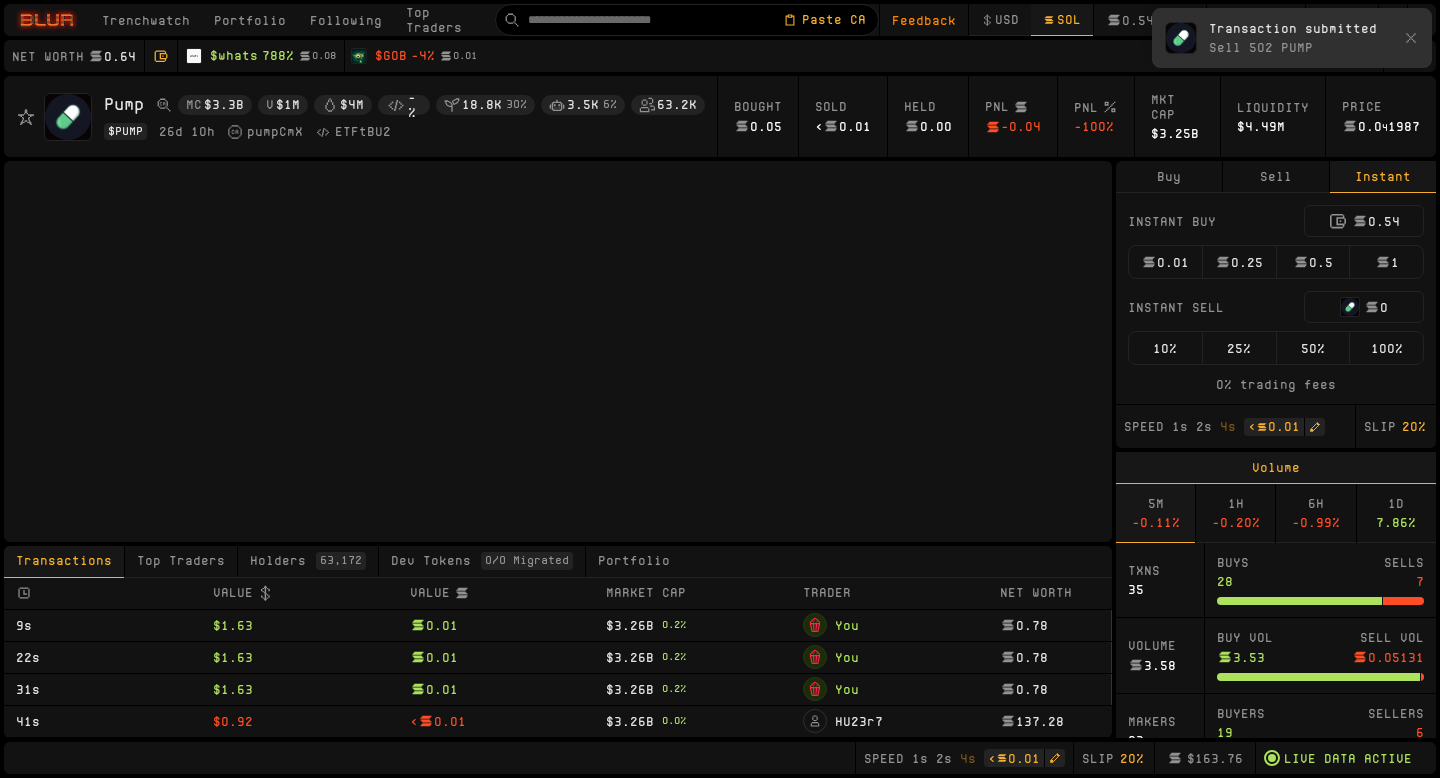 click 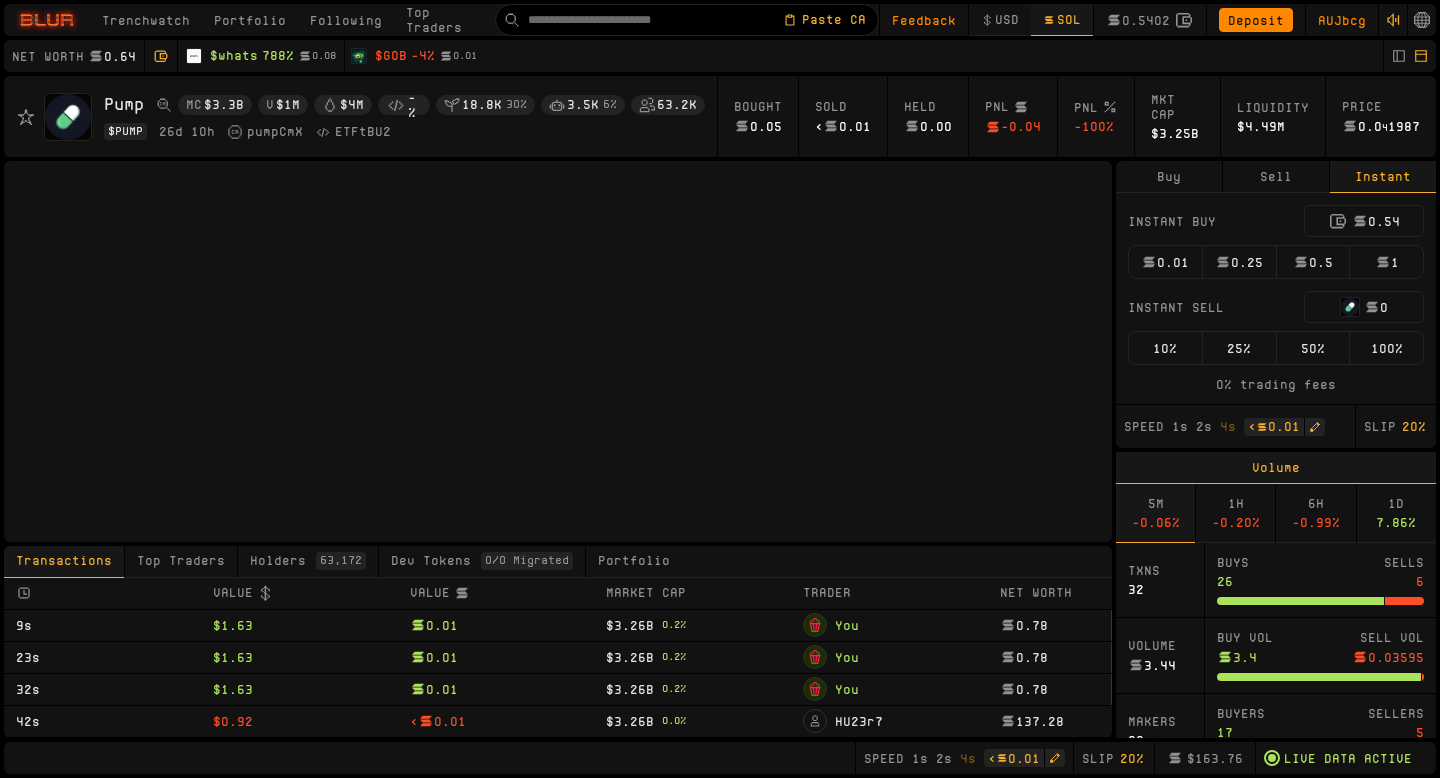 click on "AUJbcg" at bounding box center [1342, 20] 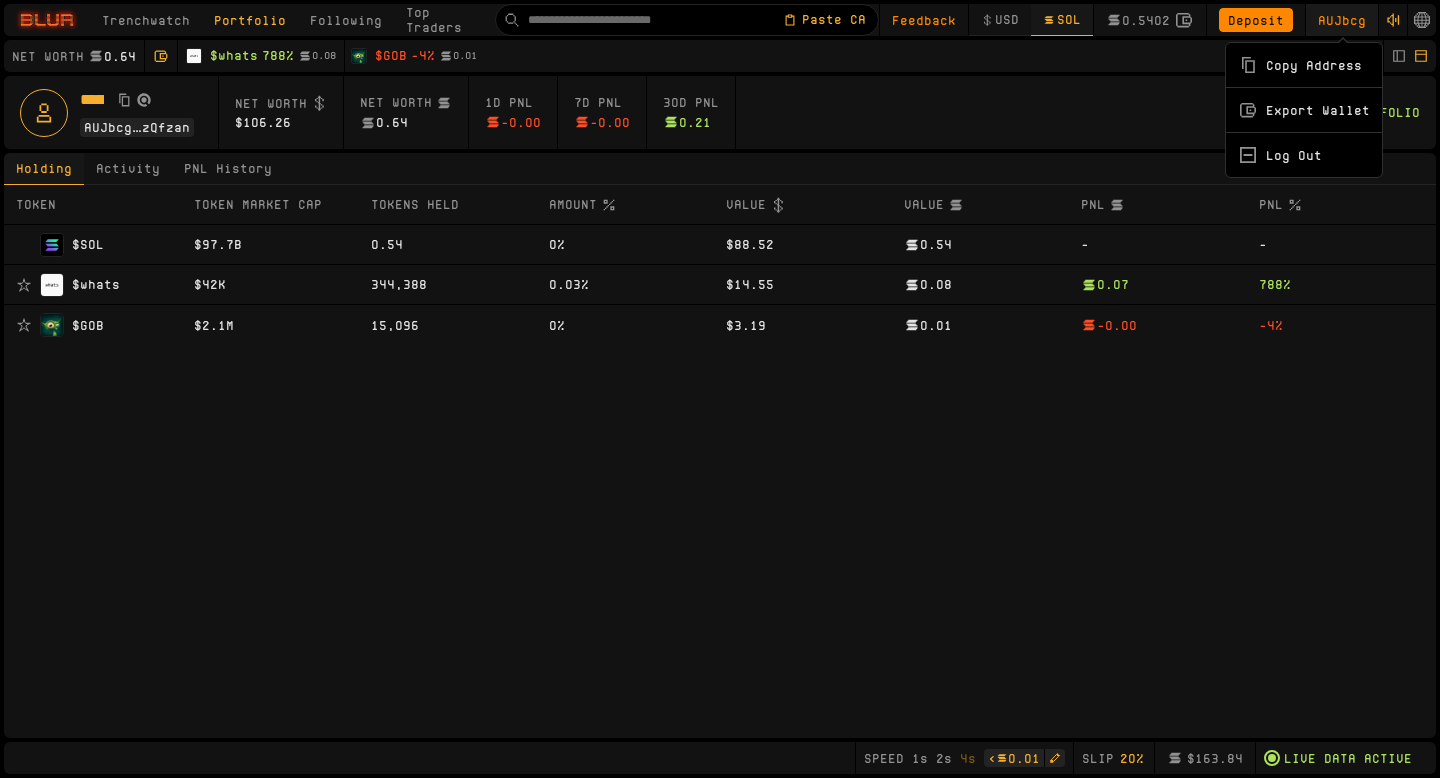 click on "Copy Address" at bounding box center [1304, 65] 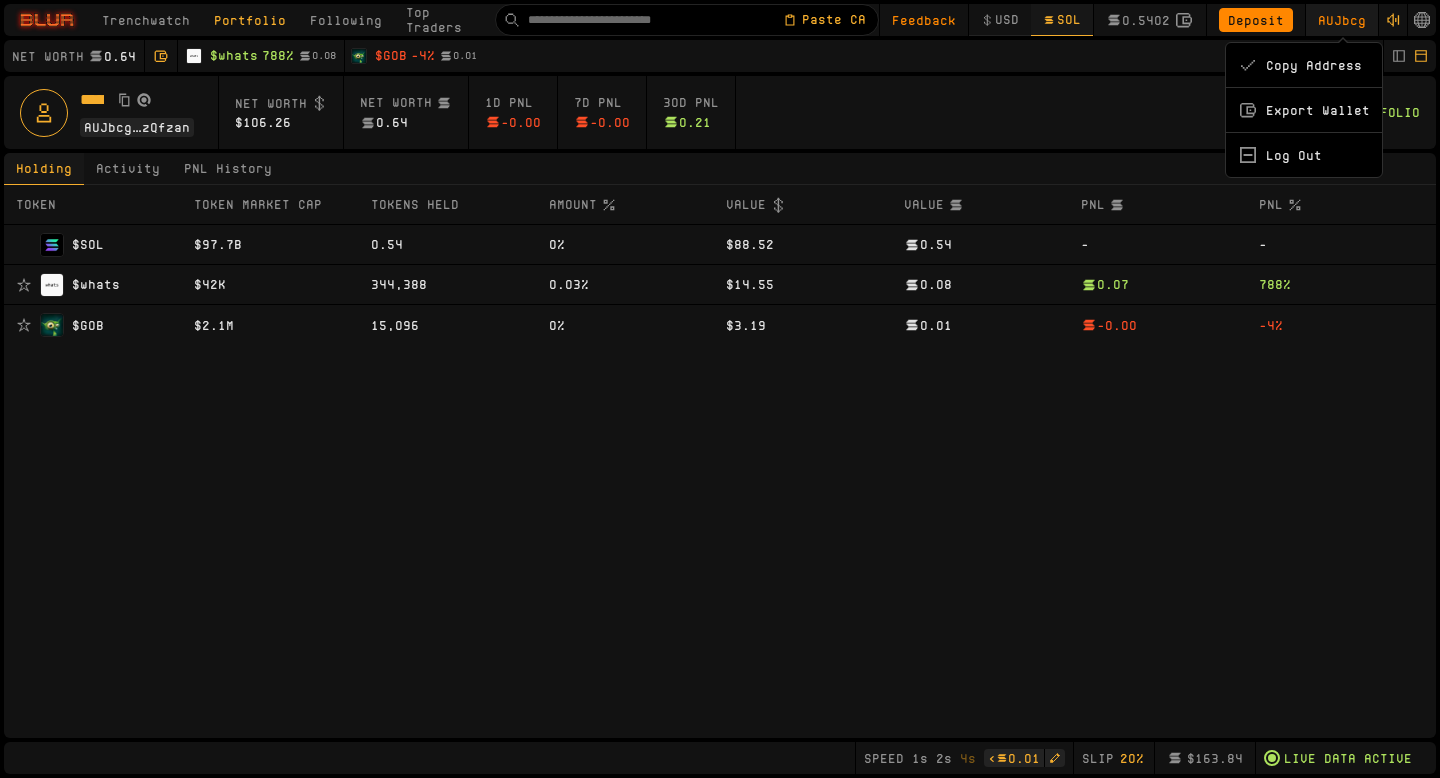 type 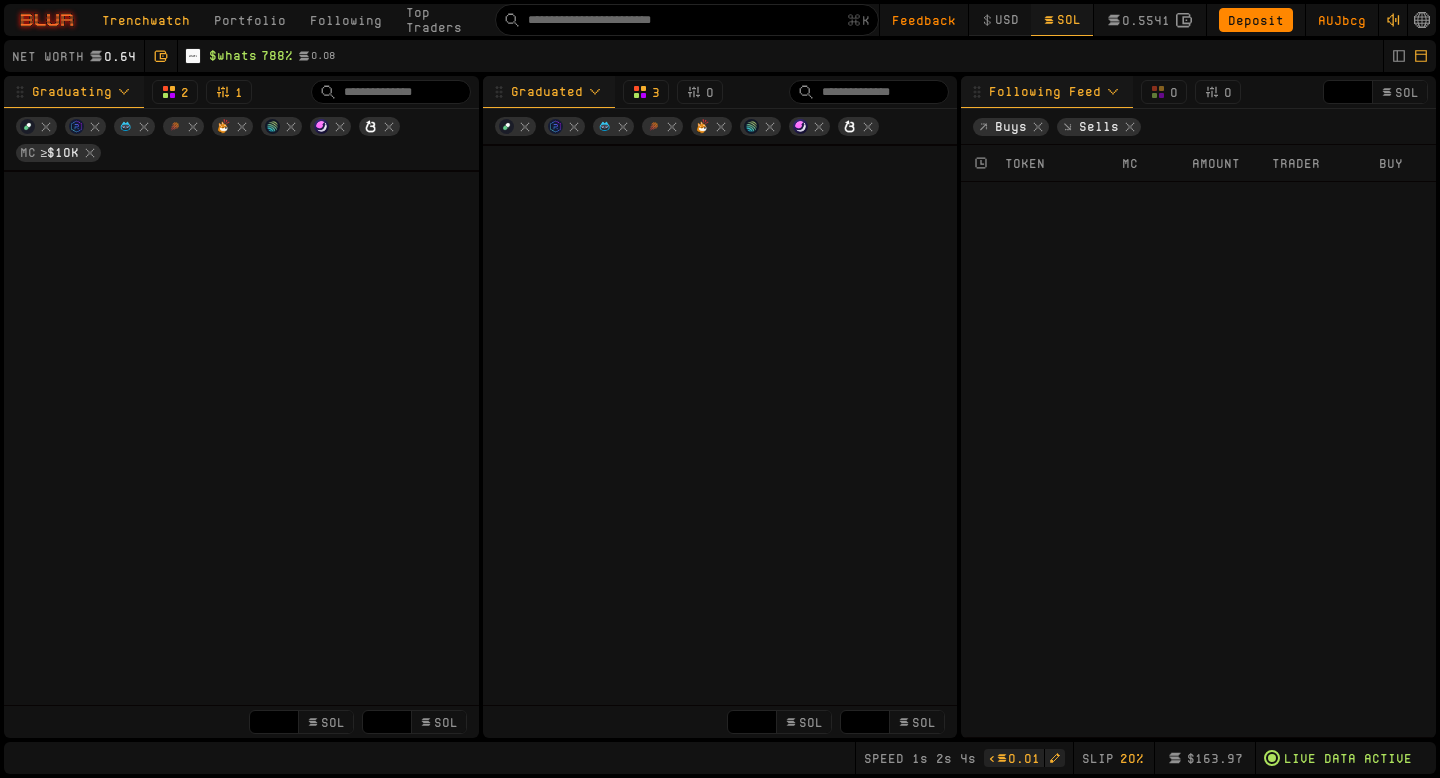 scroll, scrollTop: 0, scrollLeft: 0, axis: both 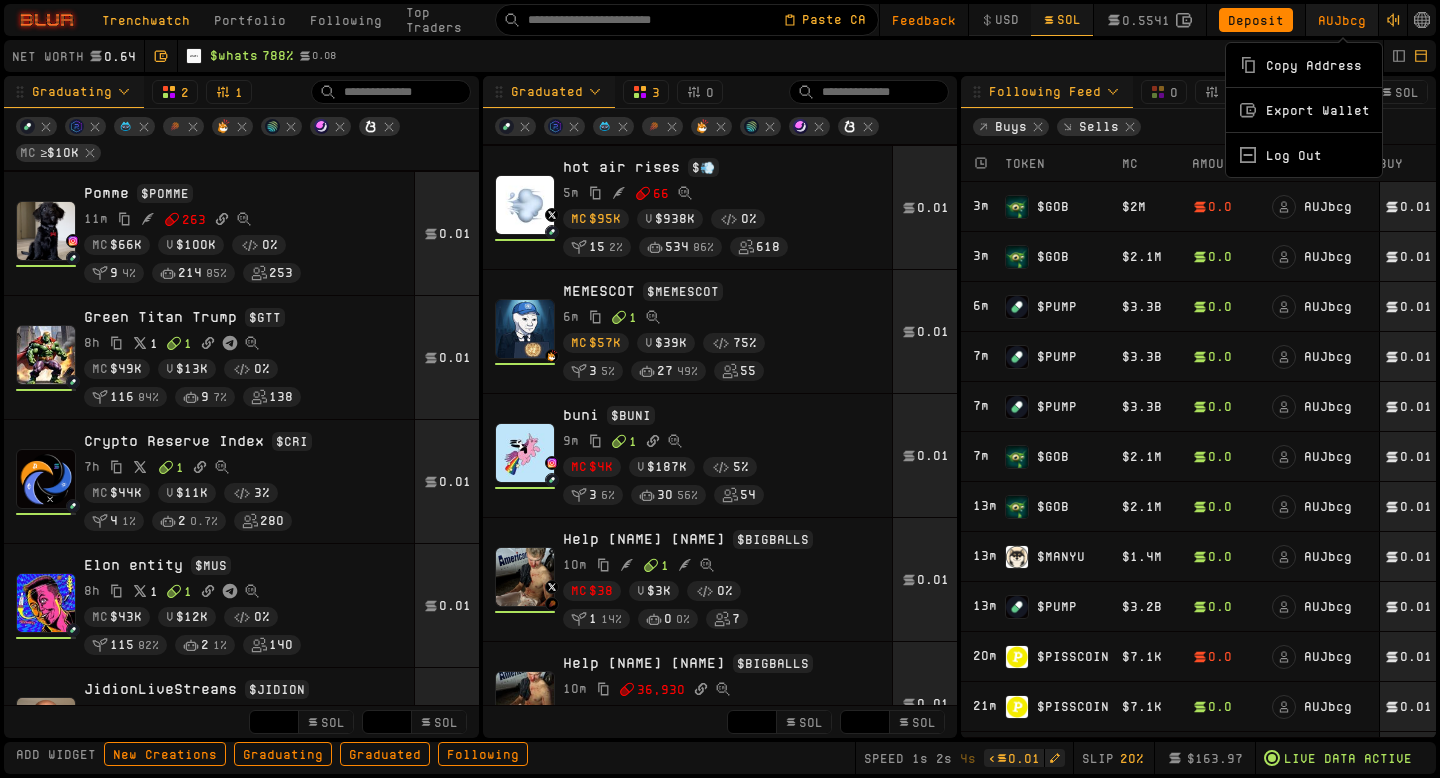 click on "Copy Address" at bounding box center [1304, 65] 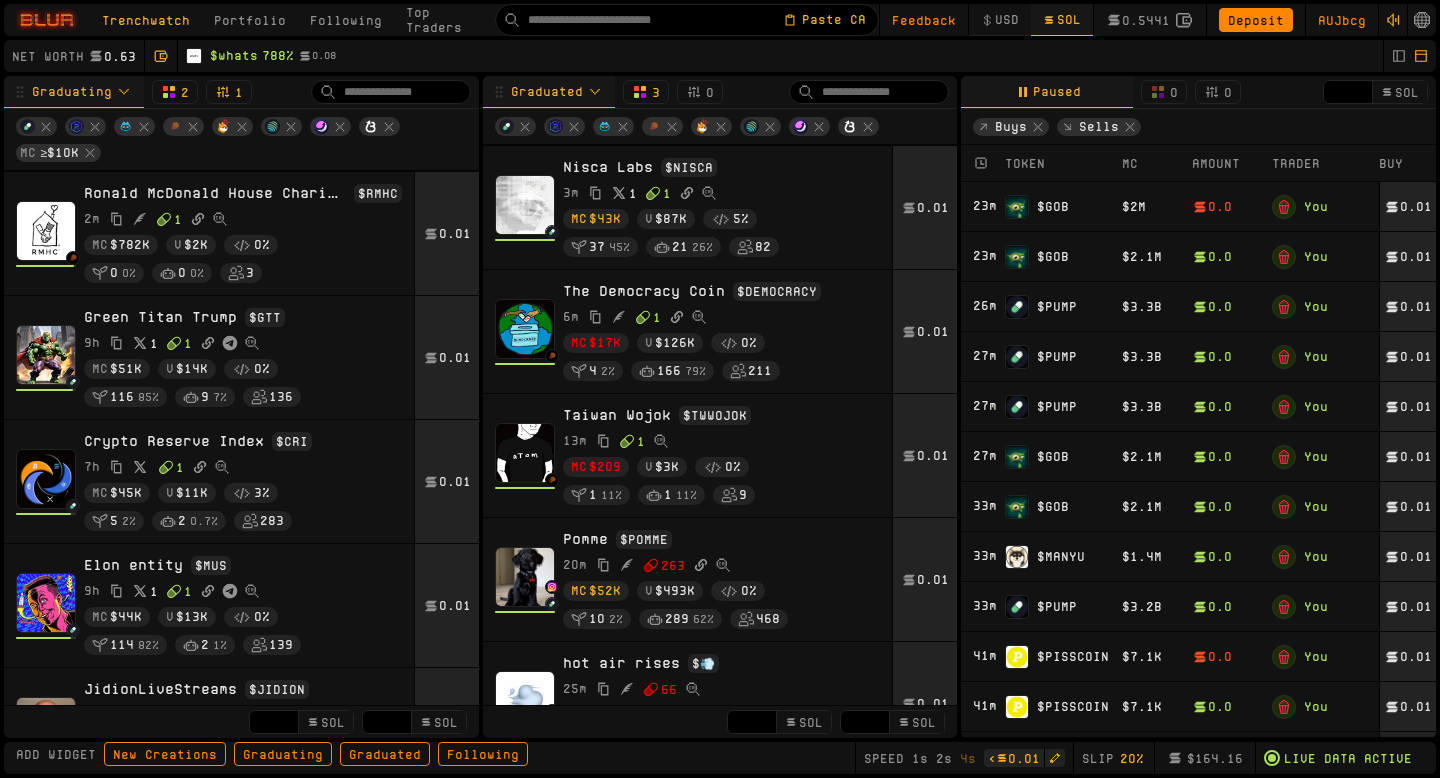 click on "You" at bounding box center (1324, 207) 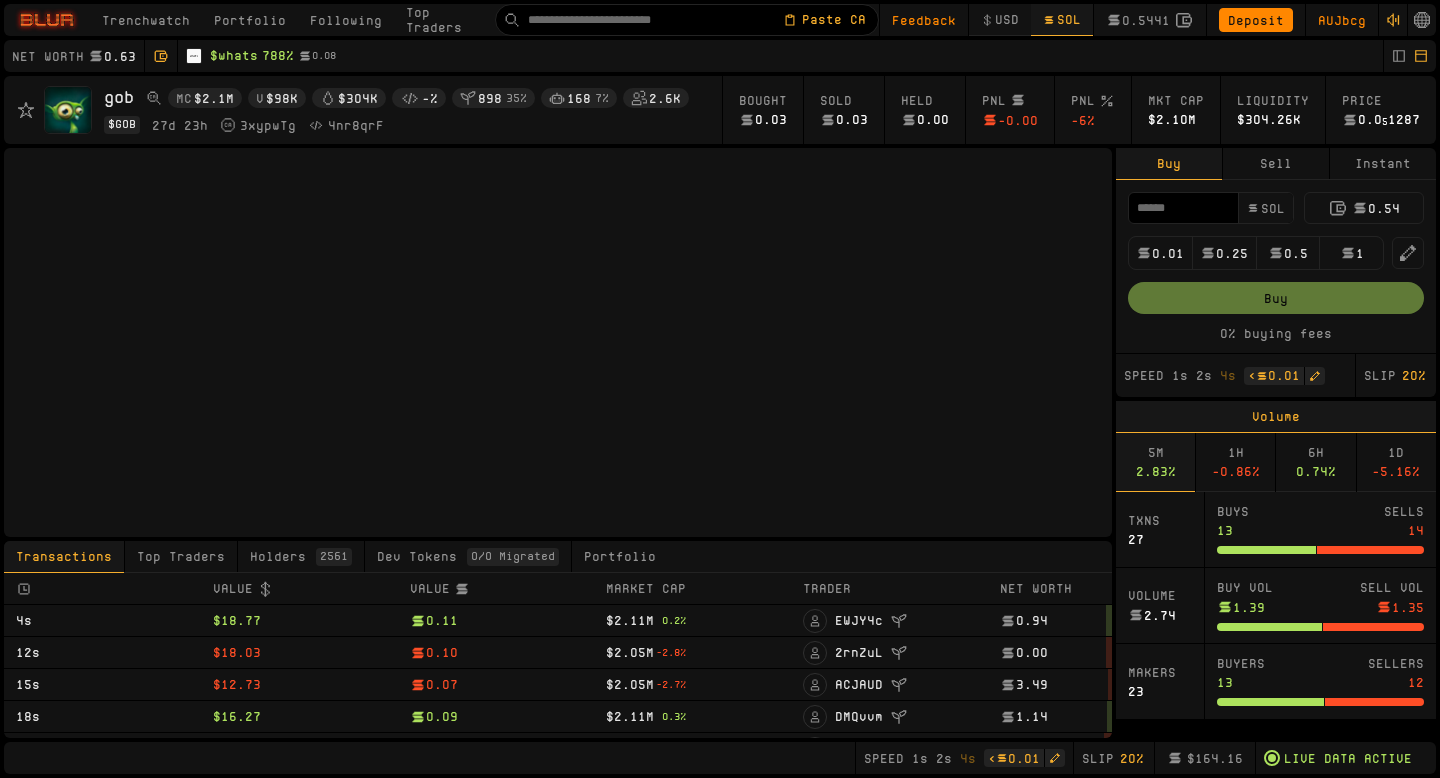 type on "****" 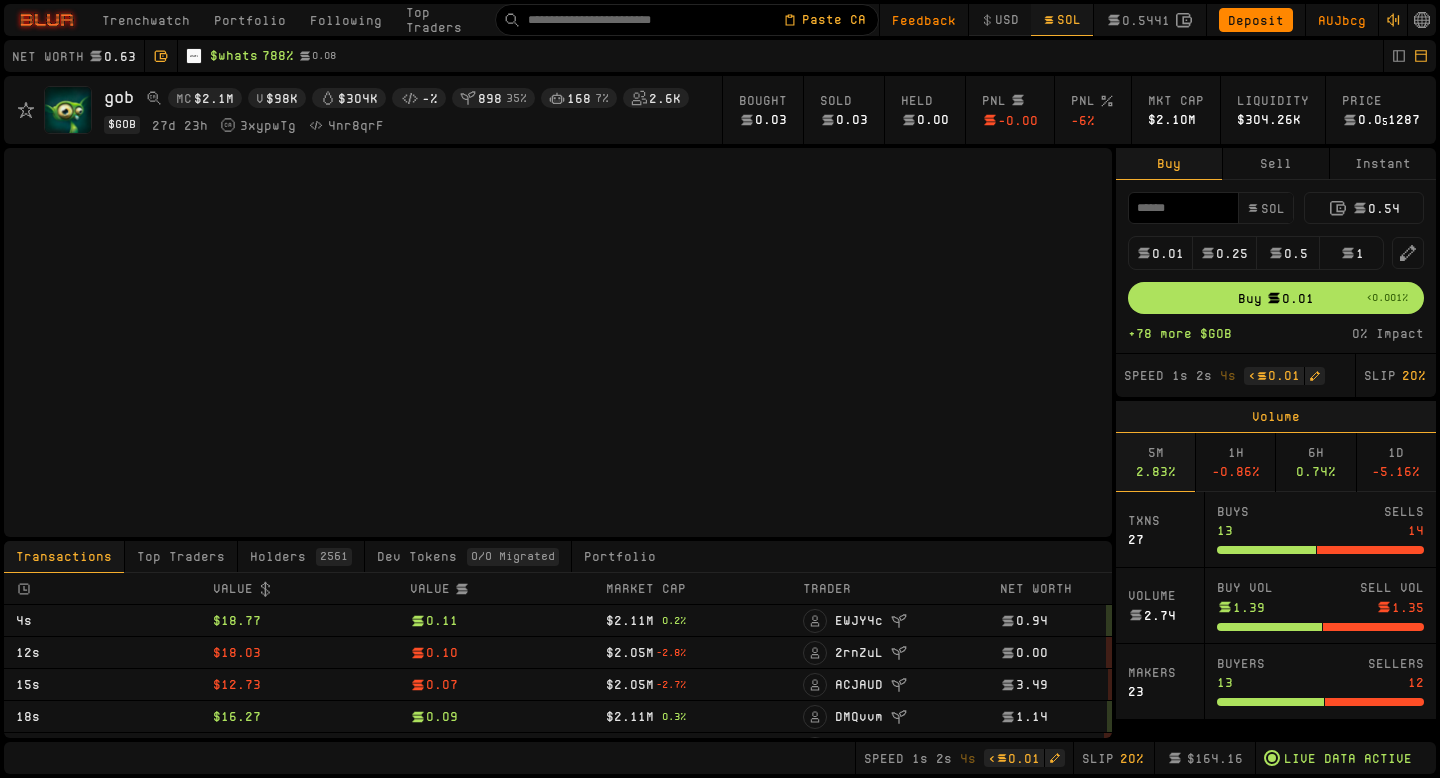 click on "0.01" at bounding box center [1160, 253] 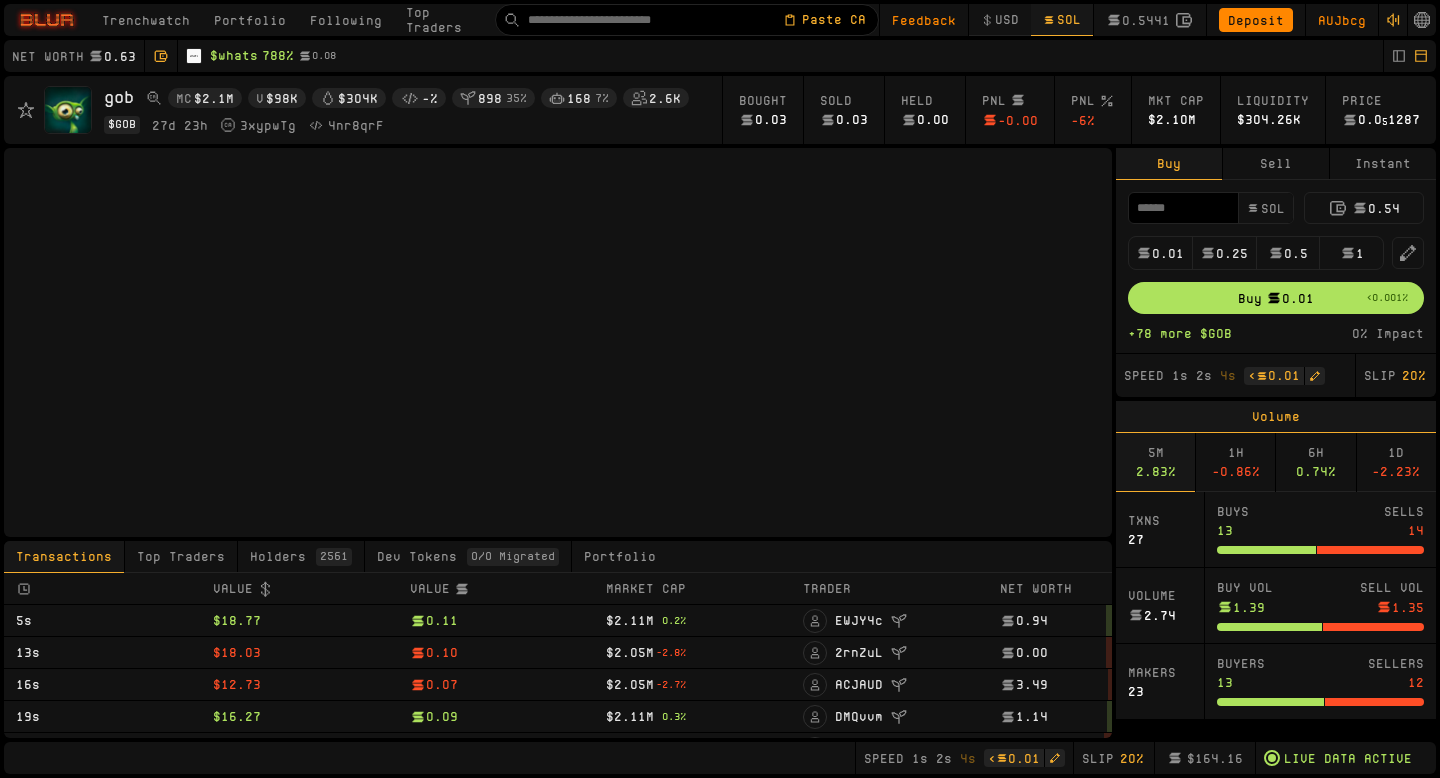 click on "Instant" at bounding box center (1383, 164) 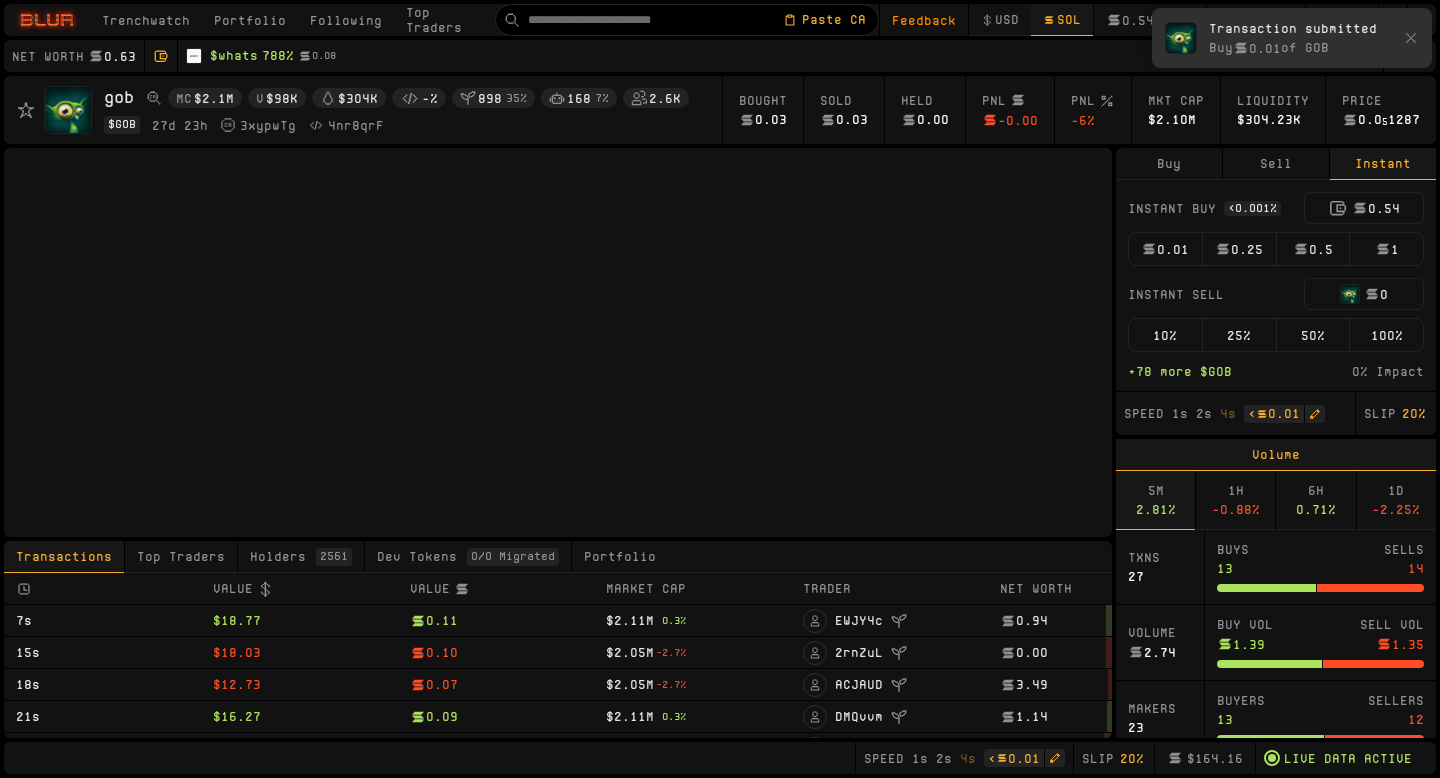 click on "0.01" at bounding box center [1165, 249] 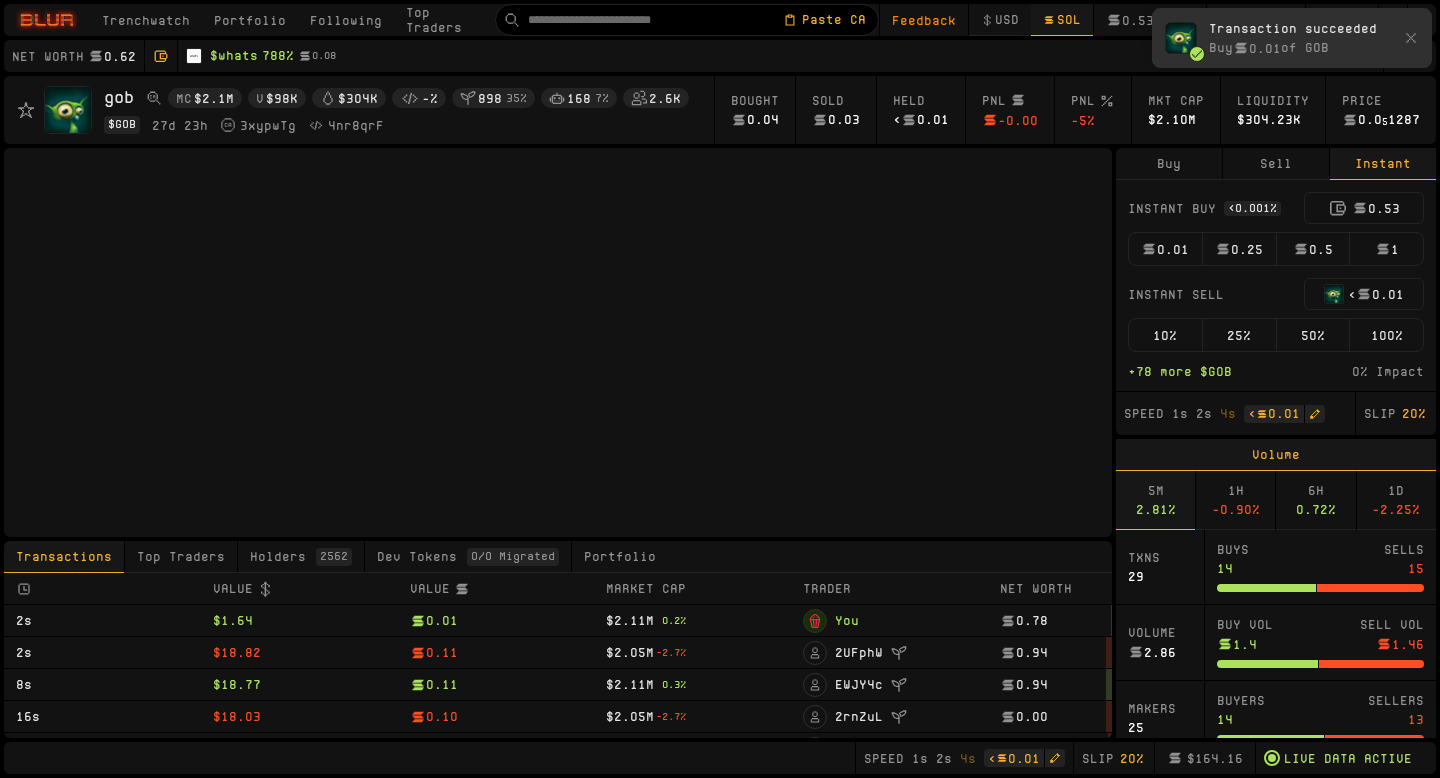 click on "0.01" at bounding box center [1165, 249] 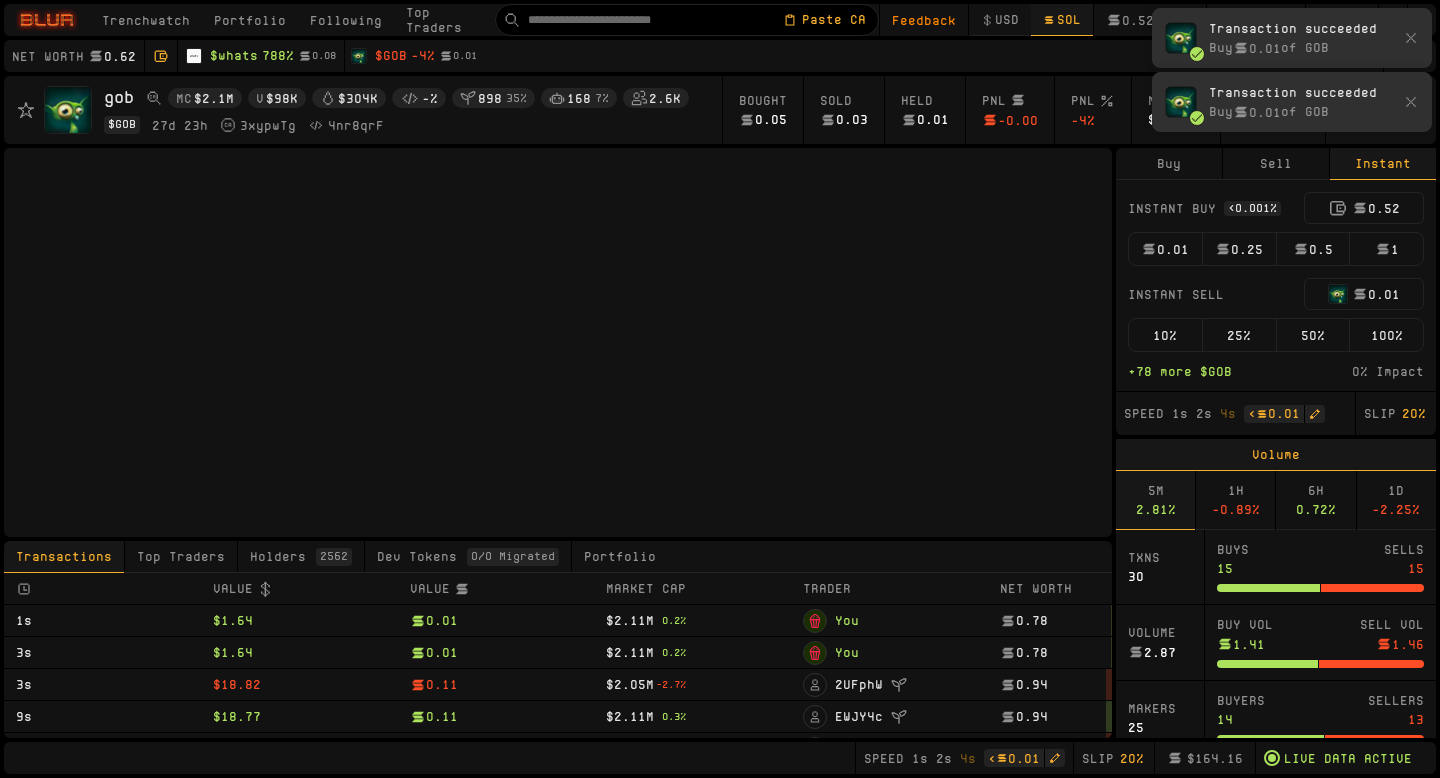 click on "0.01" at bounding box center (1165, 249) 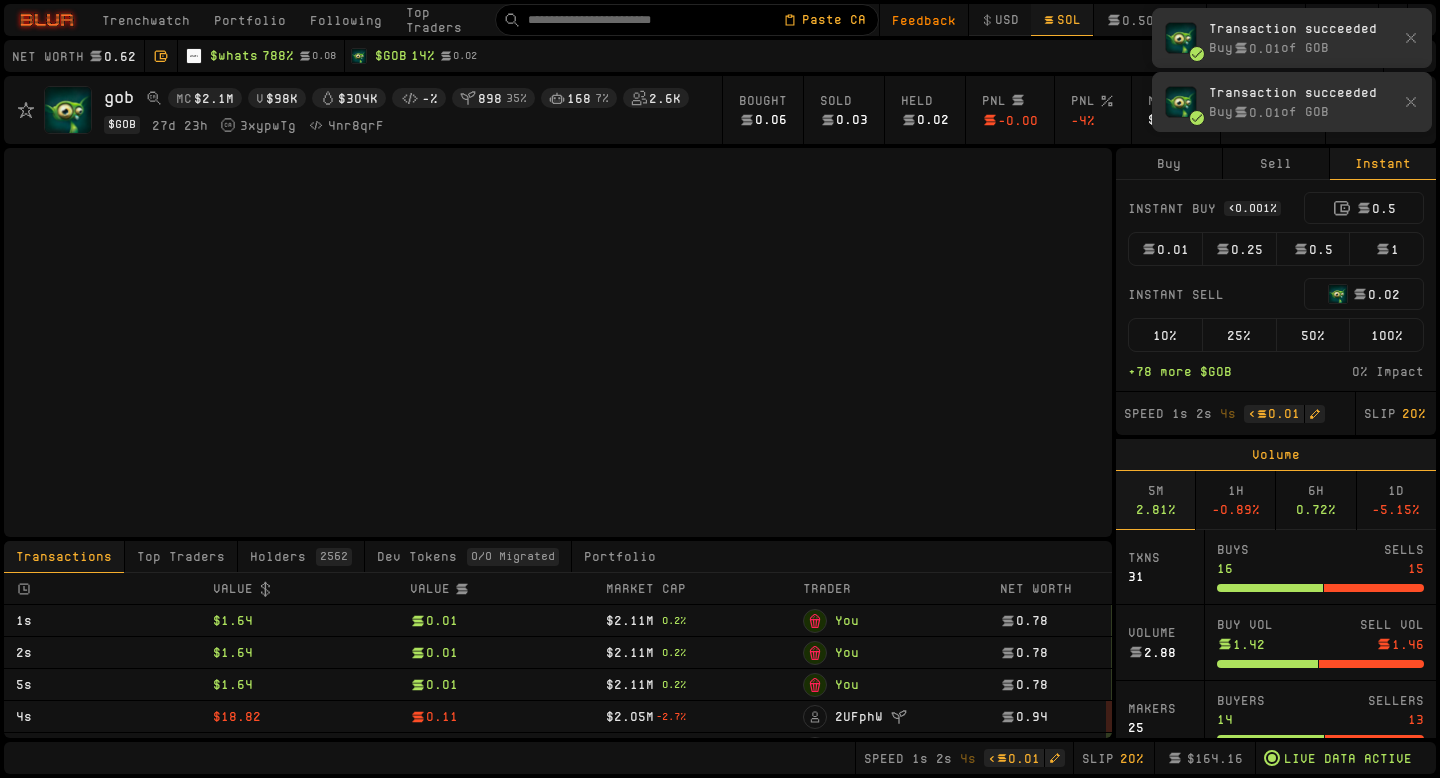 type 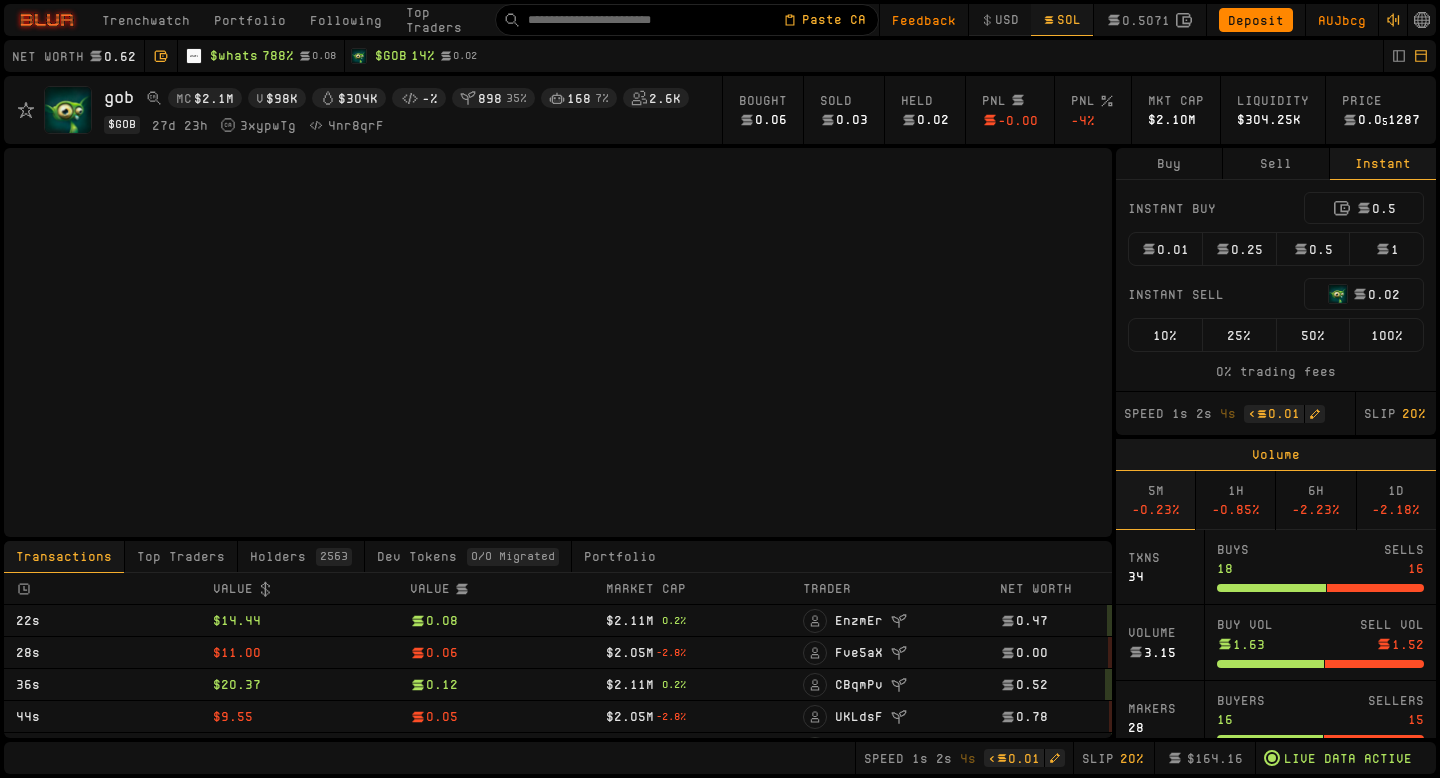 click 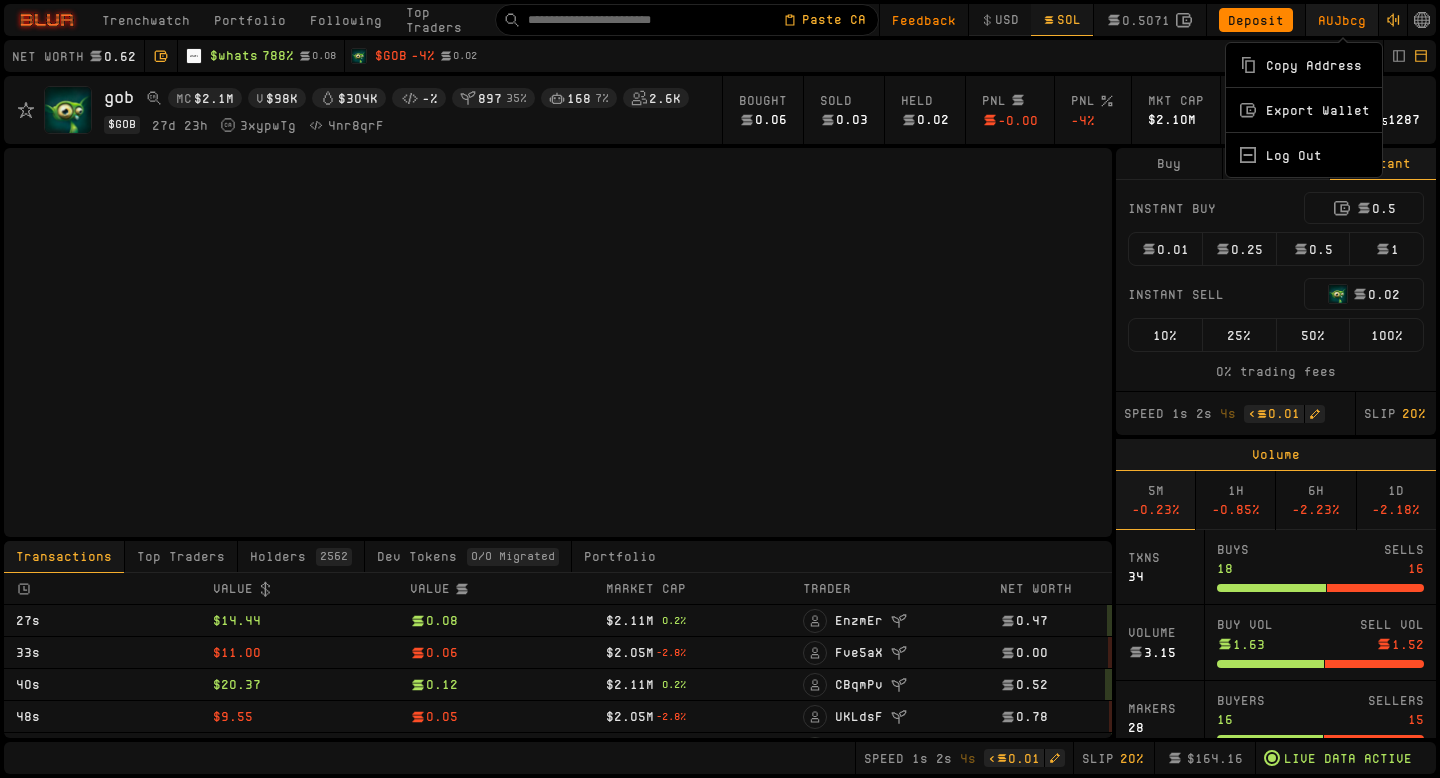 click on "Copy Address" at bounding box center [1304, 65] 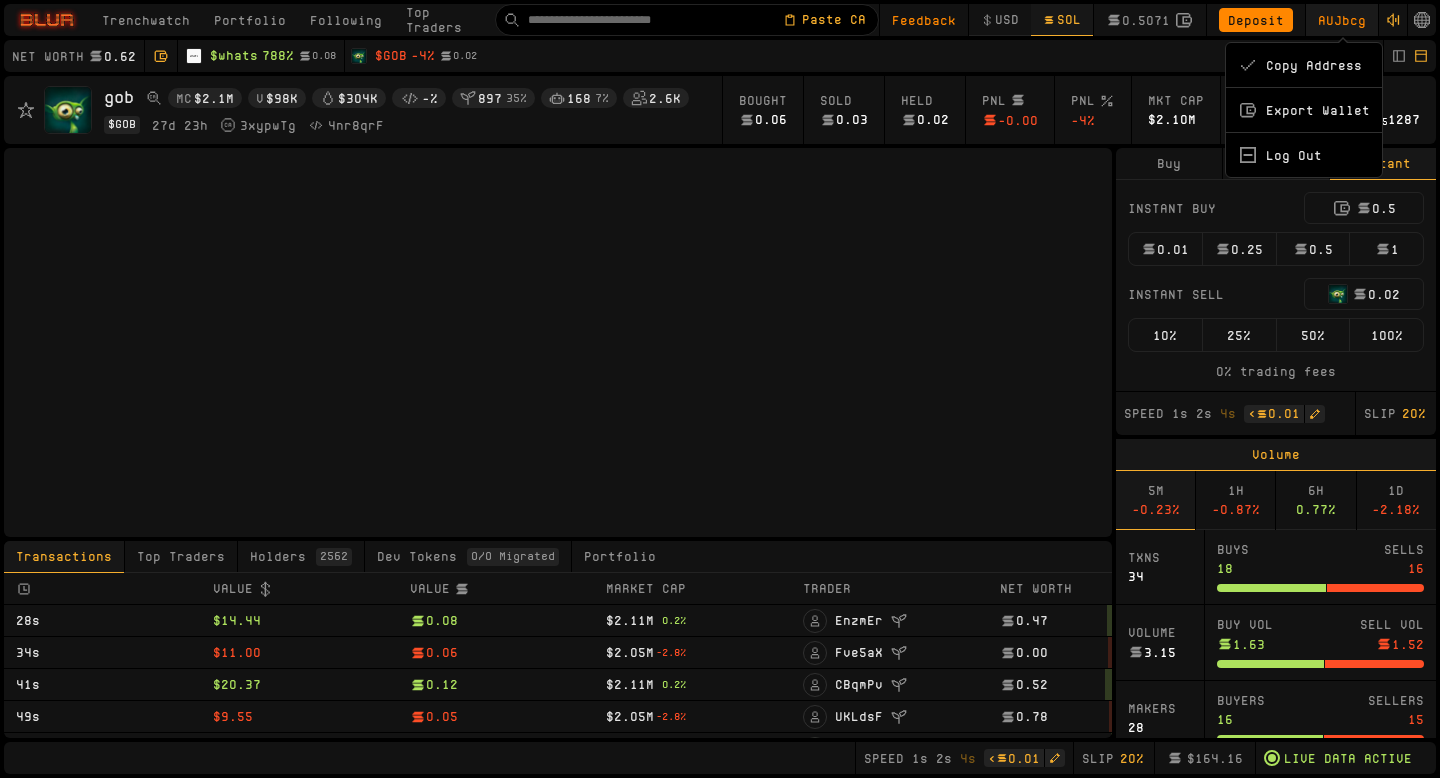 type 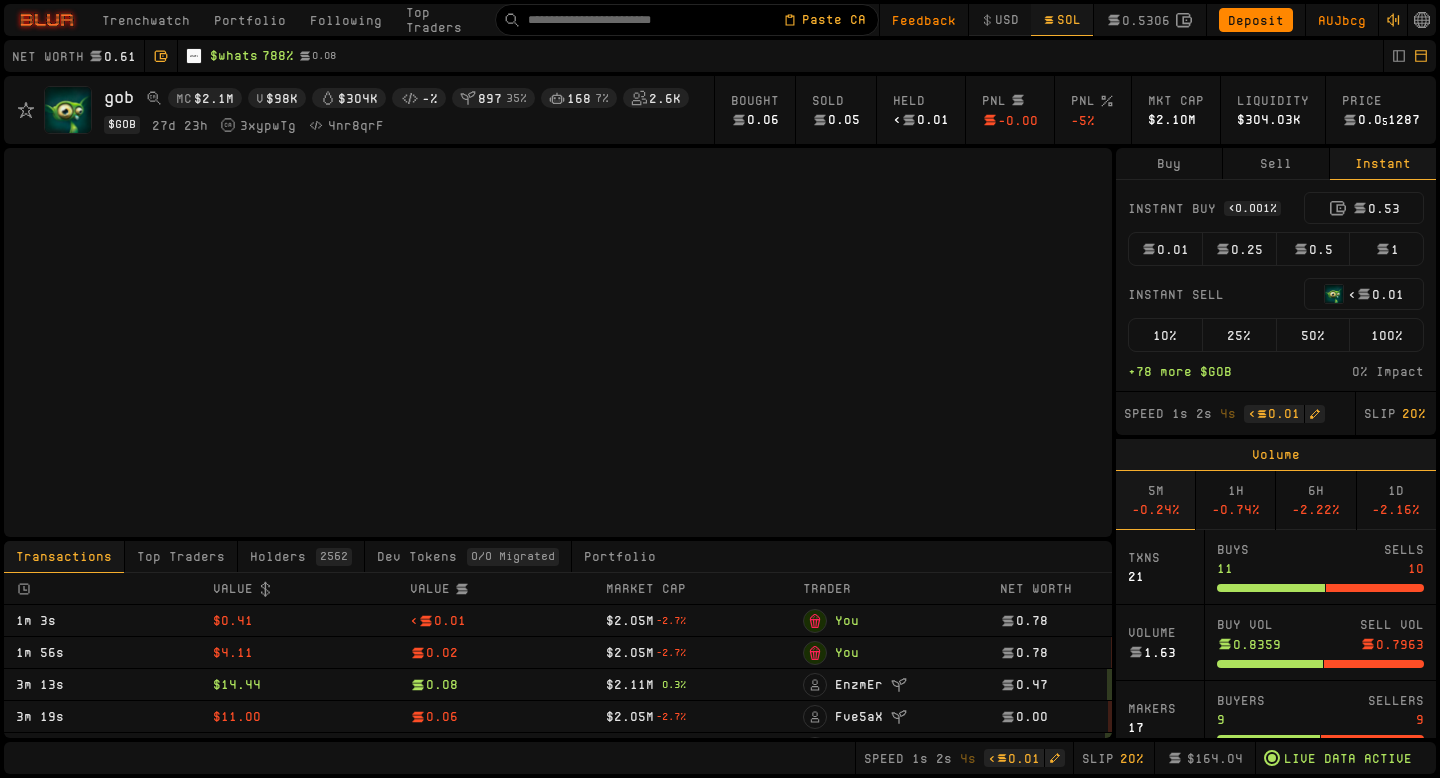 click on "0.01" at bounding box center [1165, 249] 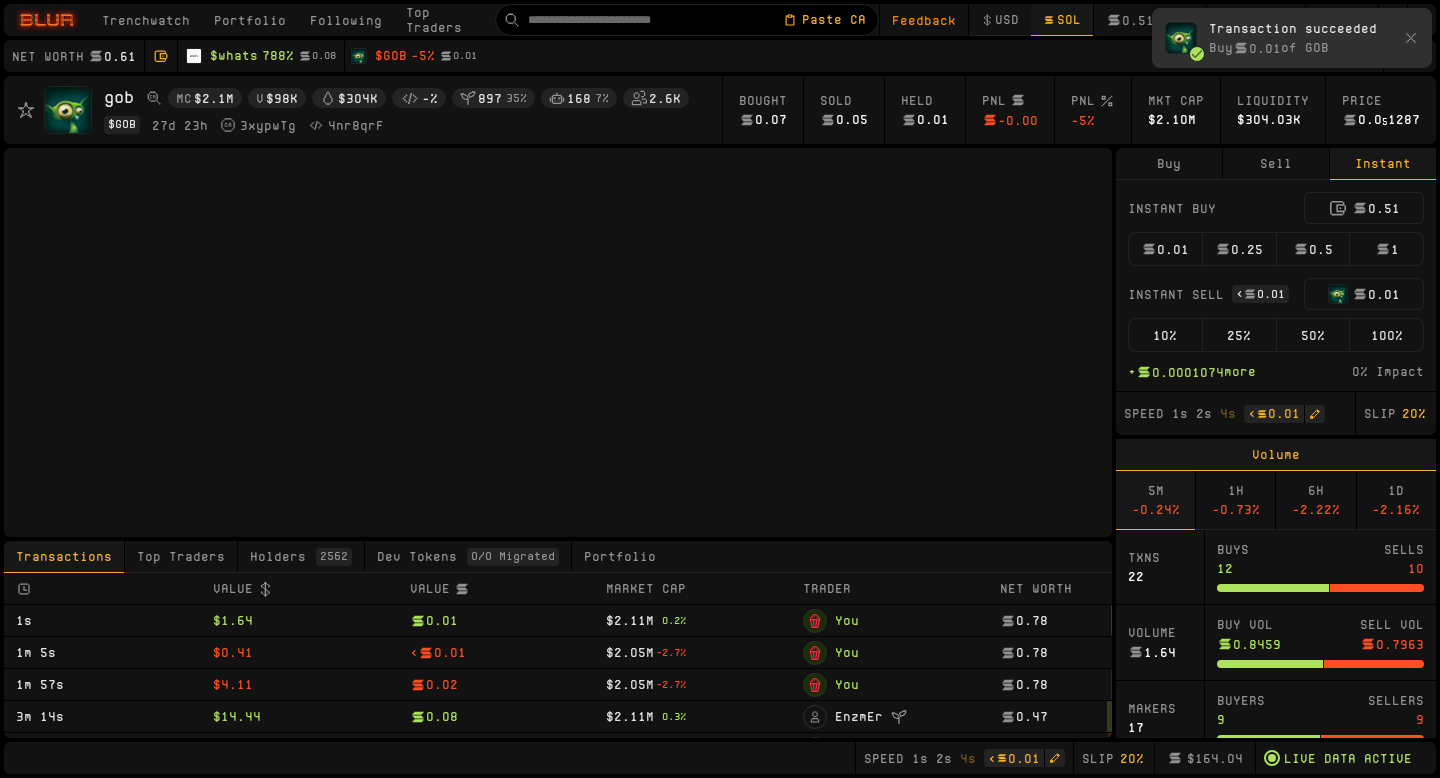 click on "50%" at bounding box center [1313, 335] 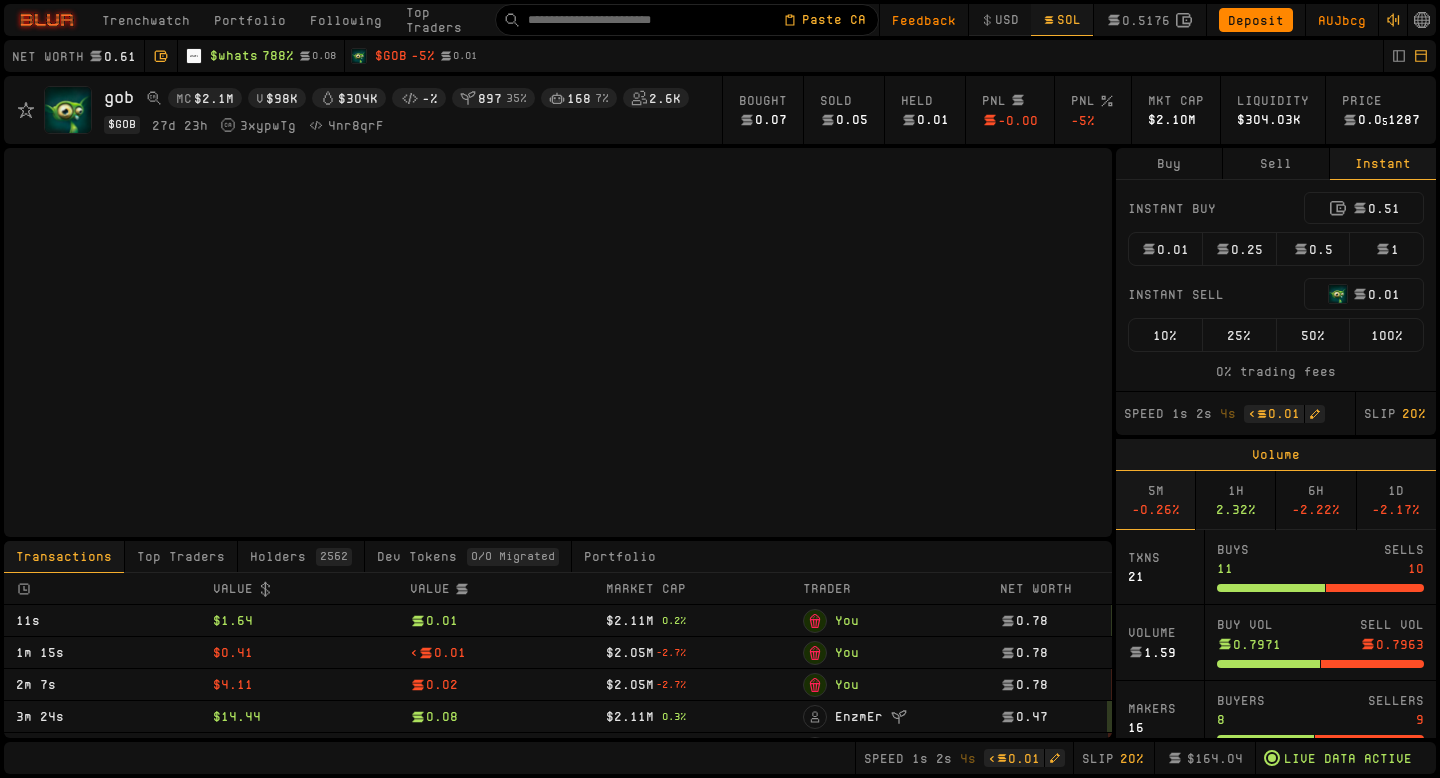 type 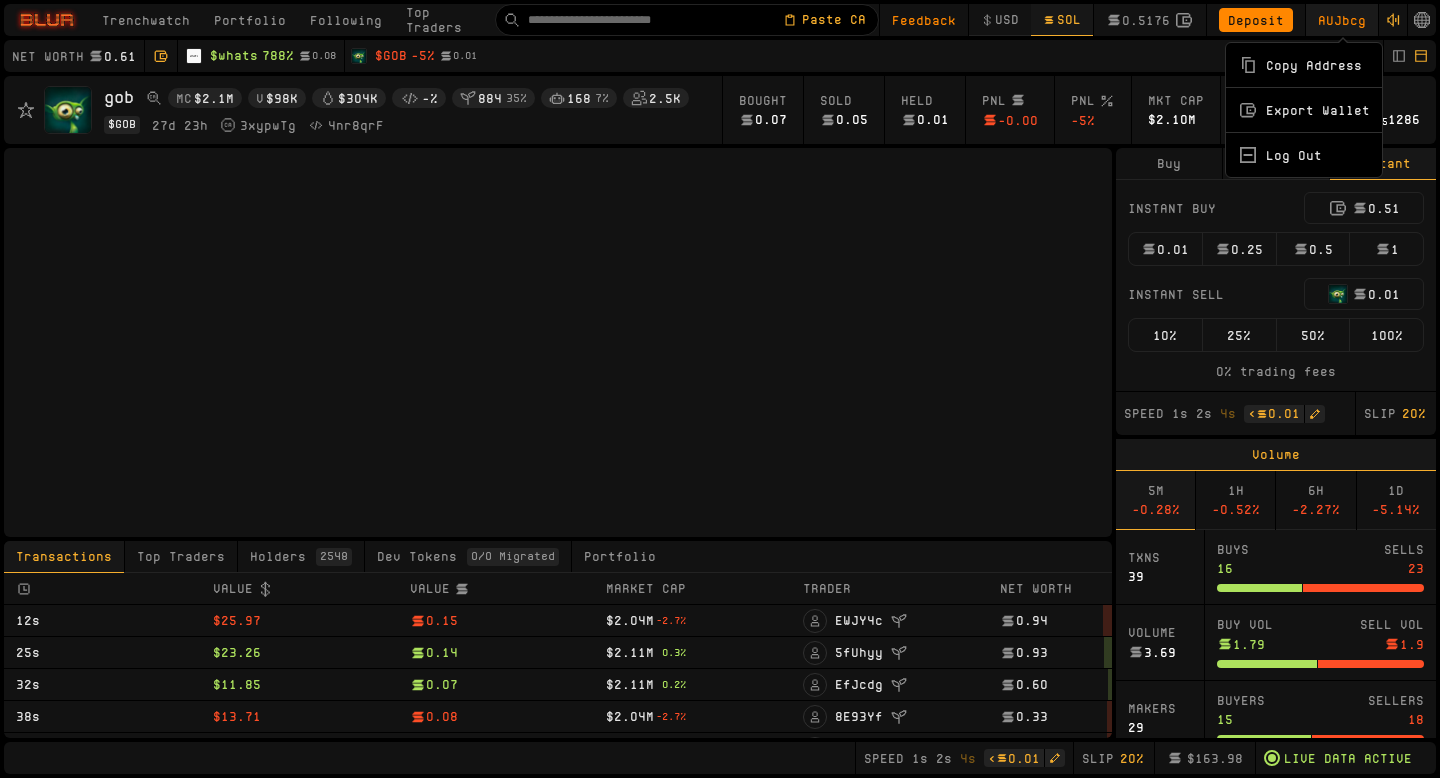 click on "Copy Address" at bounding box center (1304, 65) 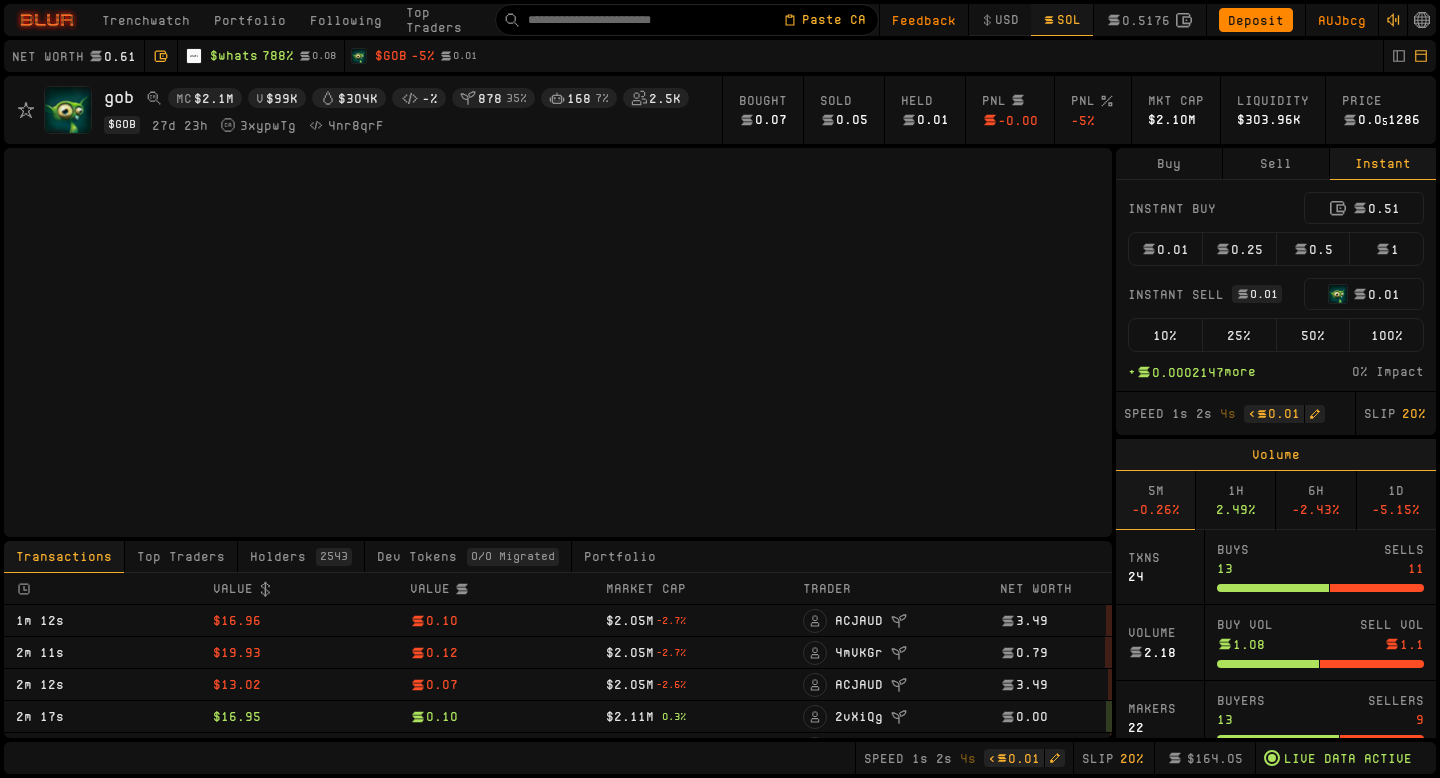 click on "100%" at bounding box center [1386, 335] 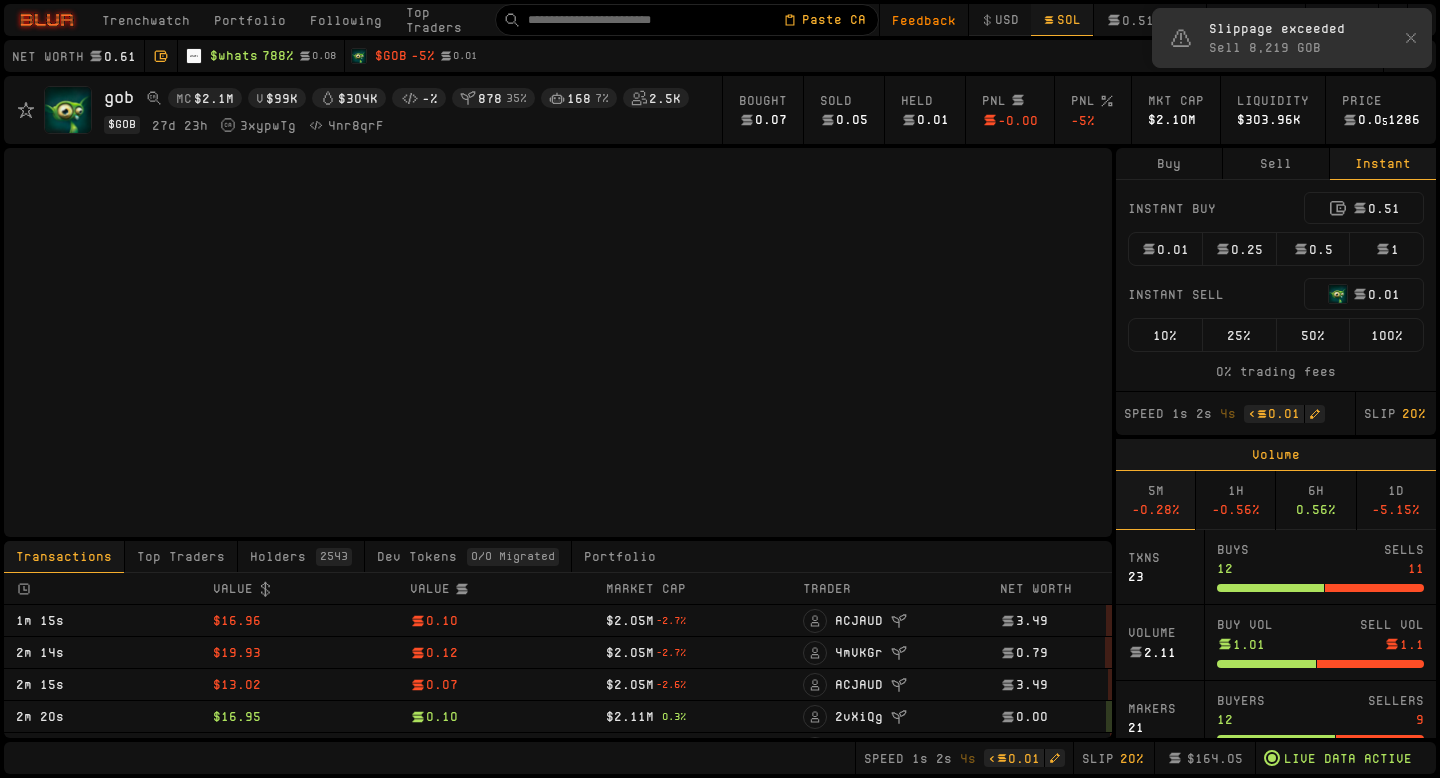 click on "Slippage exceeded" at bounding box center [1300, 28] 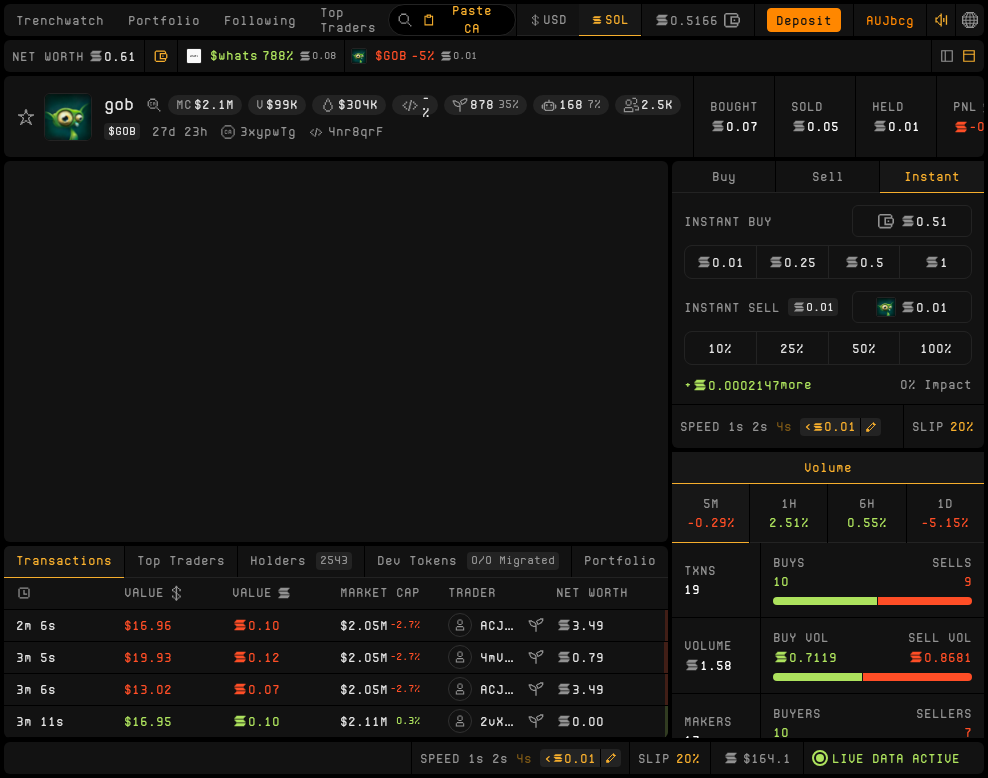 click on "100%" at bounding box center [935, 348] 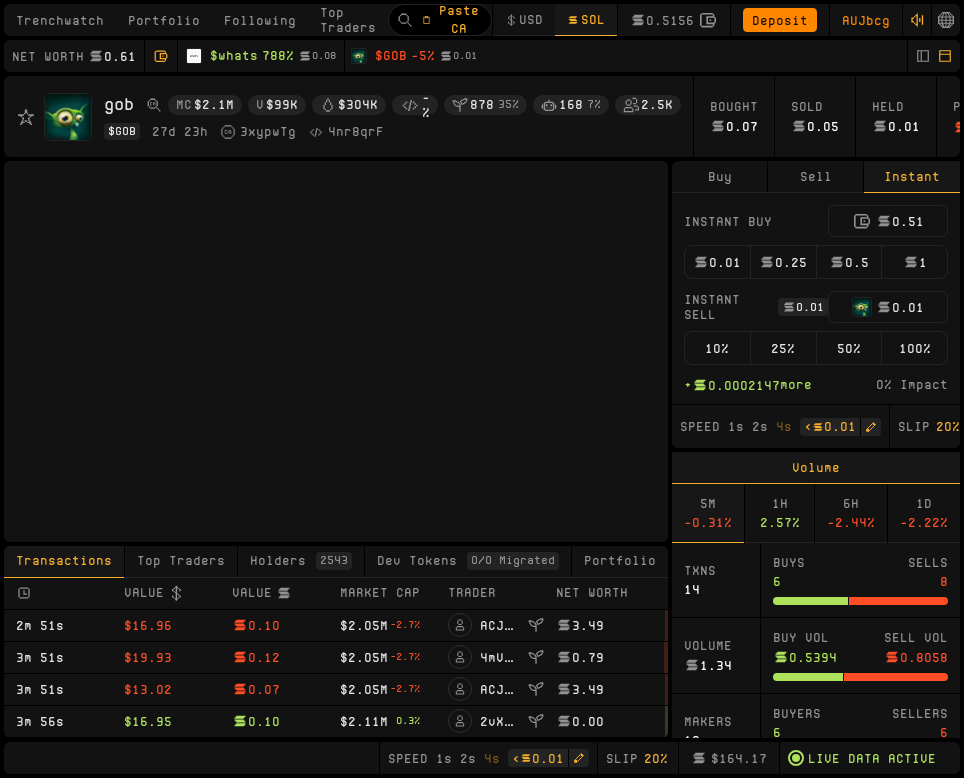 click on "100%" at bounding box center (914, 348) 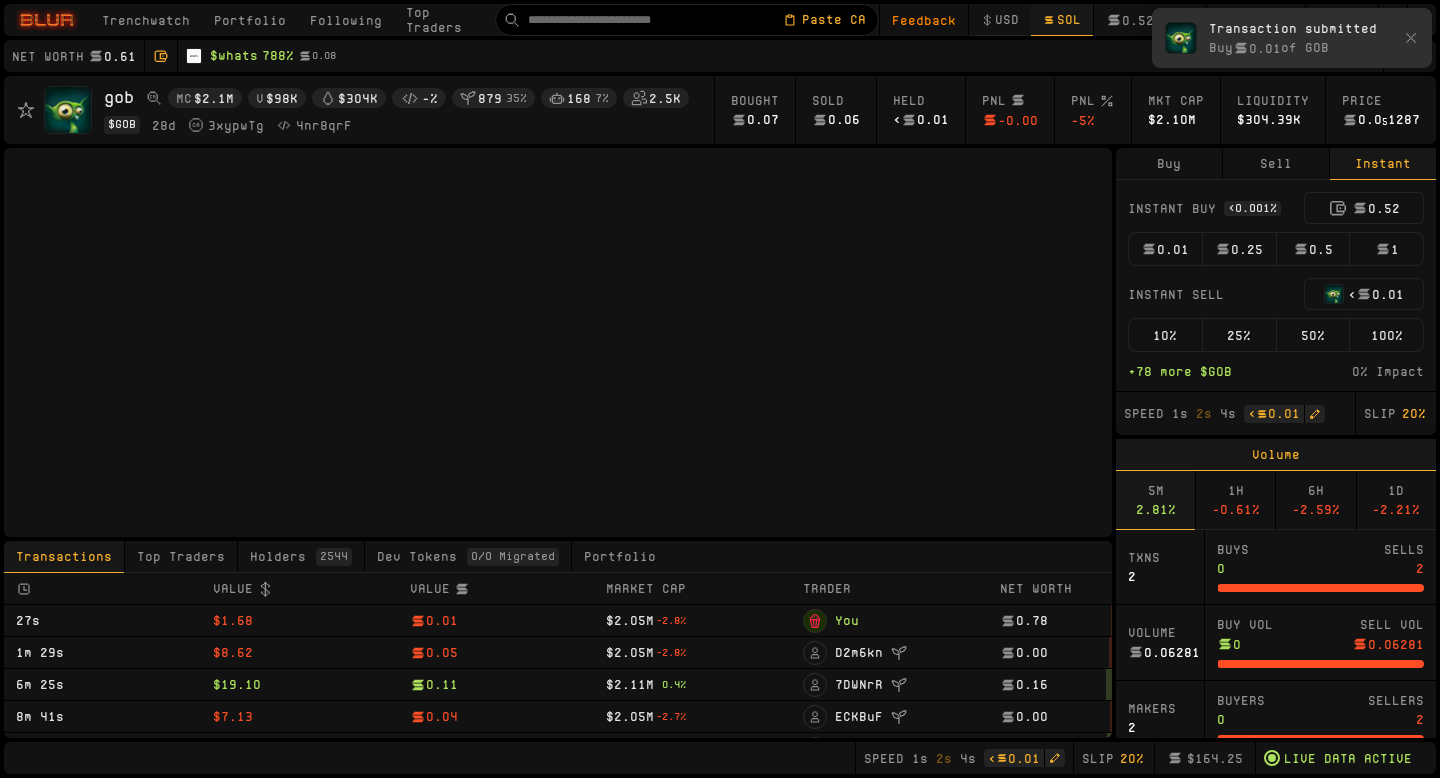 click on "0.01" at bounding box center [1165, 249] 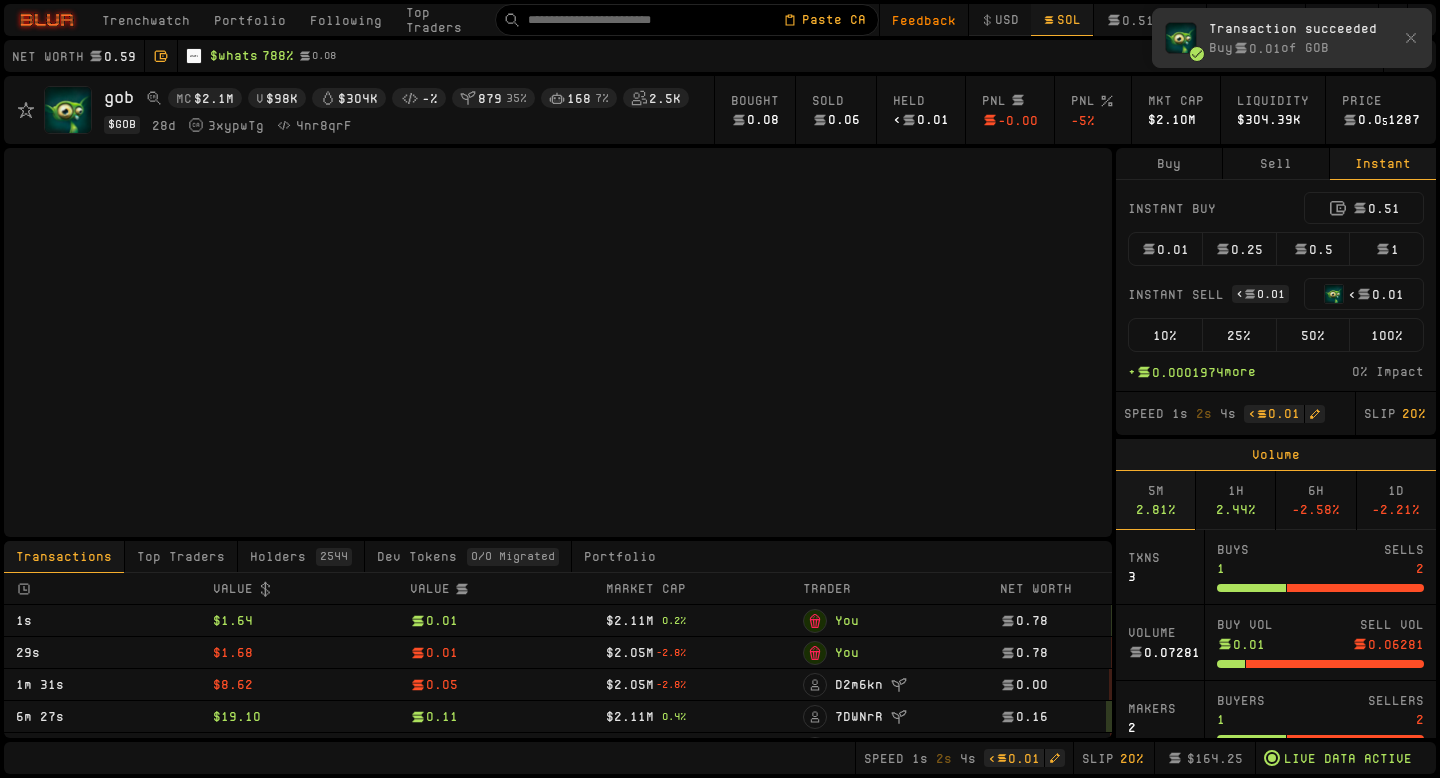 click on "100%" at bounding box center (1386, 335) 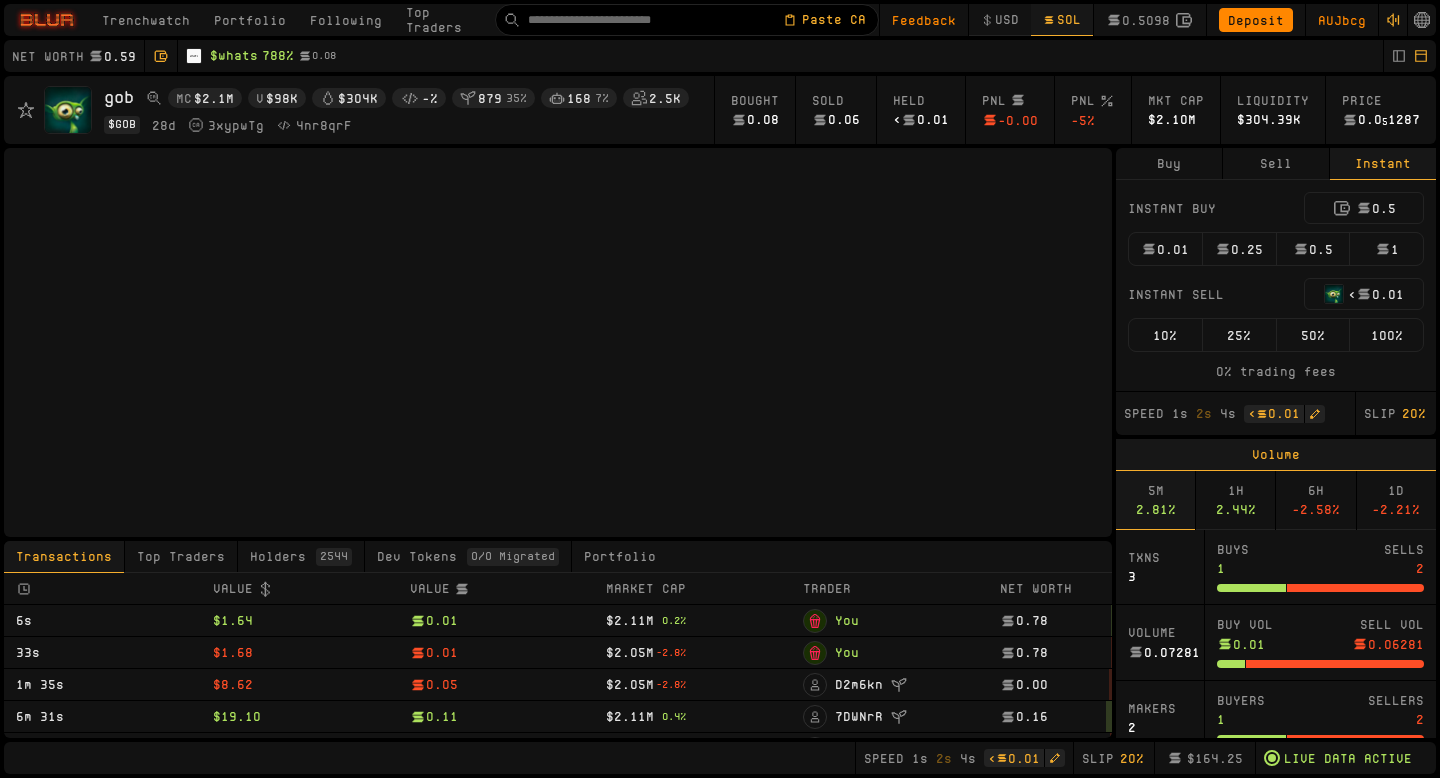type 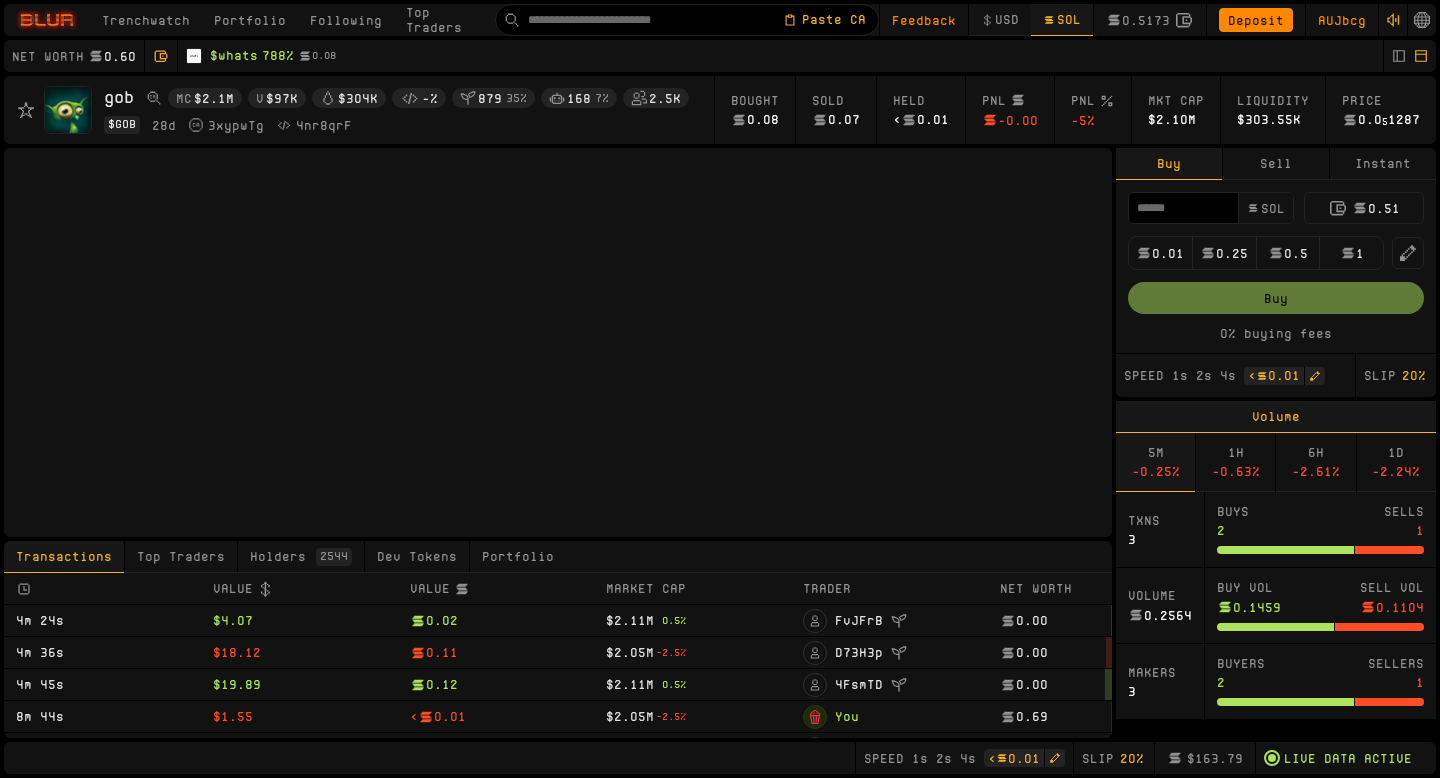 scroll, scrollTop: 0, scrollLeft: 0, axis: both 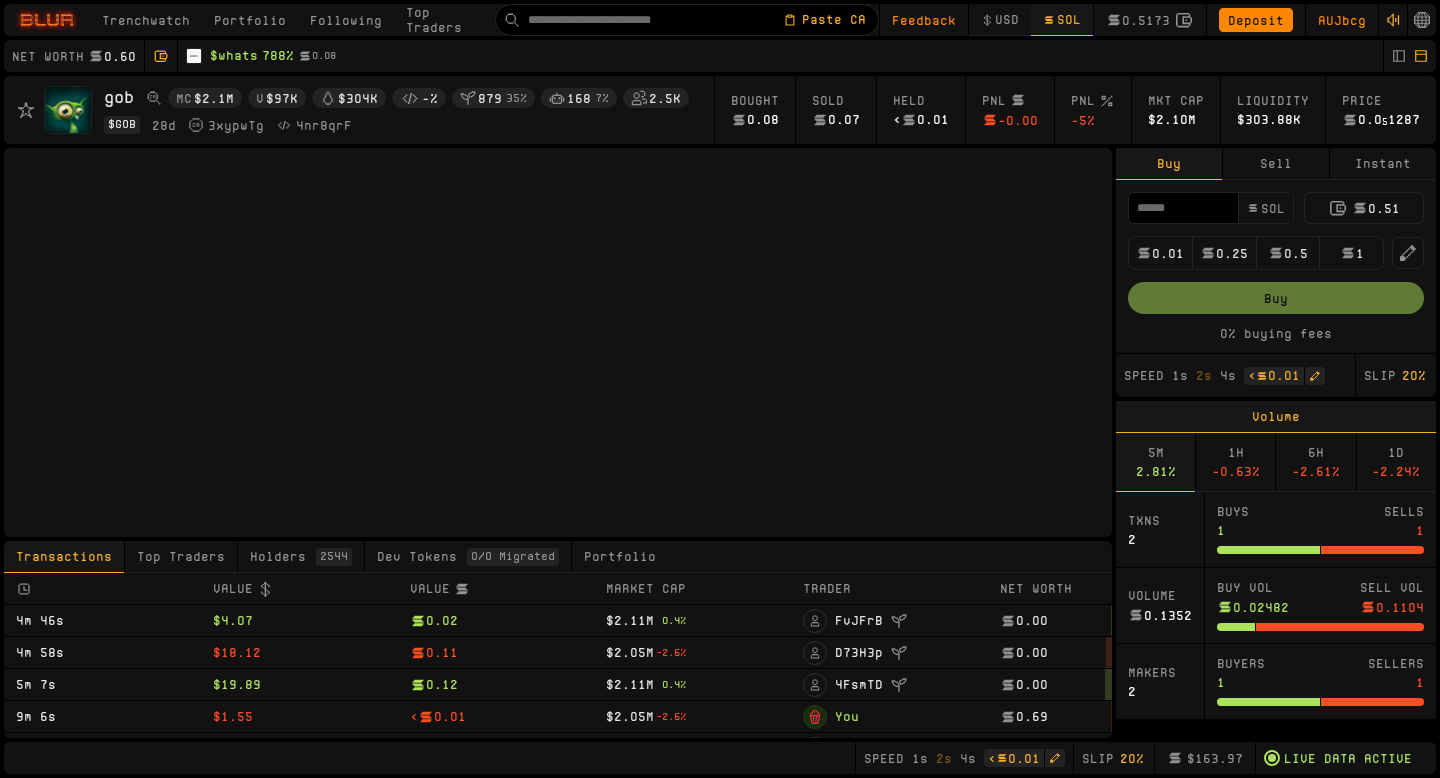 click on "Instant" at bounding box center (1383, 164) 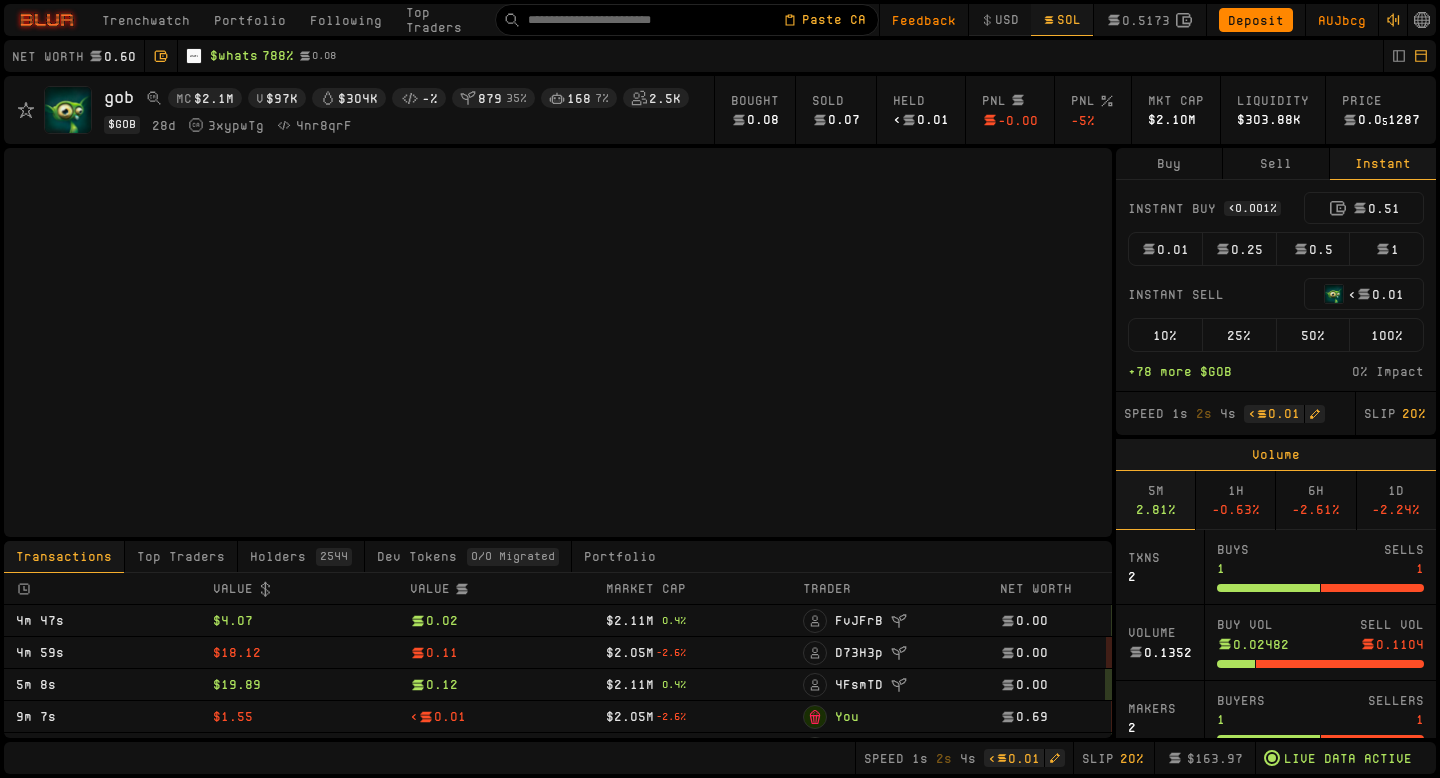 click on "0.01" at bounding box center [1165, 249] 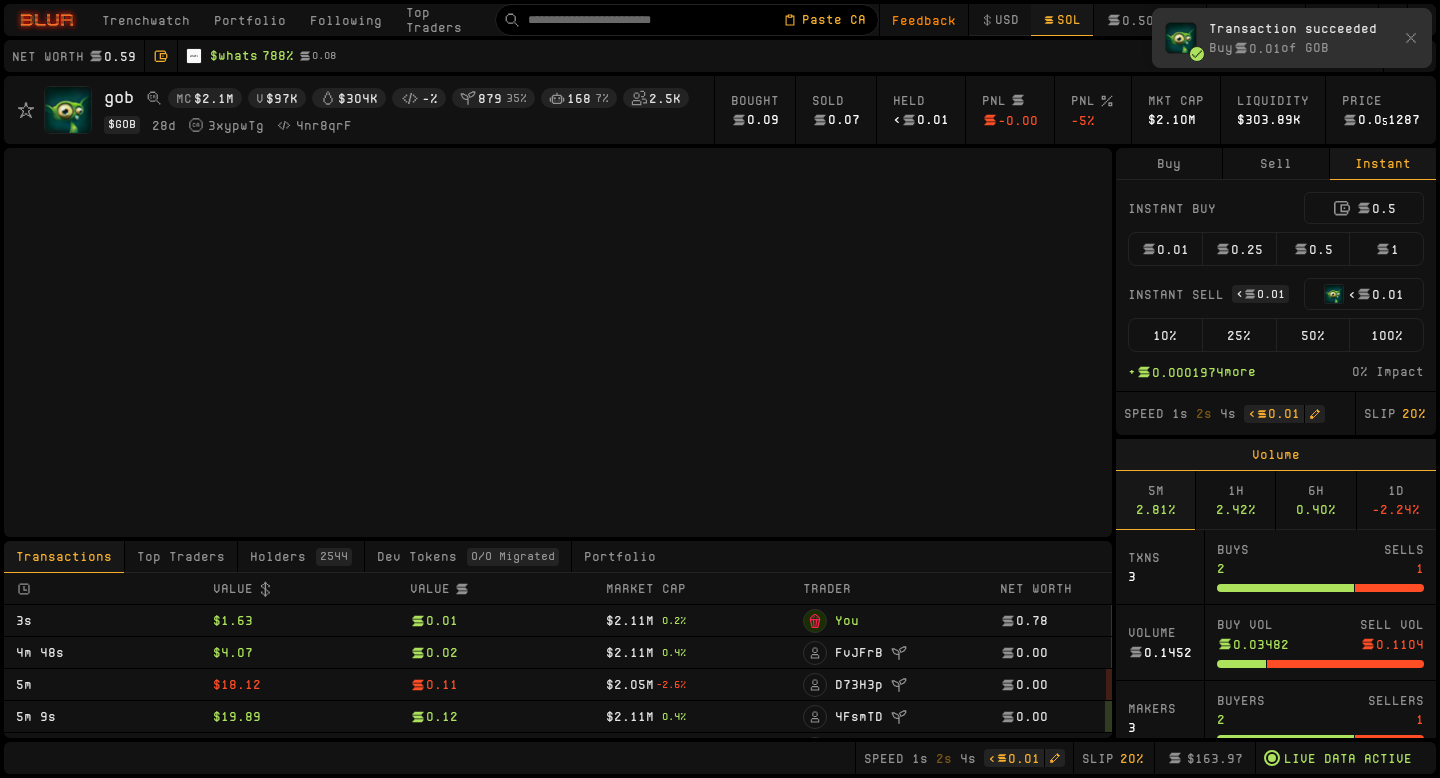 click on "100%" at bounding box center [1386, 335] 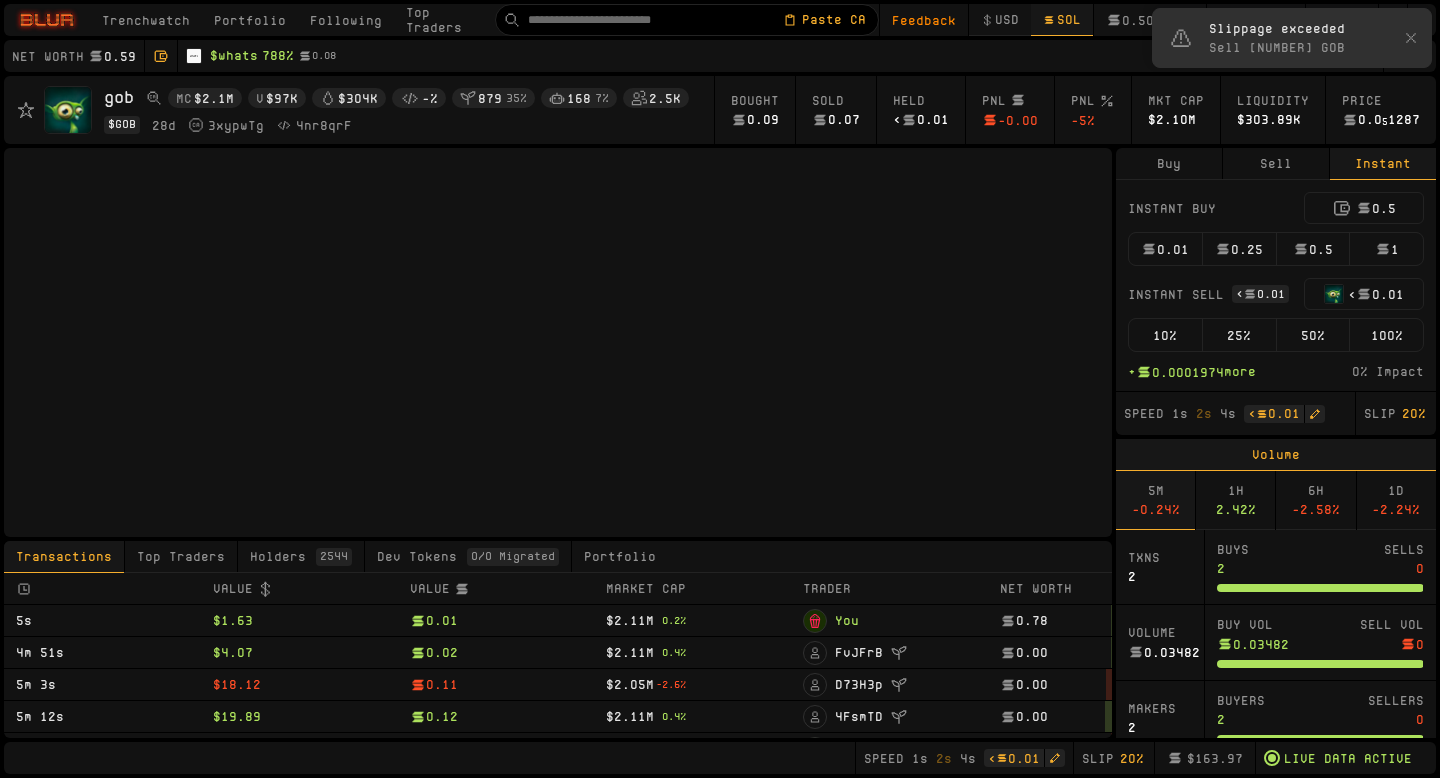 type 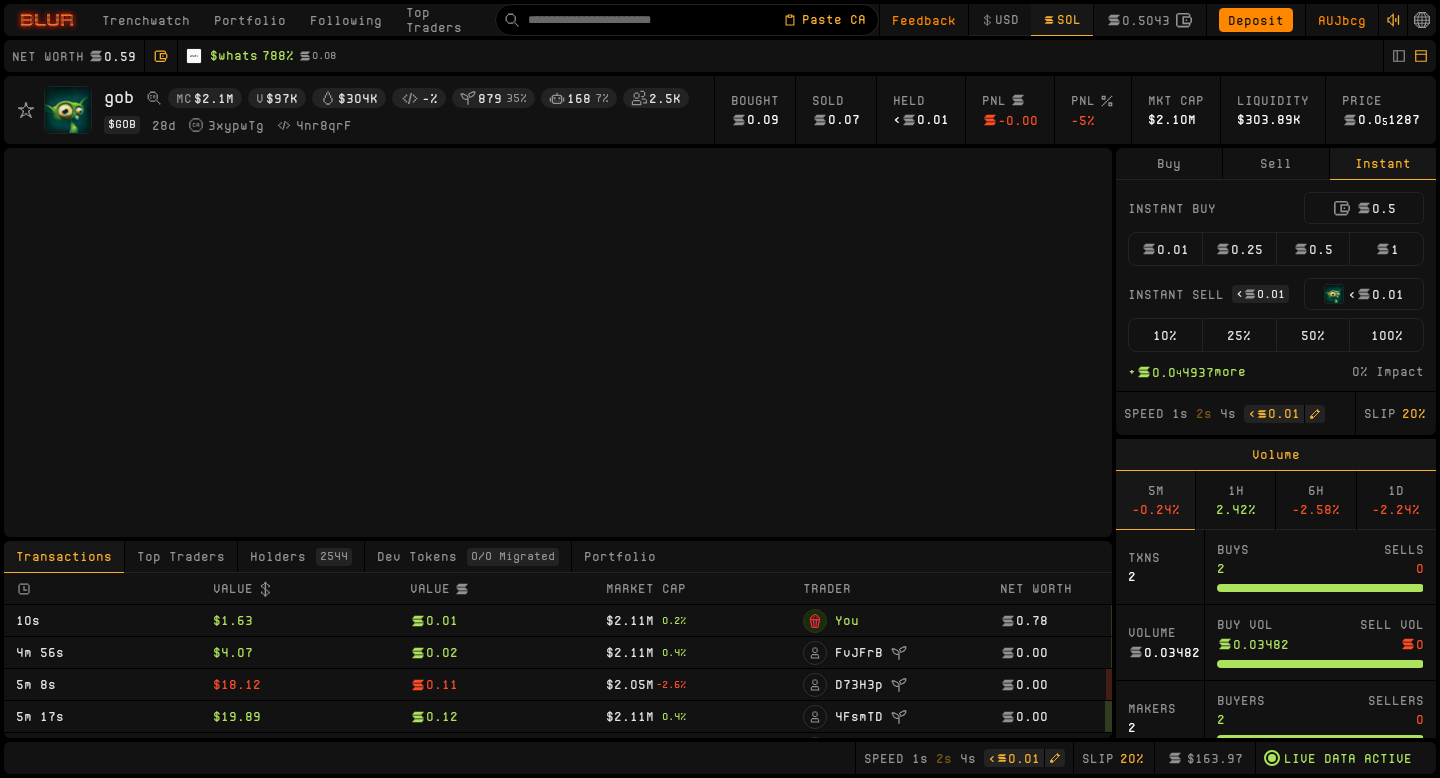 click on "10%" at bounding box center (1165, 335) 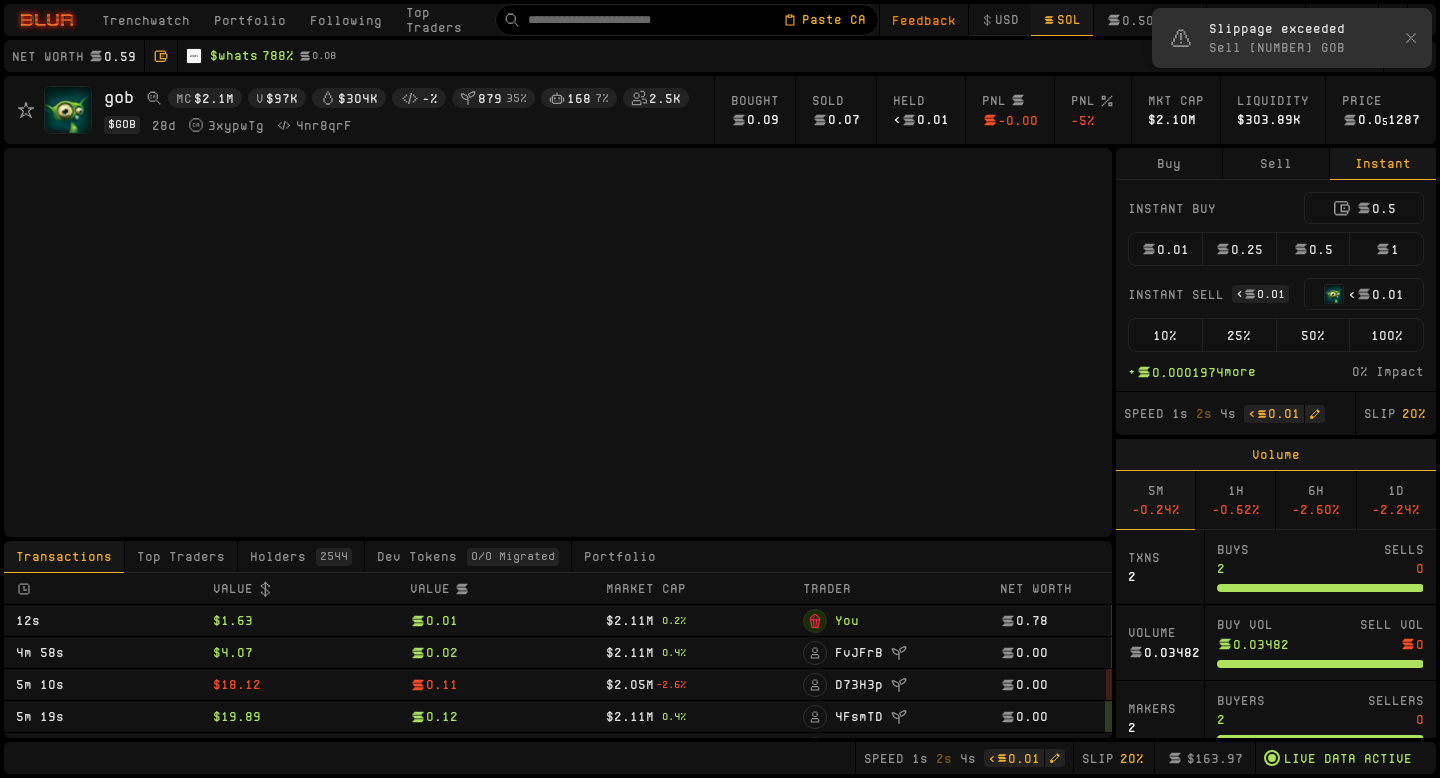 click on "100%" at bounding box center (1386, 335) 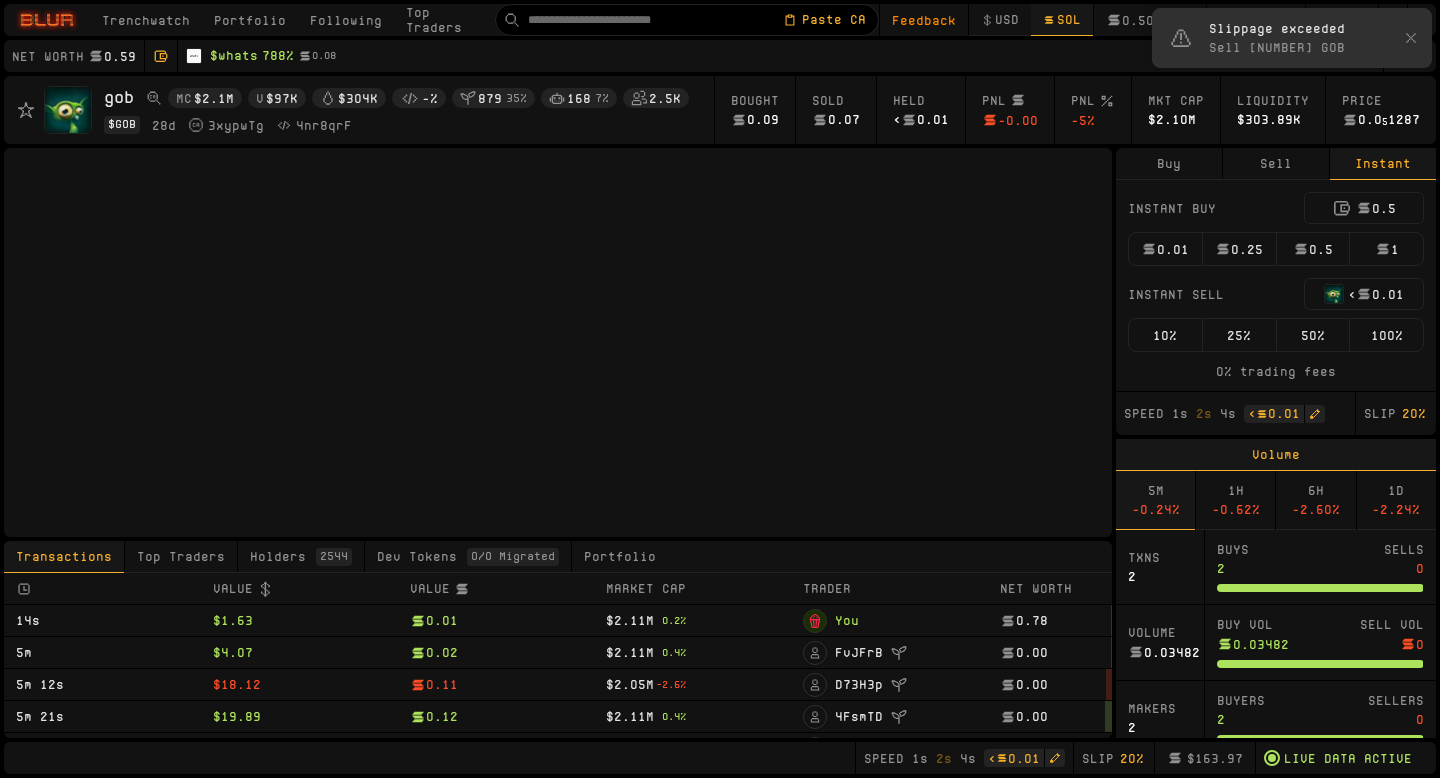 click on "Trenchwatch" at bounding box center (146, 20) 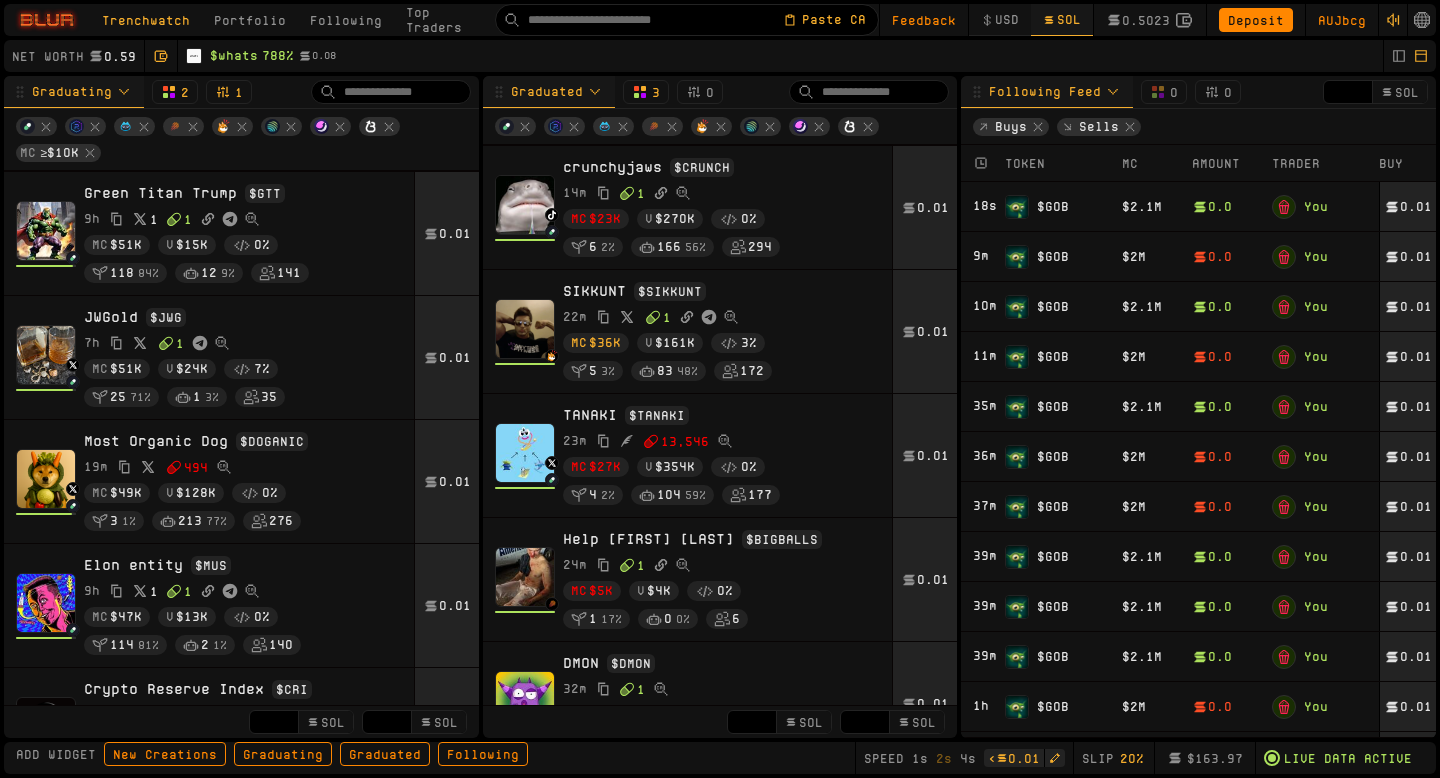 click on "Following" at bounding box center (346, 20) 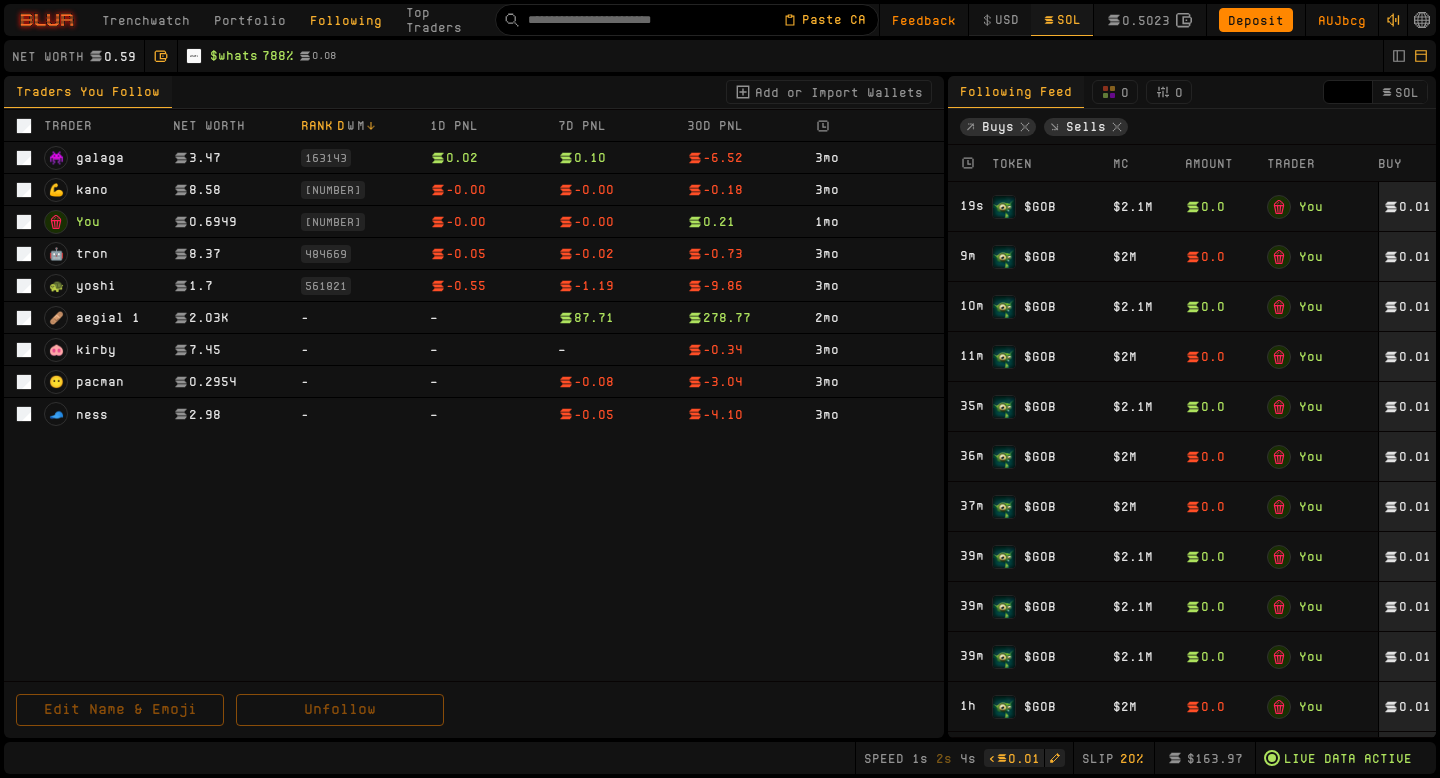 click on "Portfolio" at bounding box center [250, 20] 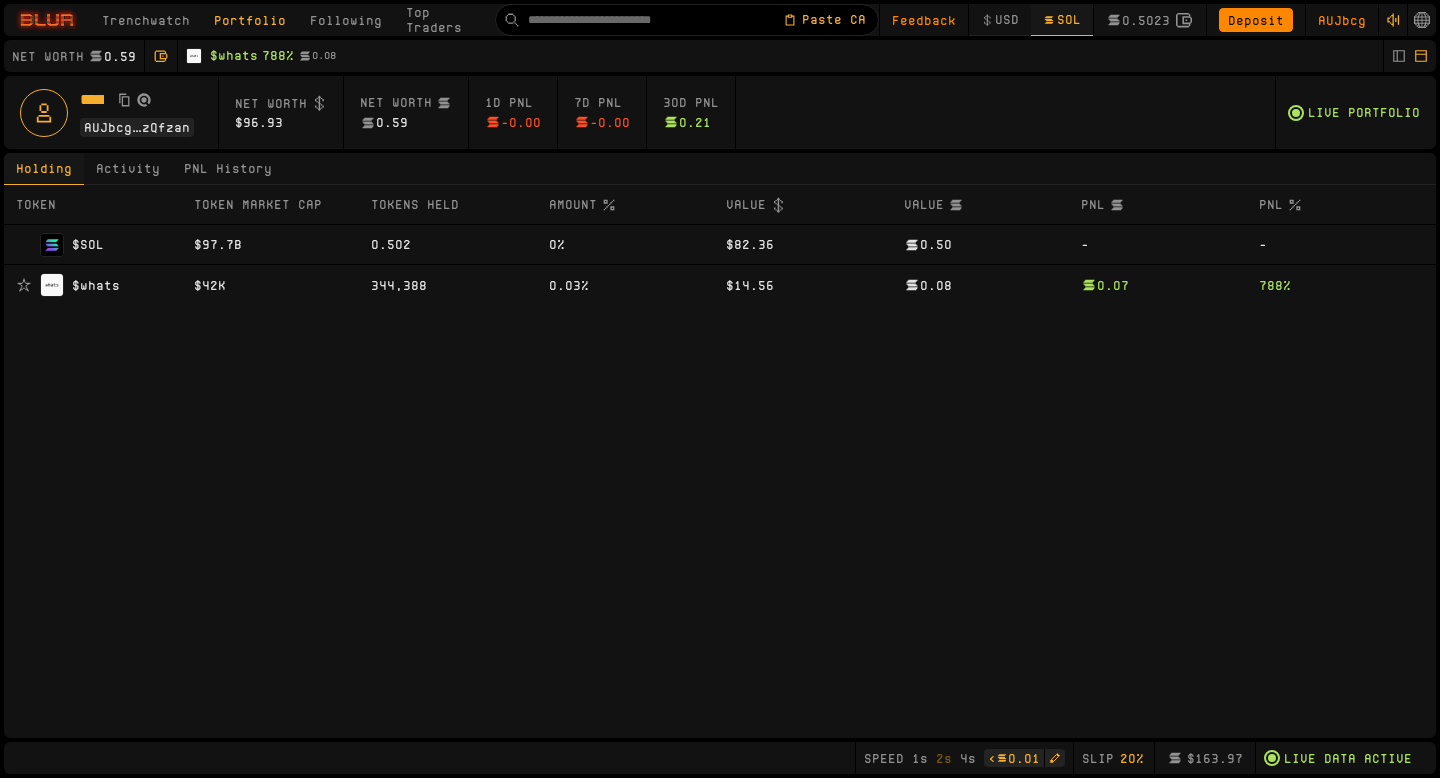click on "Trenchwatch" at bounding box center (146, 20) 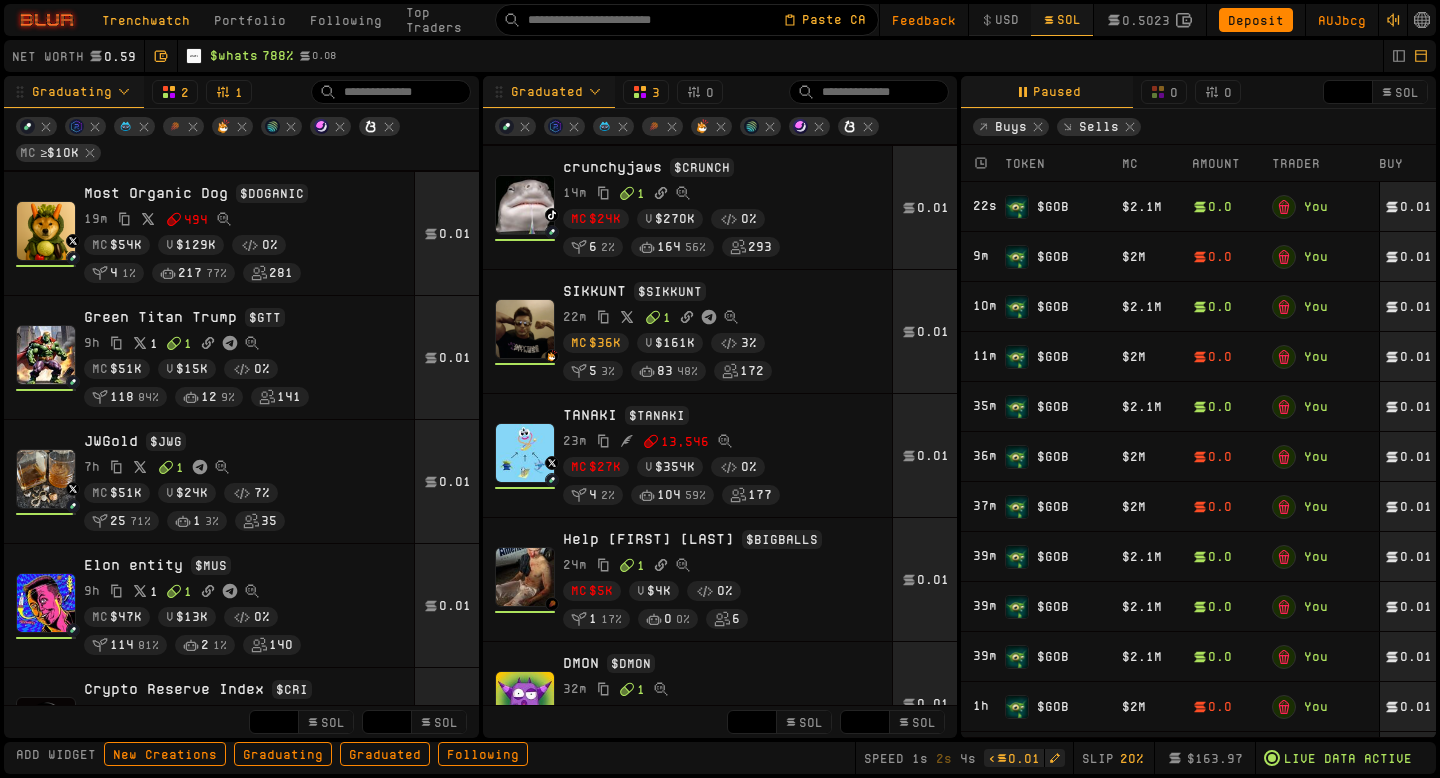click on "$ GOB" at bounding box center [1061, 207] 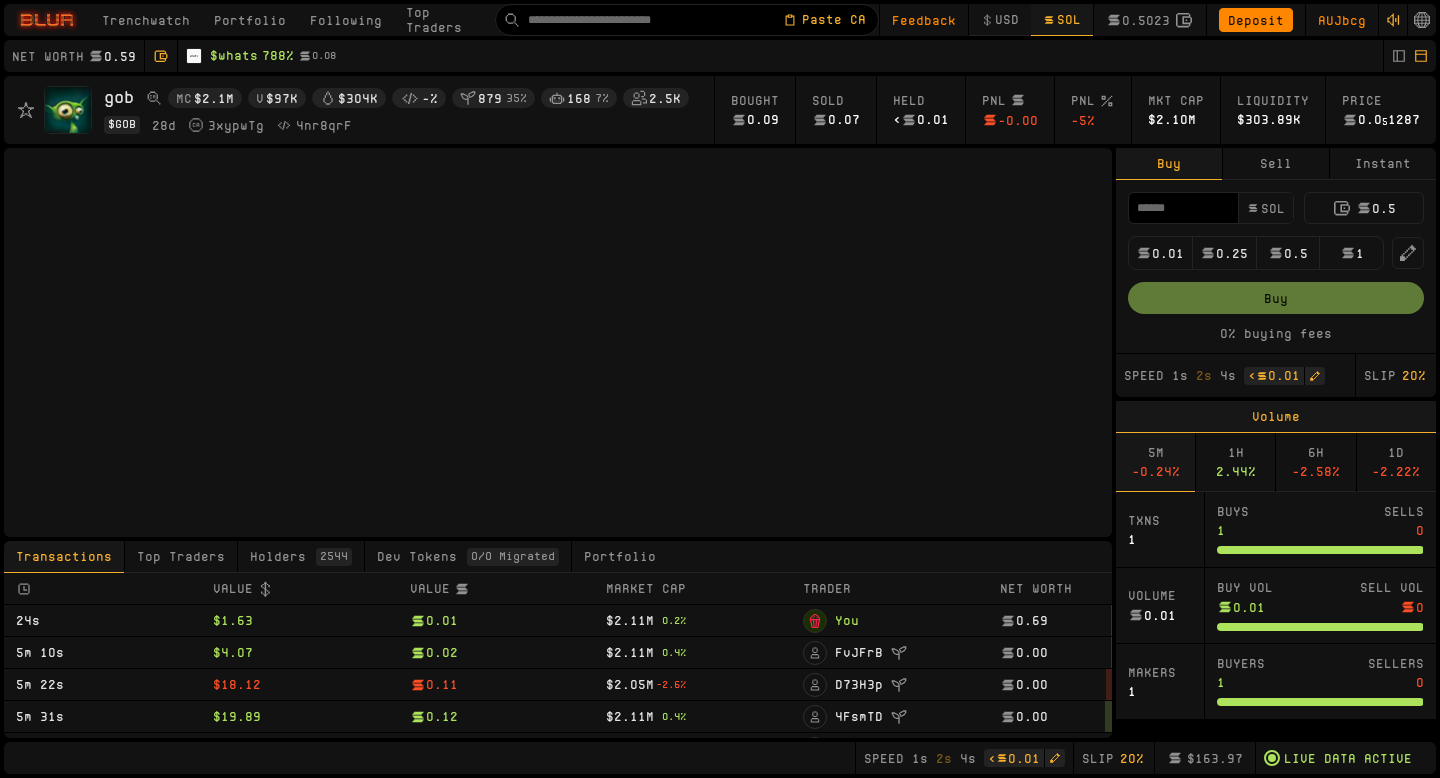 click on "Instant" at bounding box center [1383, 164] 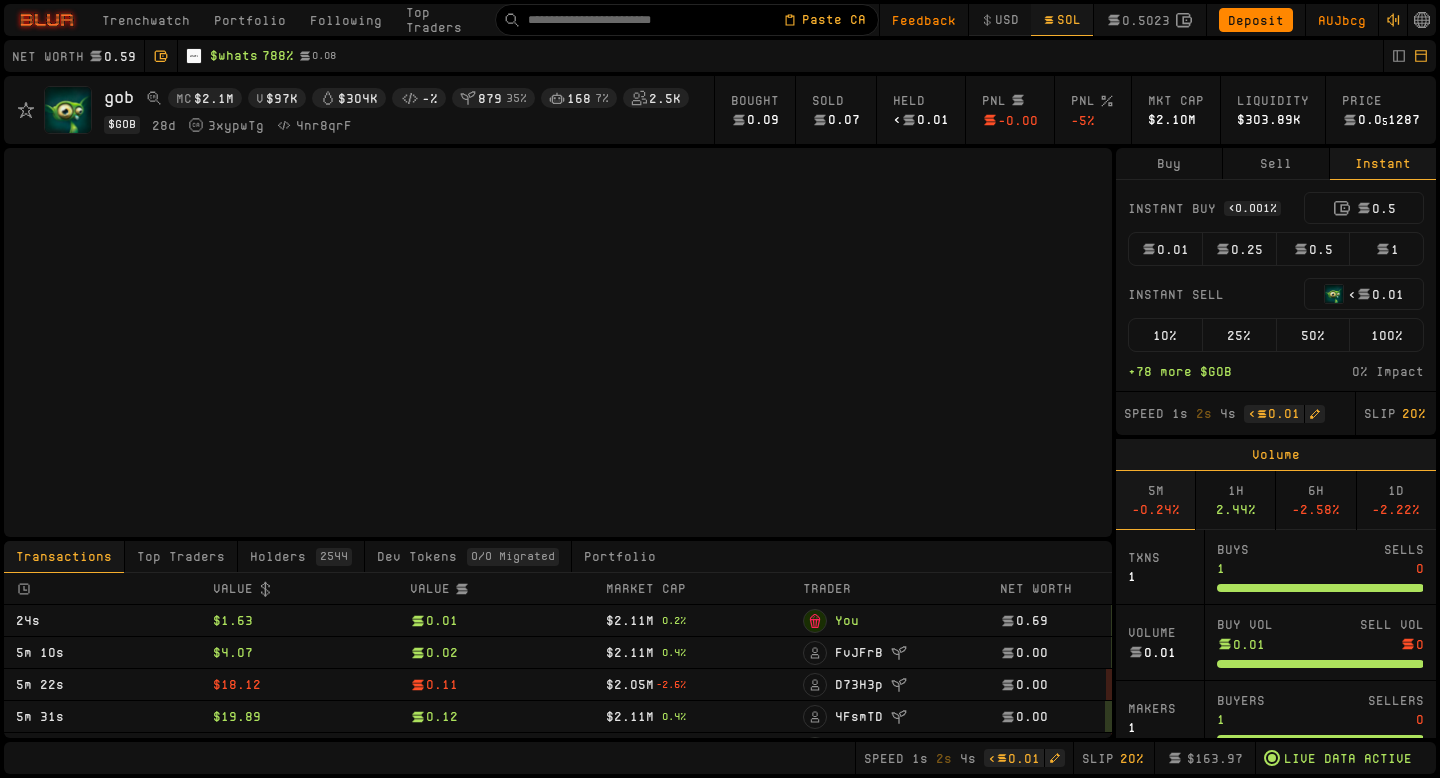 click on "0.01" at bounding box center (1165, 249) 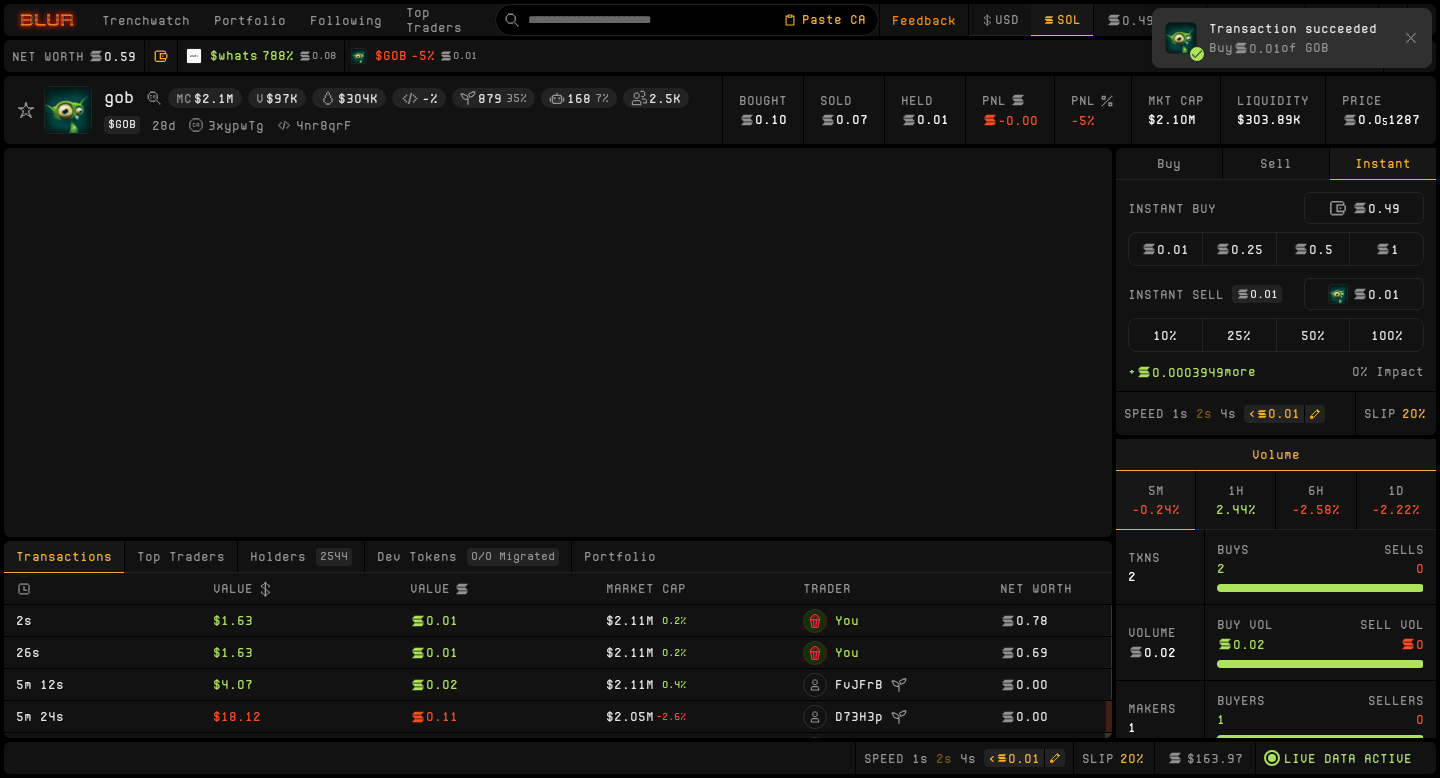 click on "100%" at bounding box center (1386, 335) 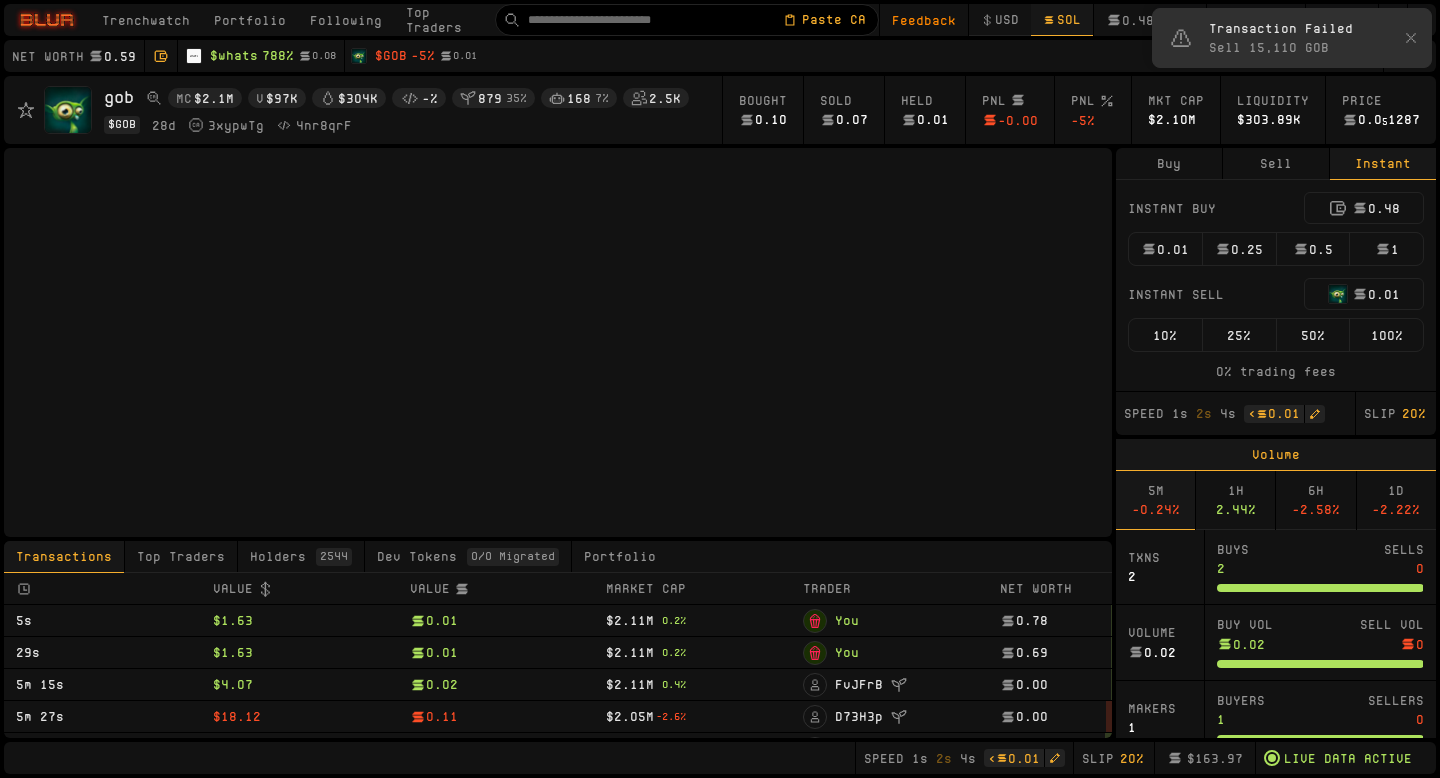 click 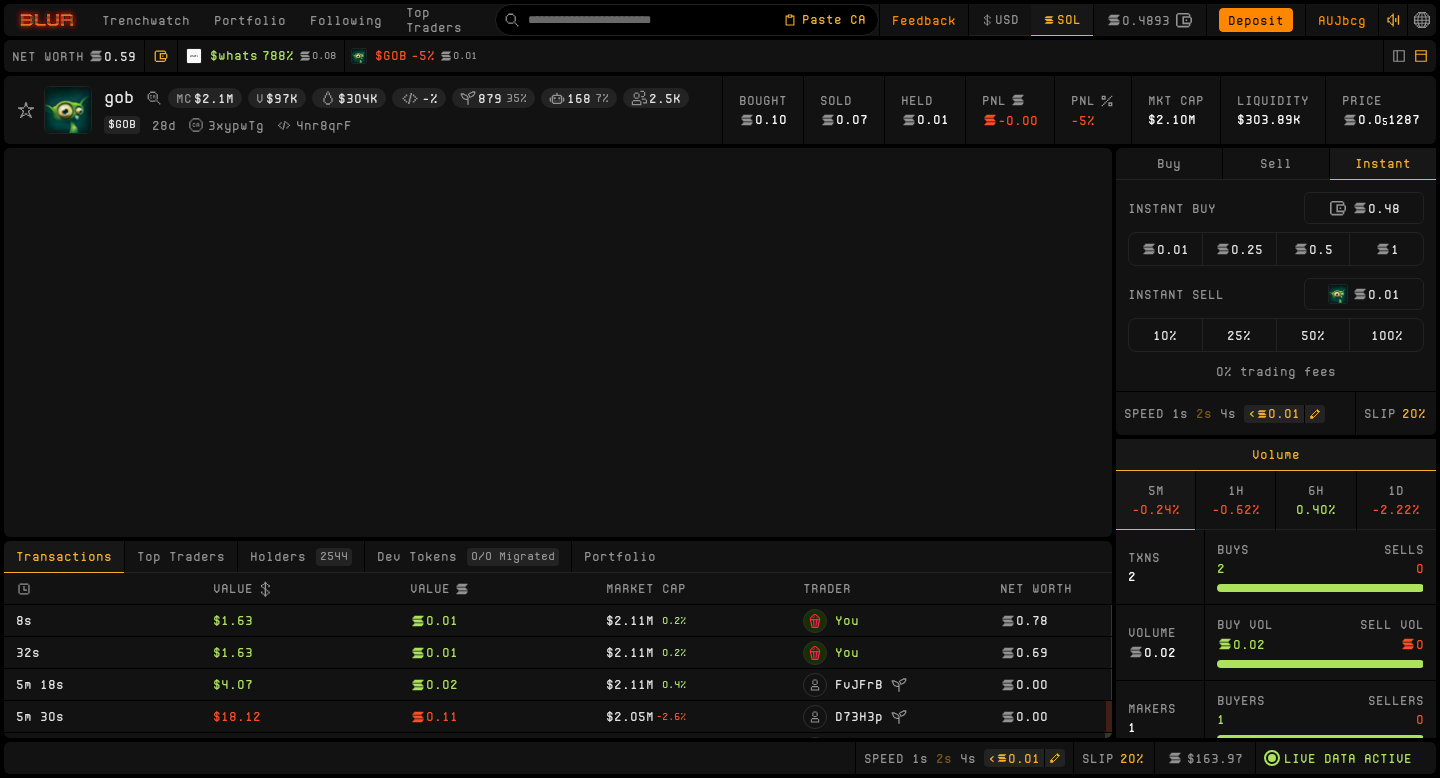 click on "$ whats" at bounding box center [234, 56] 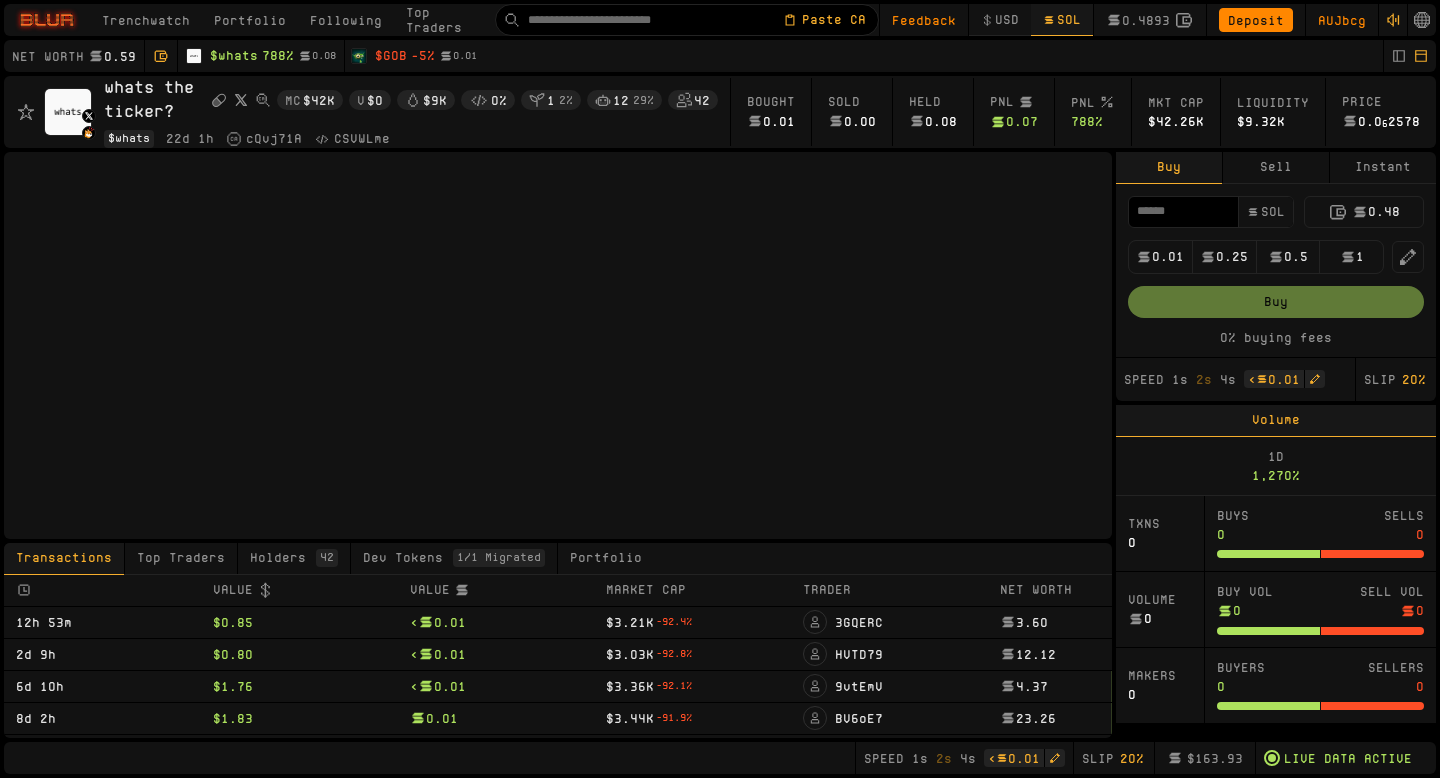 click on "Trenchwatch" at bounding box center [146, 20] 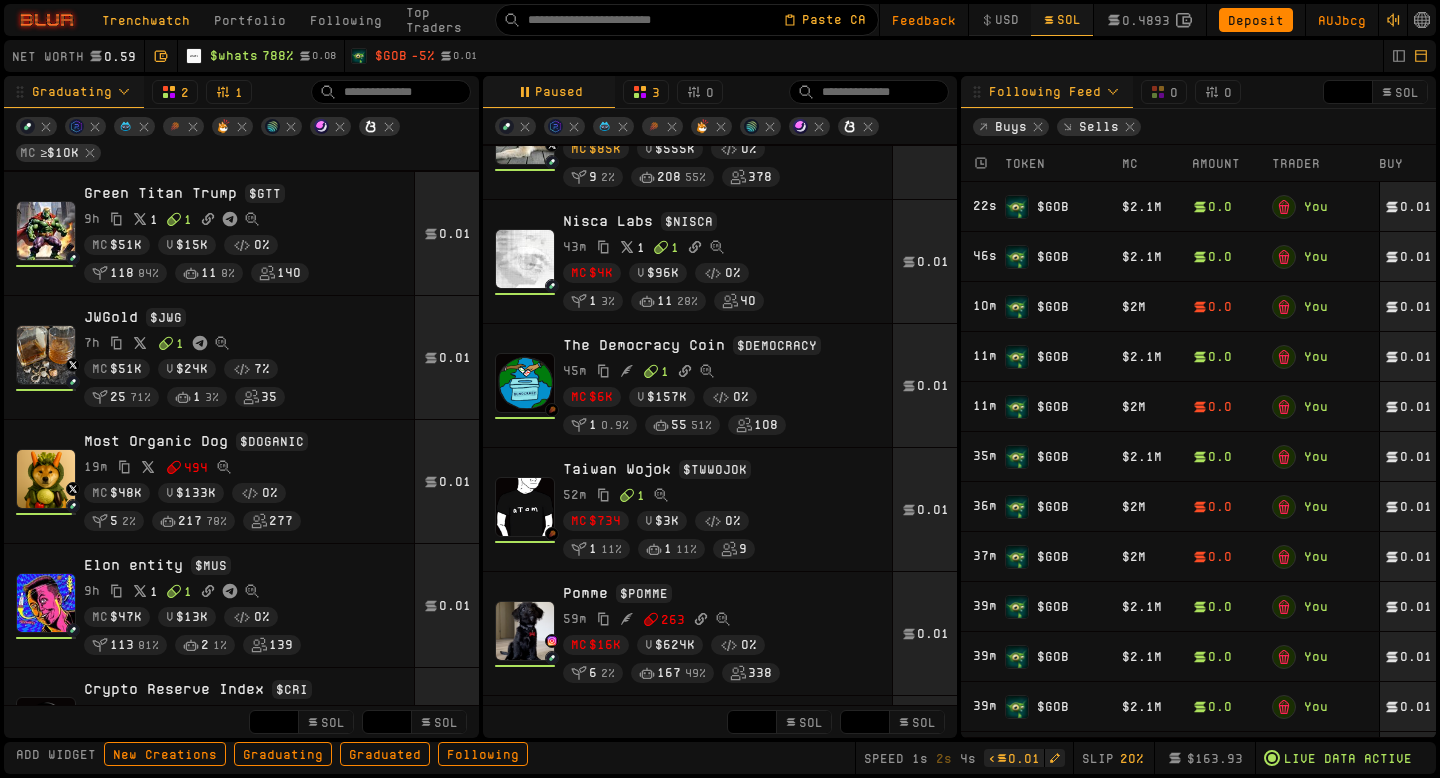 scroll, scrollTop: 829, scrollLeft: 0, axis: vertical 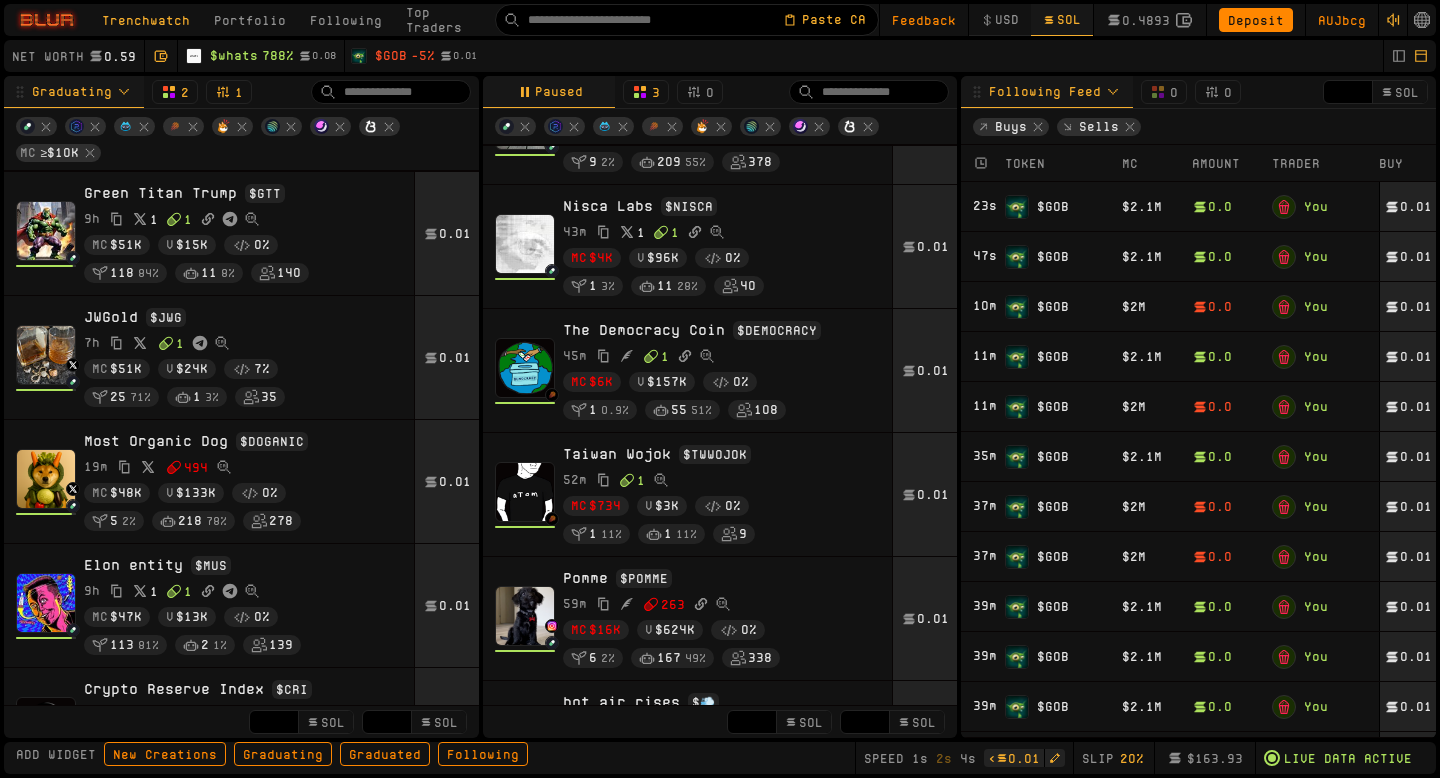click on "45m Pumpfuns Deployed By Dev 1" at bounding box center (722, 356) 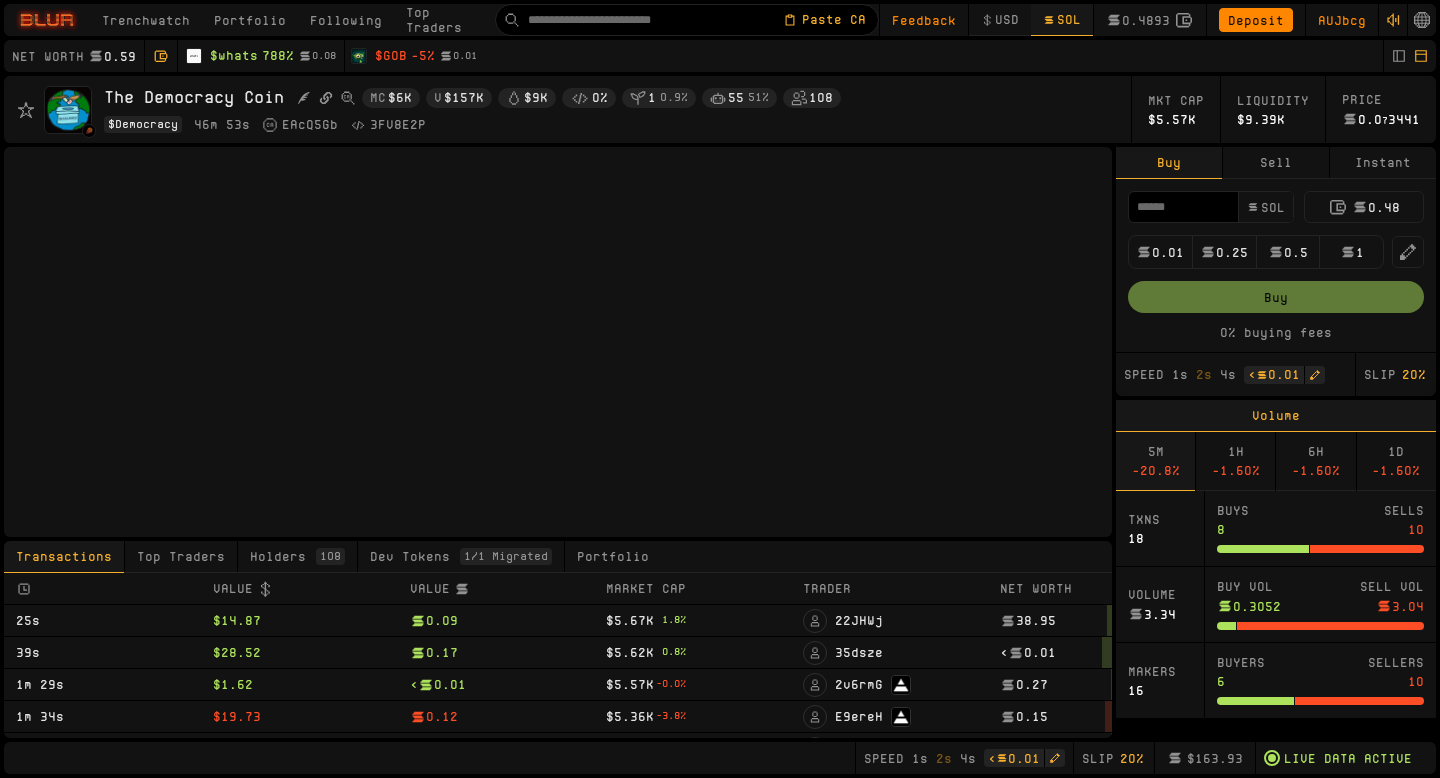 click on "Instant" at bounding box center [1383, 163] 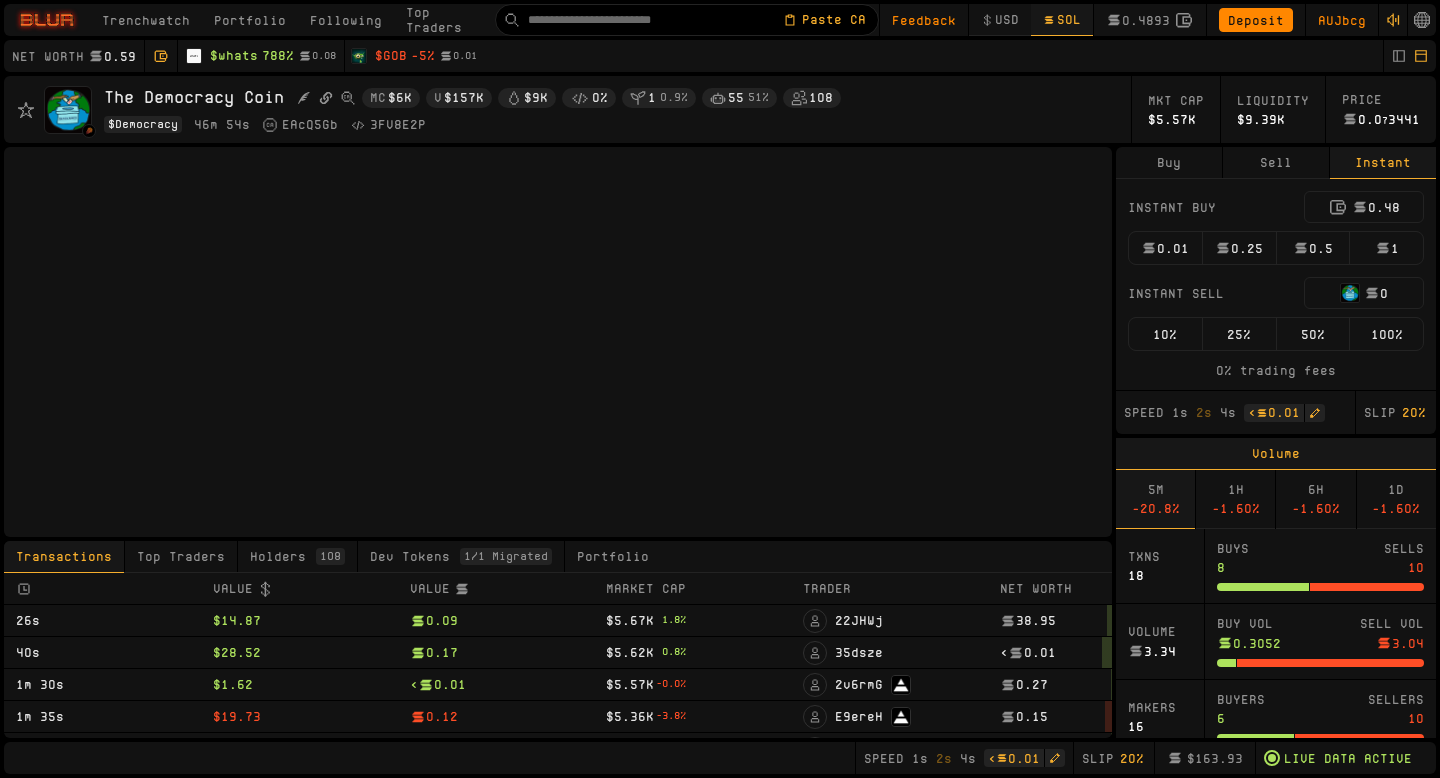 click on "Instant Buy 0.48 0.01 0.25 0.5 1 Instant Sell 0 10% 25% 50% 100% 0% trading fees" at bounding box center (1276, 284) 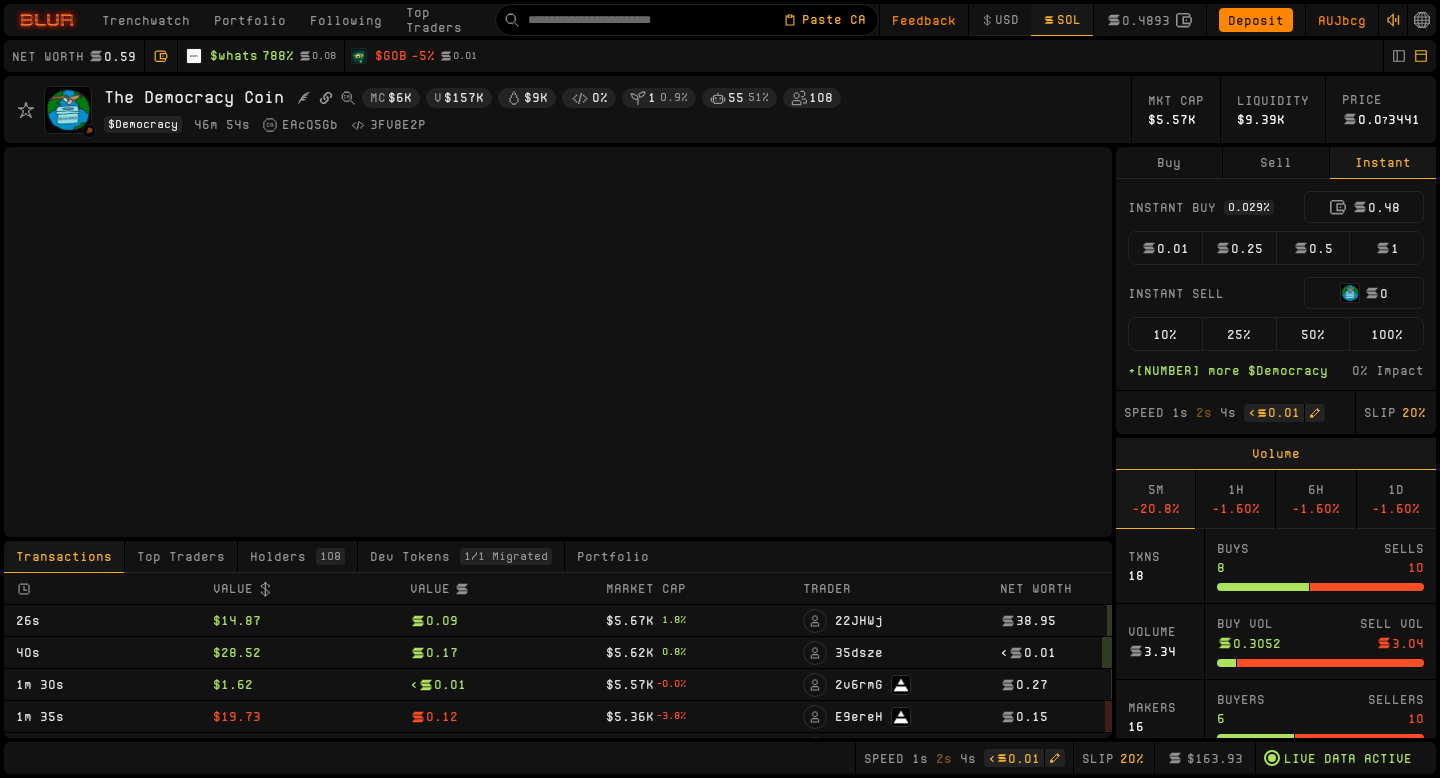 click on "0.01" at bounding box center (1165, 248) 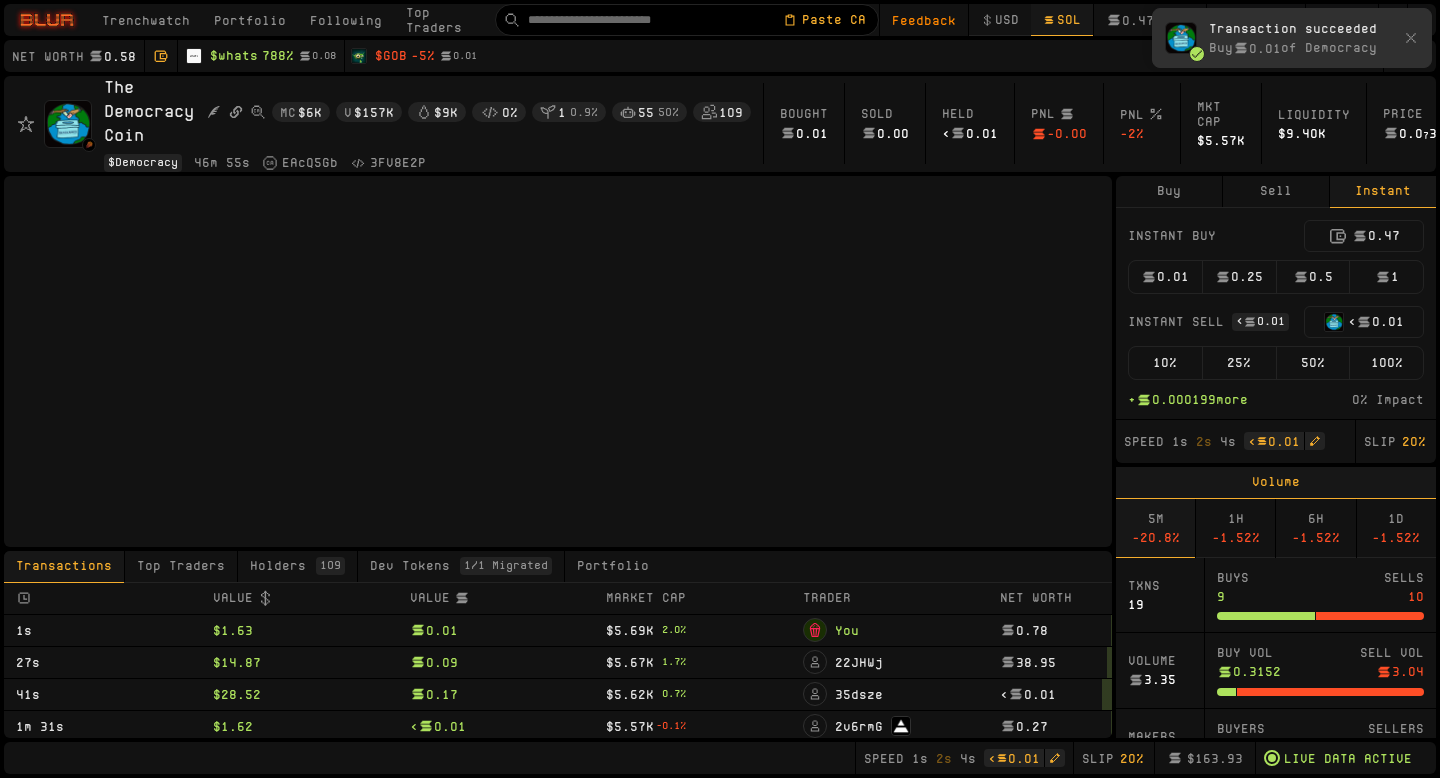 click on "100%" at bounding box center (1386, 363) 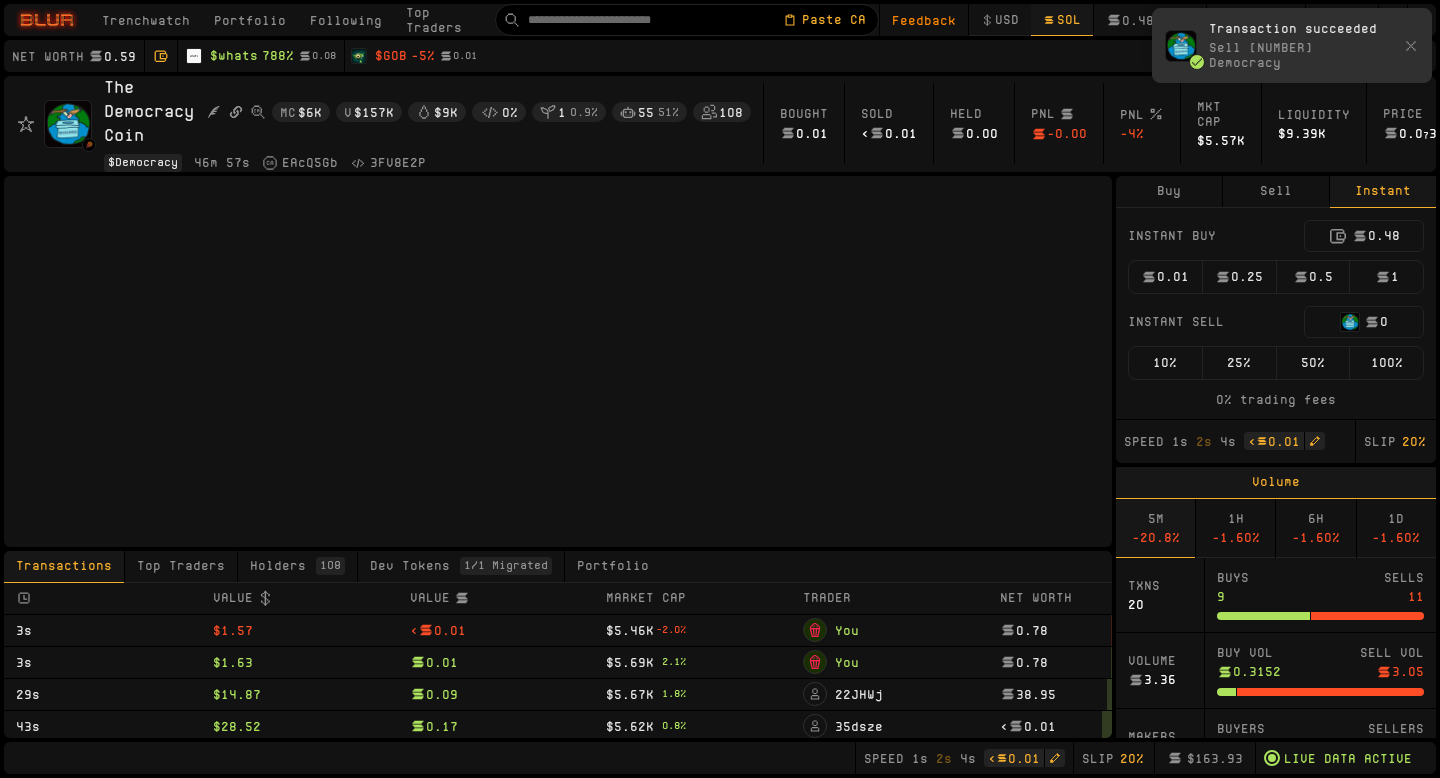 click on "Top Traders" at bounding box center (444, 20) 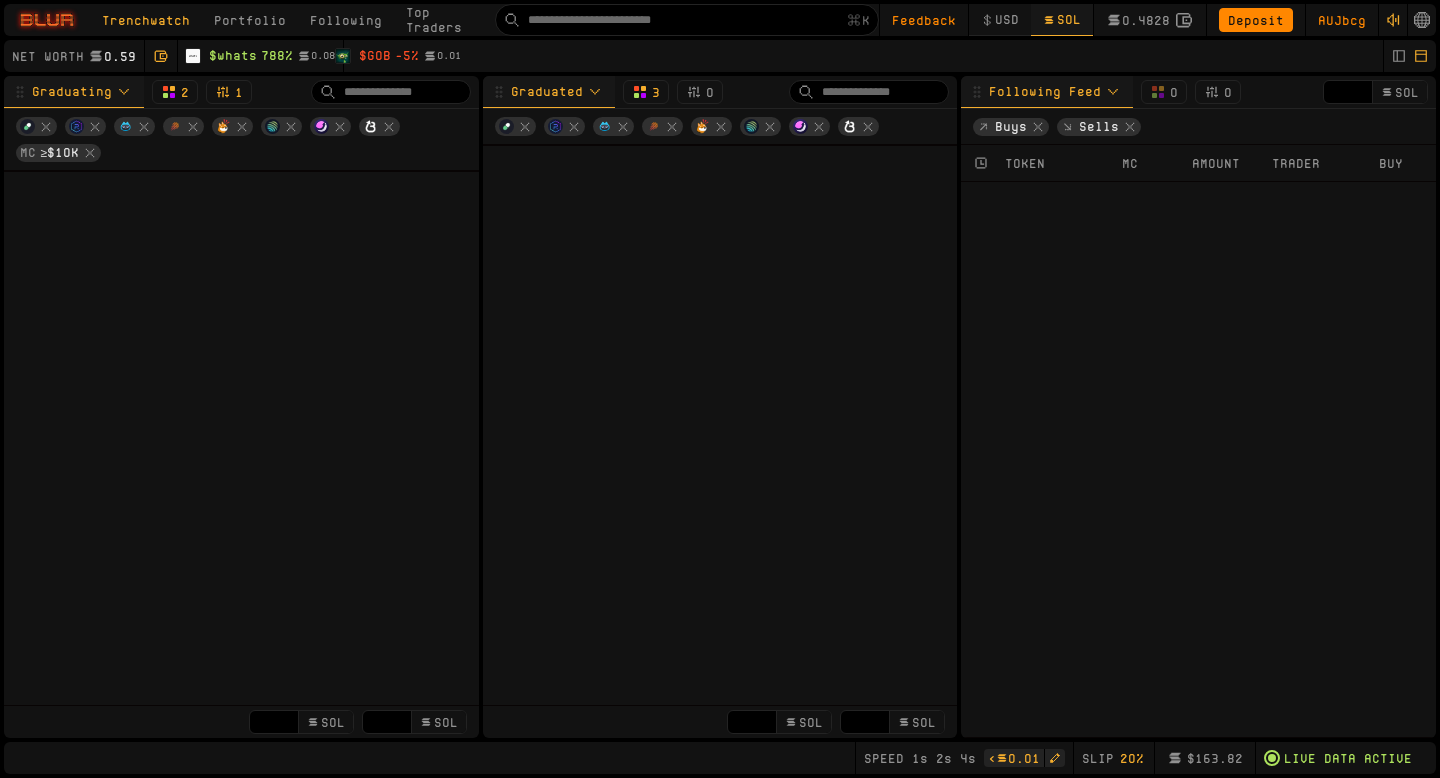 scroll, scrollTop: 0, scrollLeft: 0, axis: both 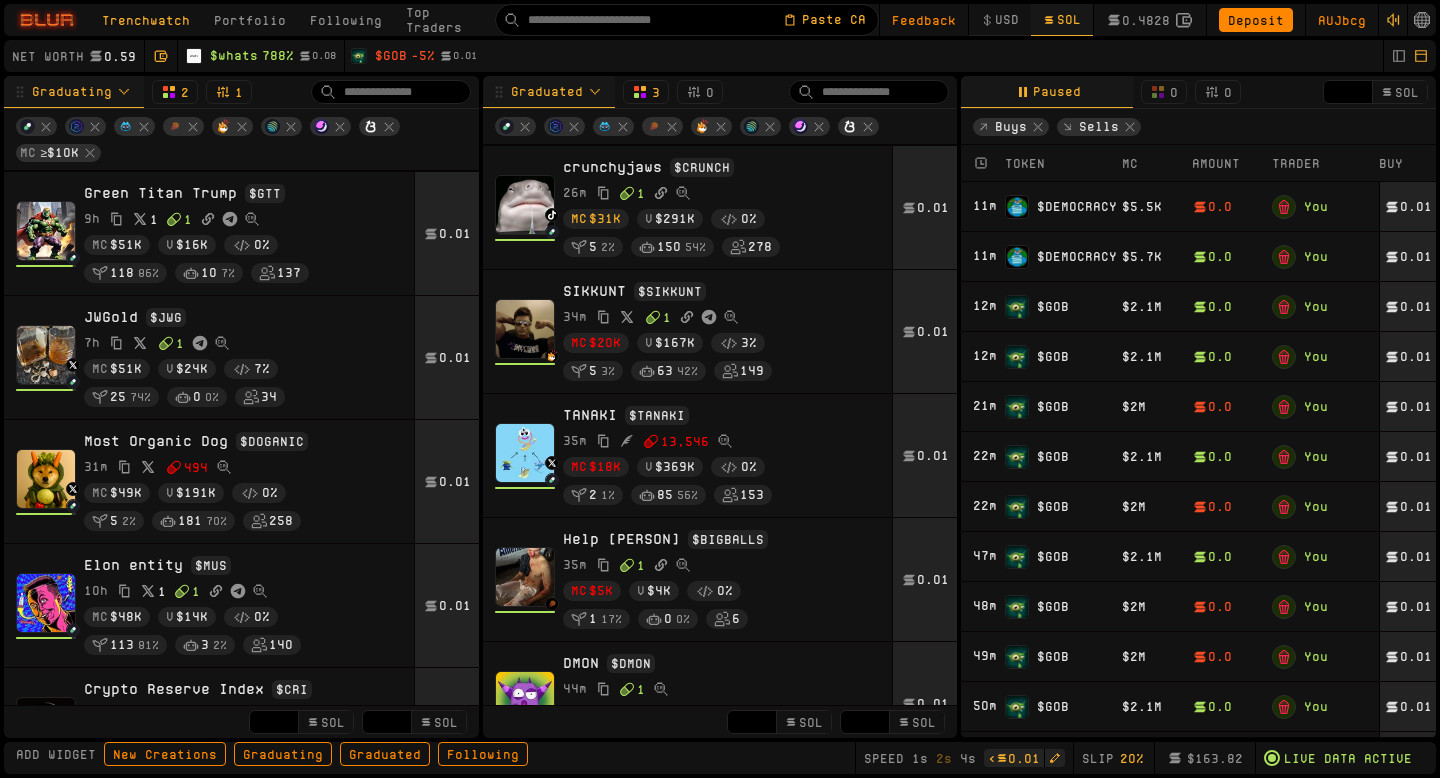 click on "$ GOB" at bounding box center [1061, 307] 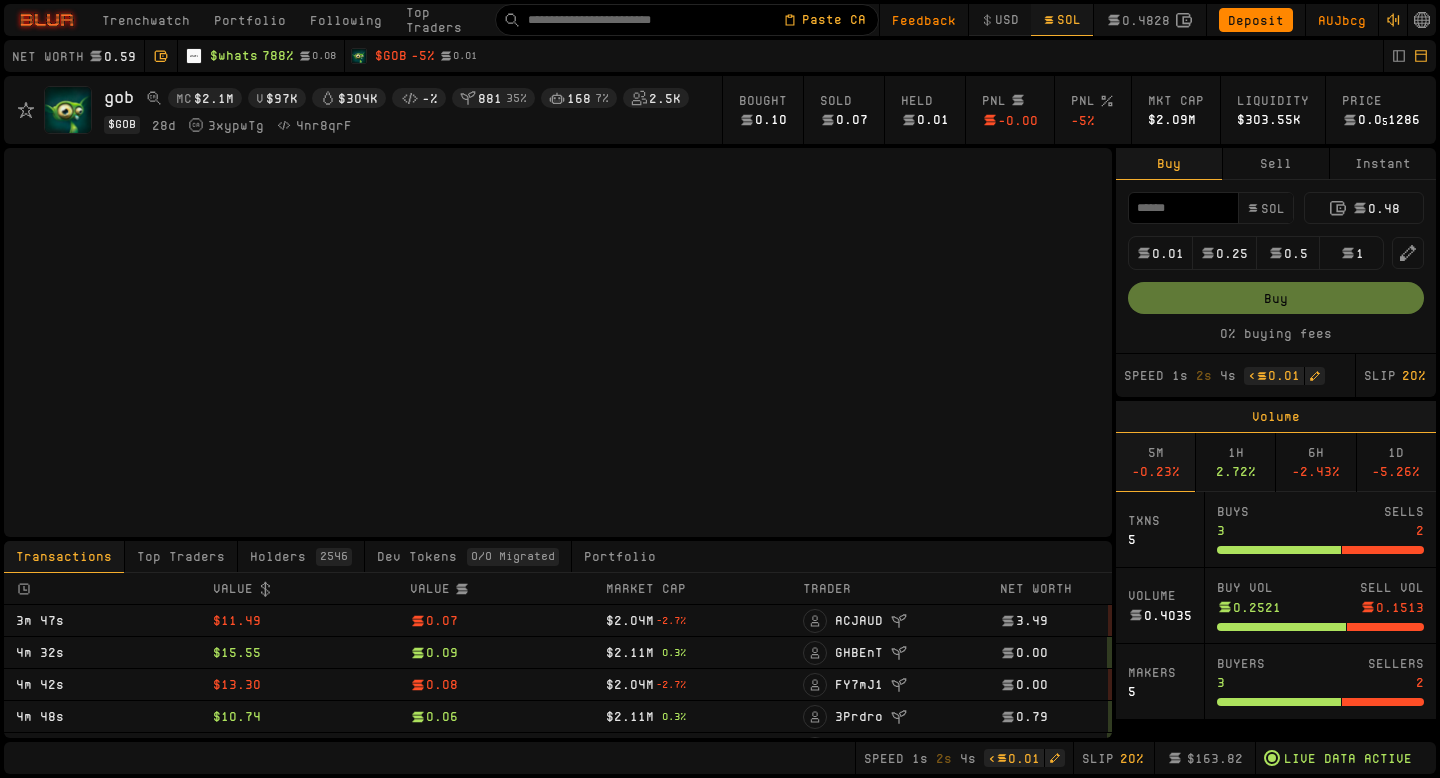 click on "Instant" at bounding box center (1383, 164) 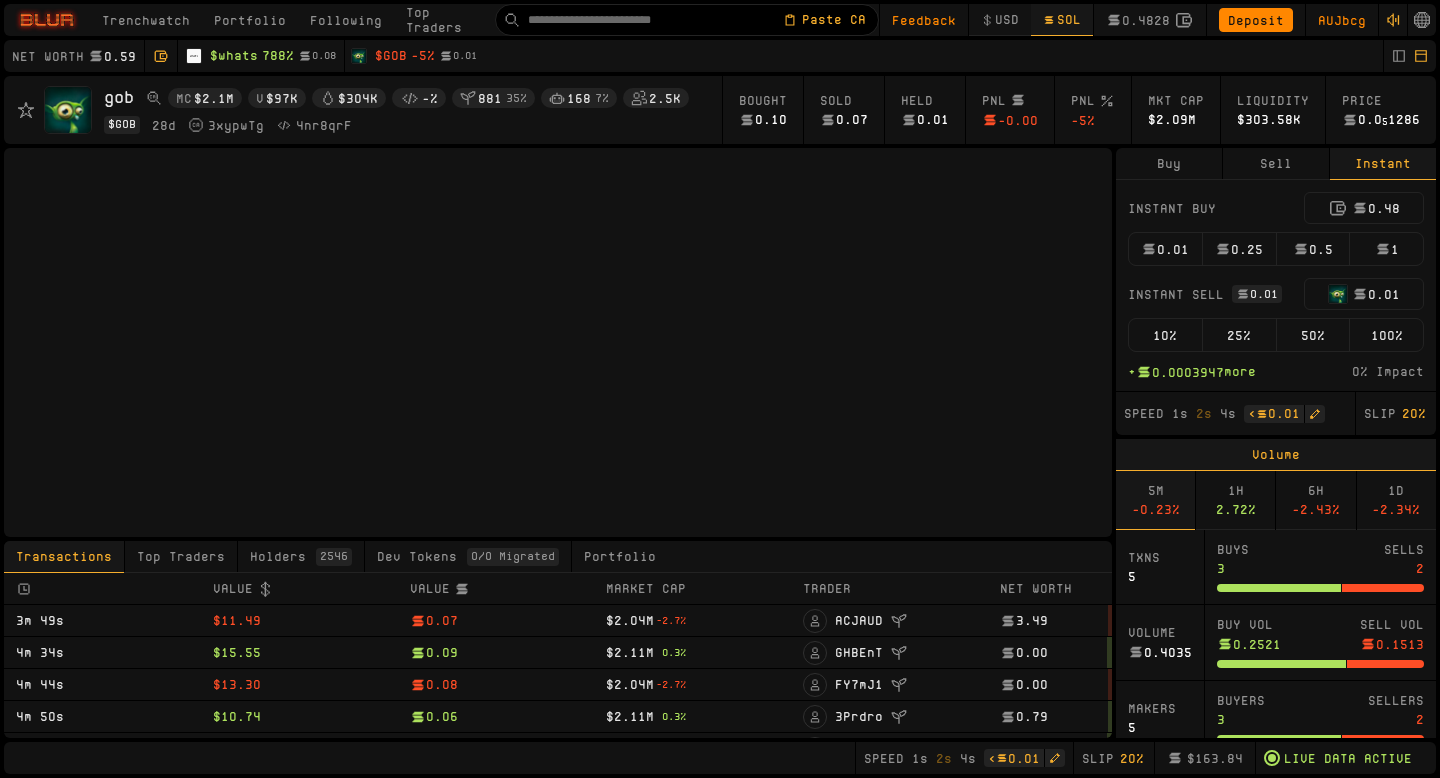 click on "100%" at bounding box center (1386, 335) 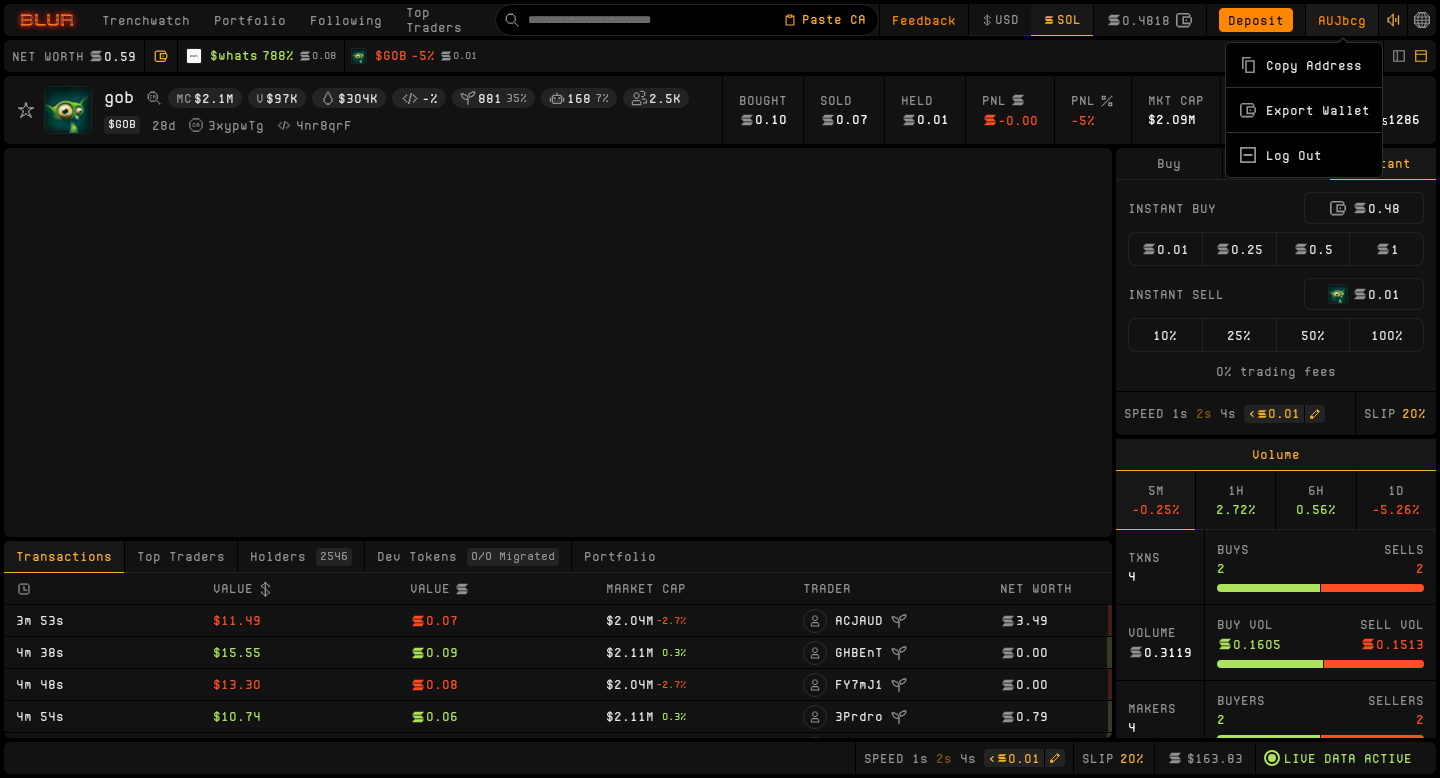 click on "Copy Address" at bounding box center (1304, 65) 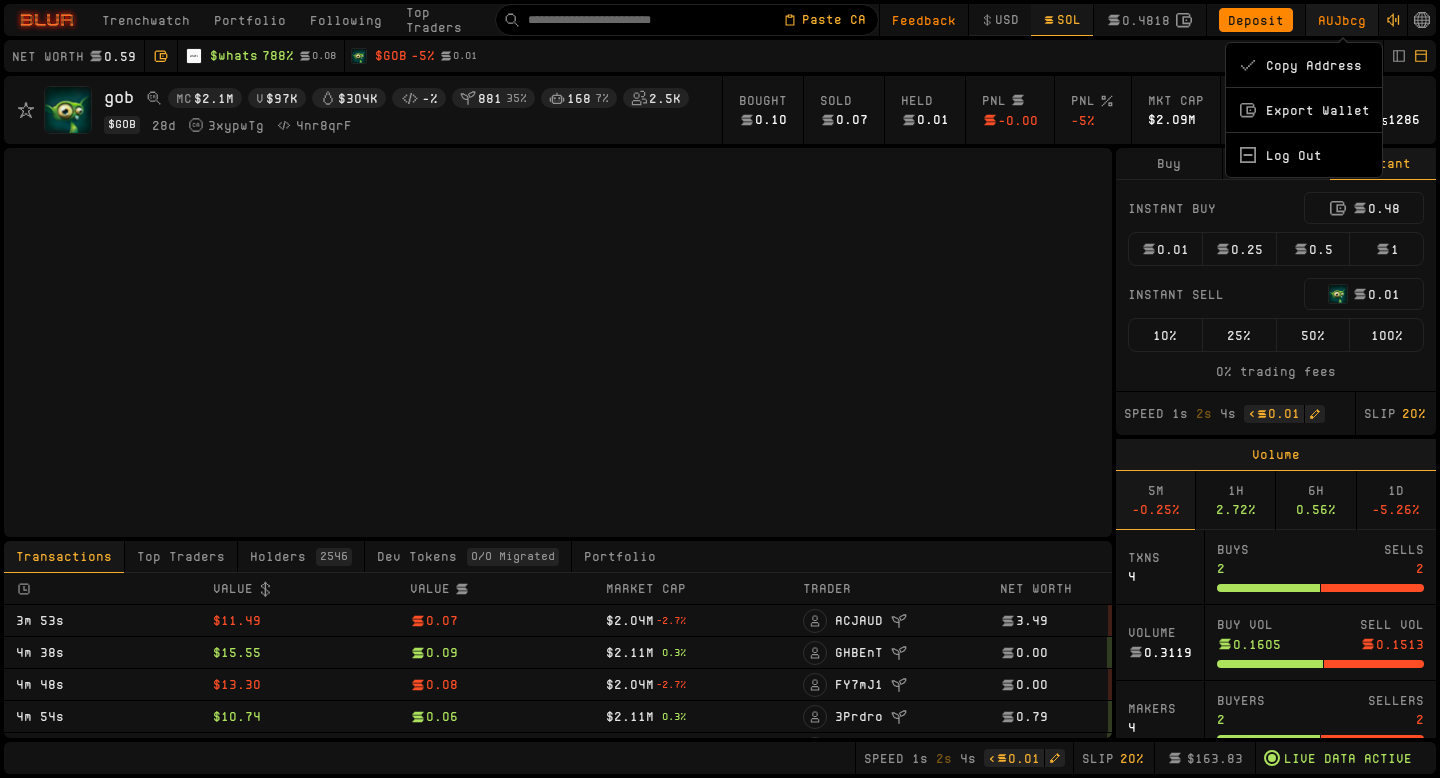 type 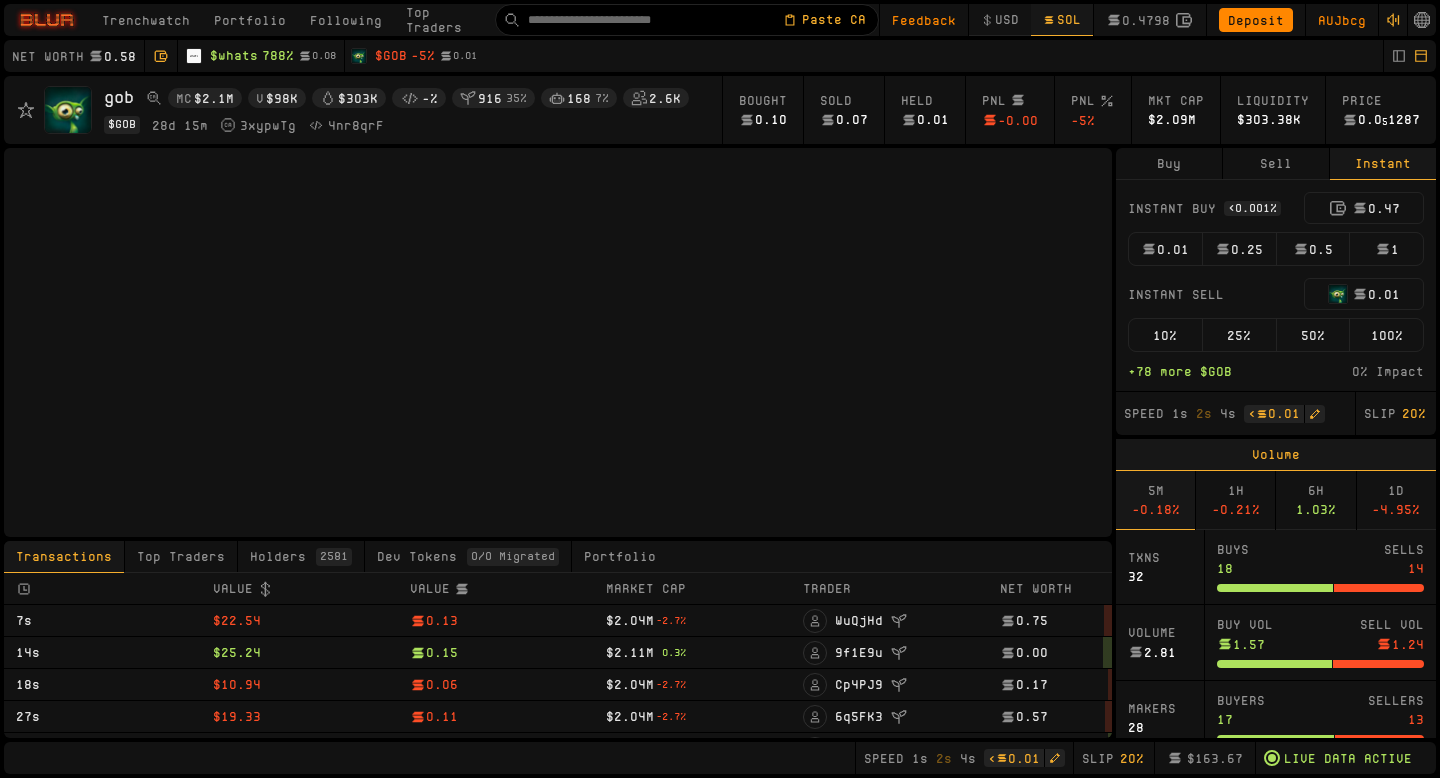 click on "0.01" at bounding box center [1165, 249] 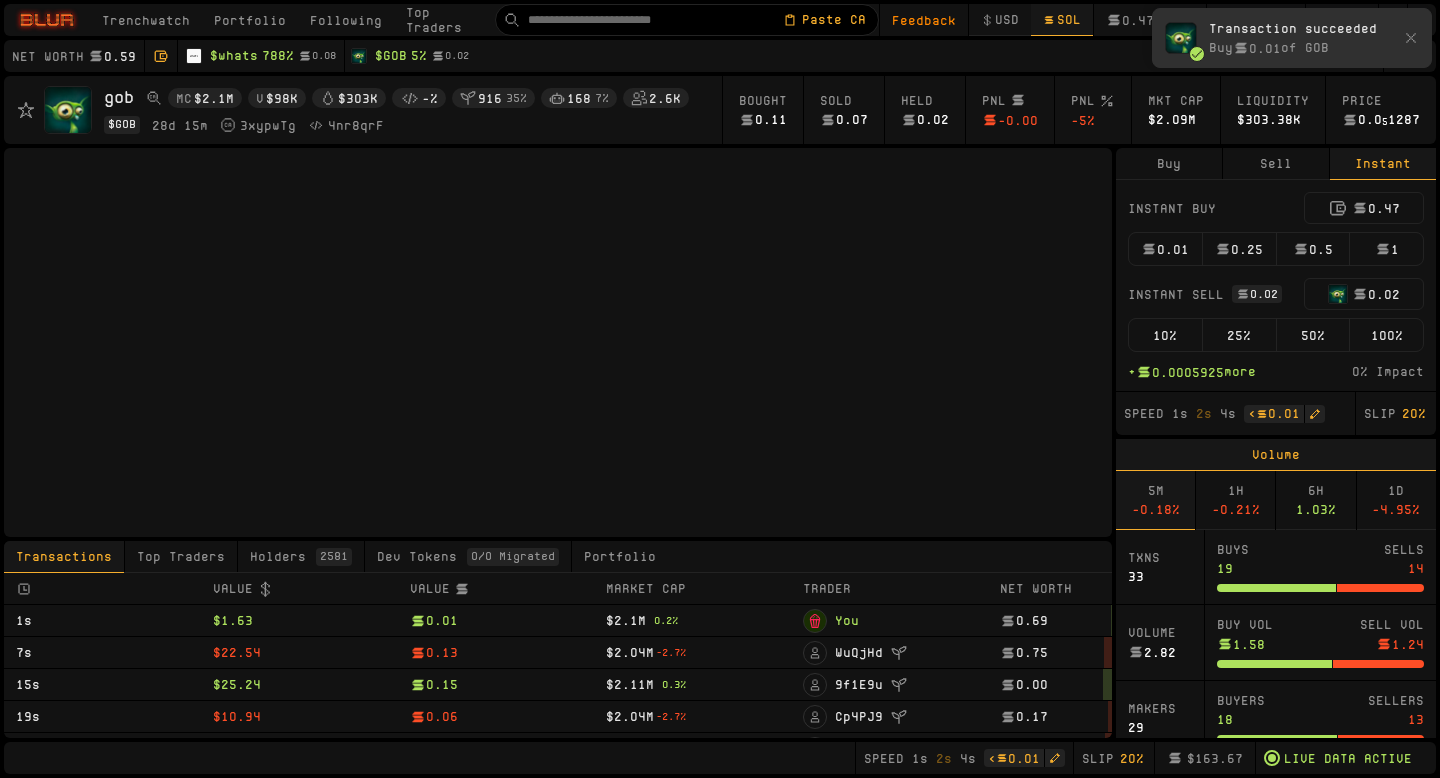 click on "100%" at bounding box center [1386, 335] 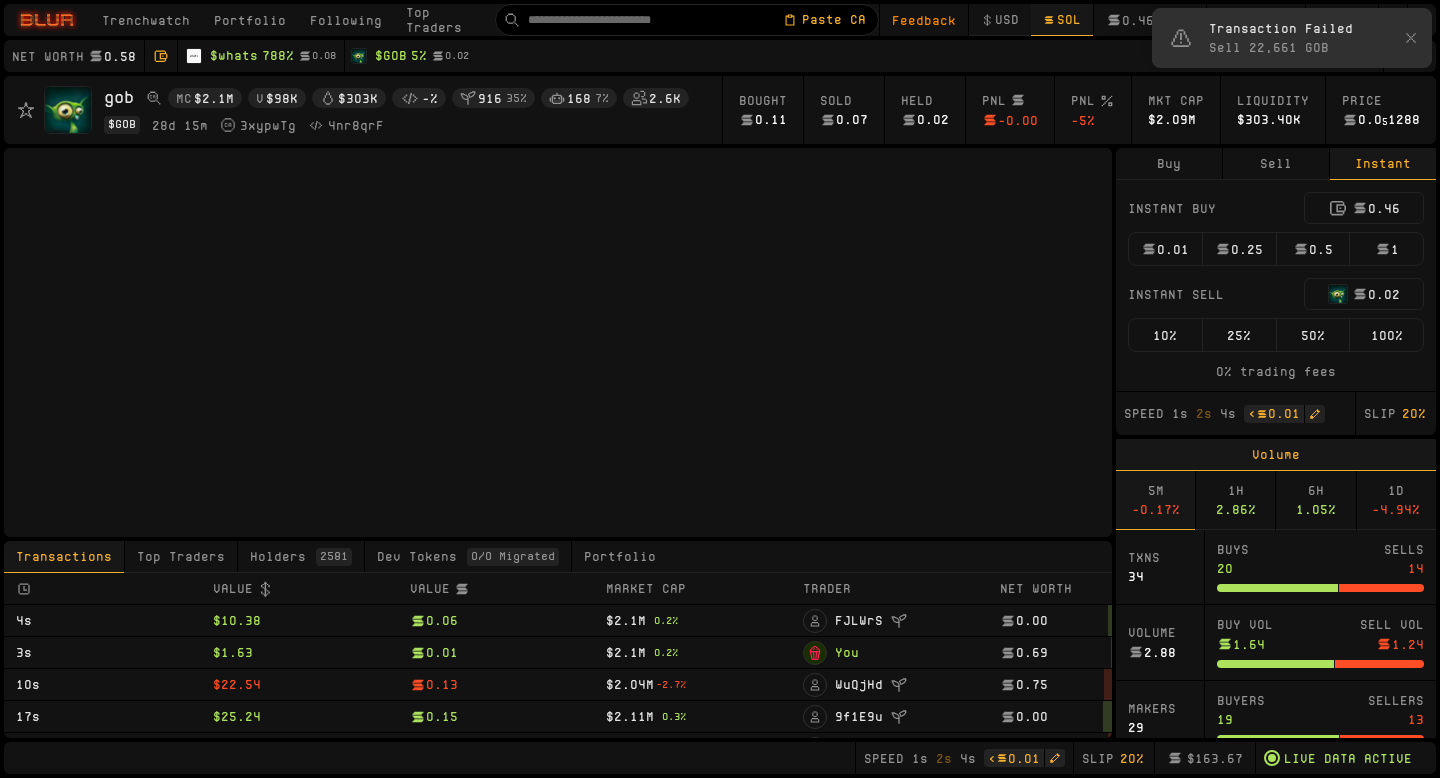 click on "Trenchwatch" at bounding box center (146, 20) 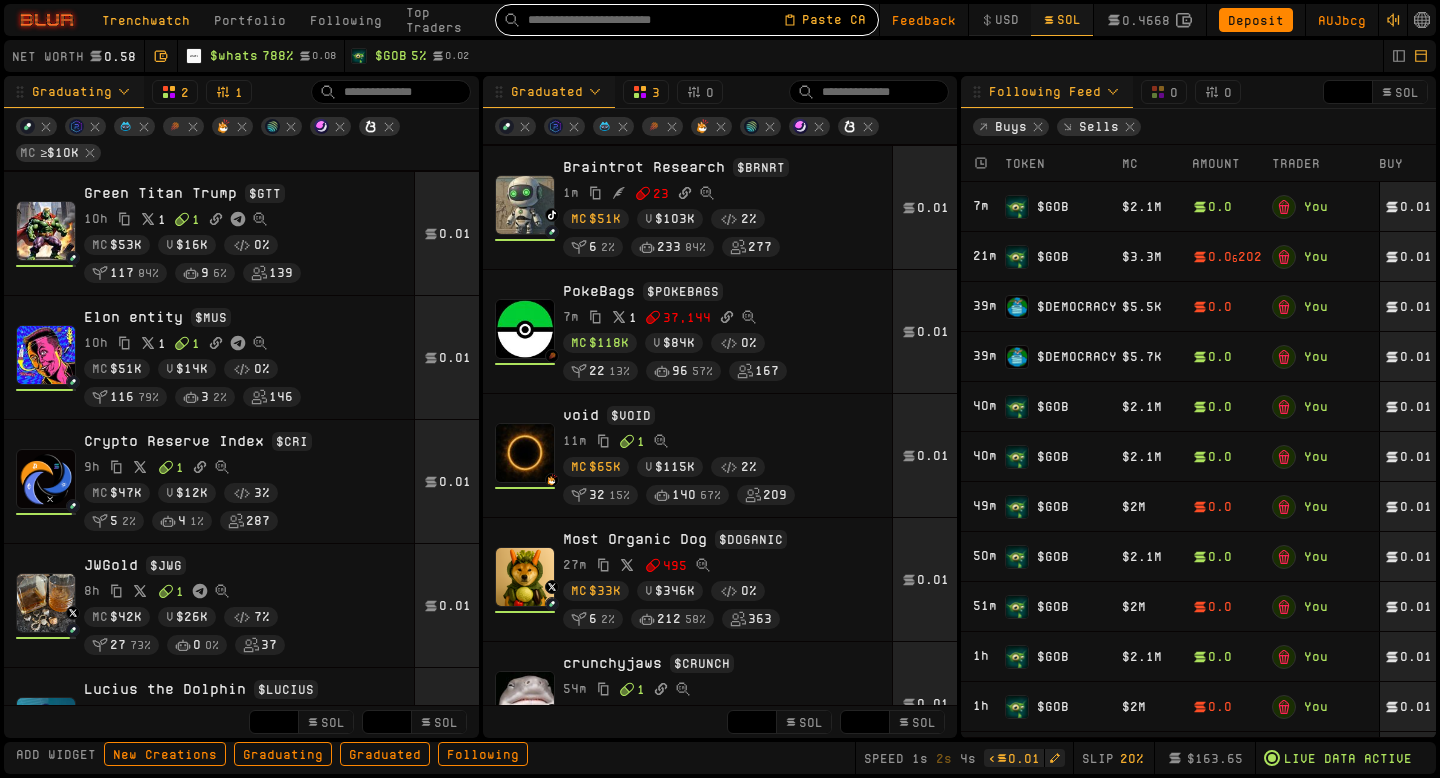 click at bounding box center [655, 20] 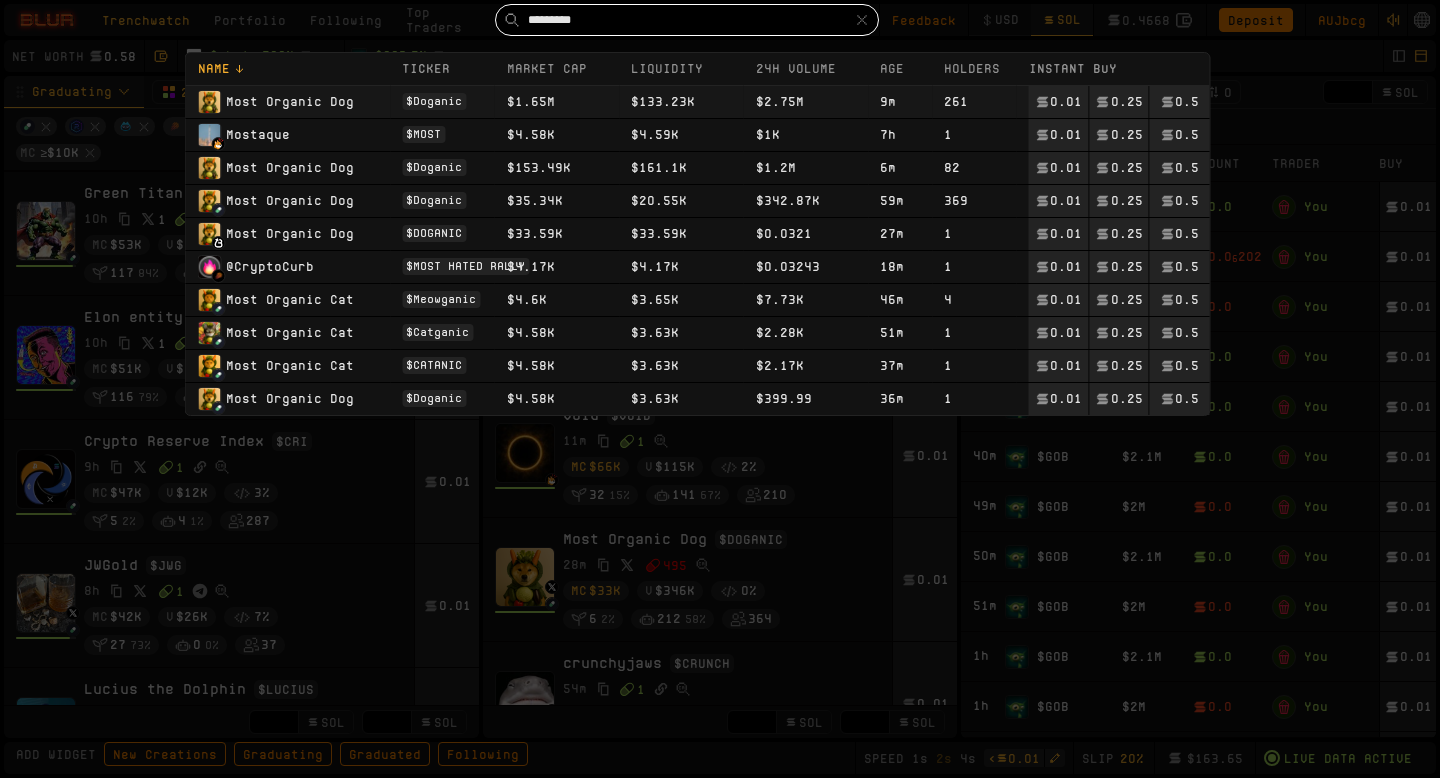 type on "*********" 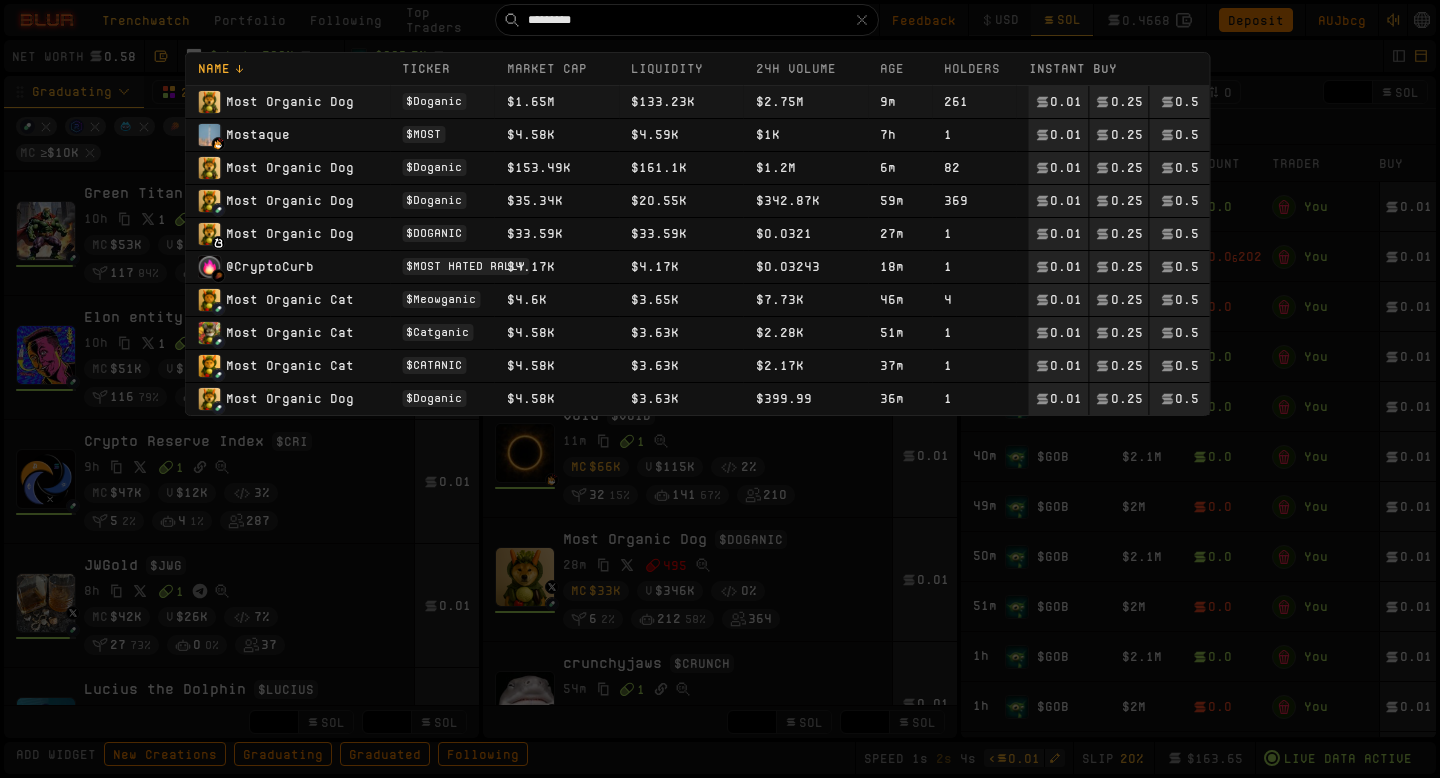 click on "$ Doganic" at bounding box center (434, 102) 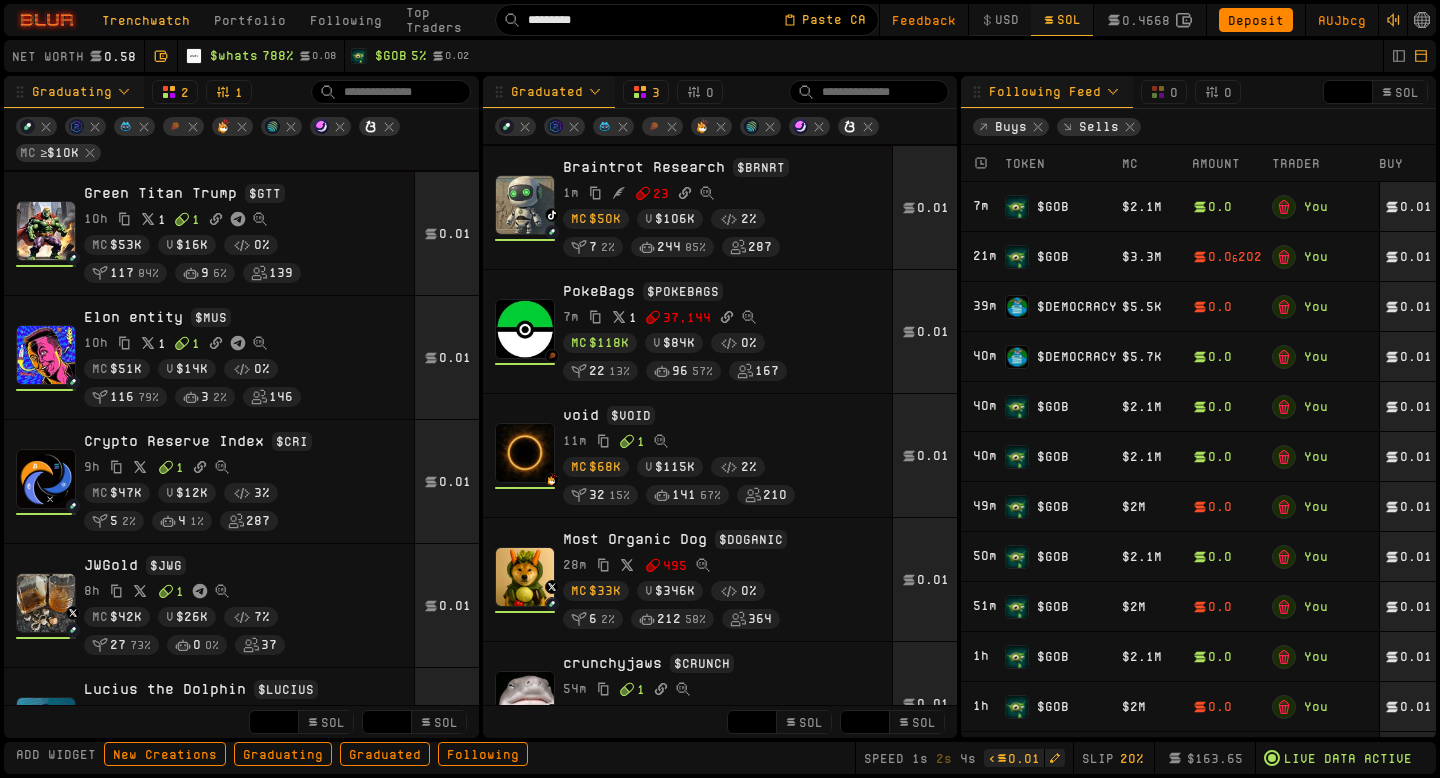 type 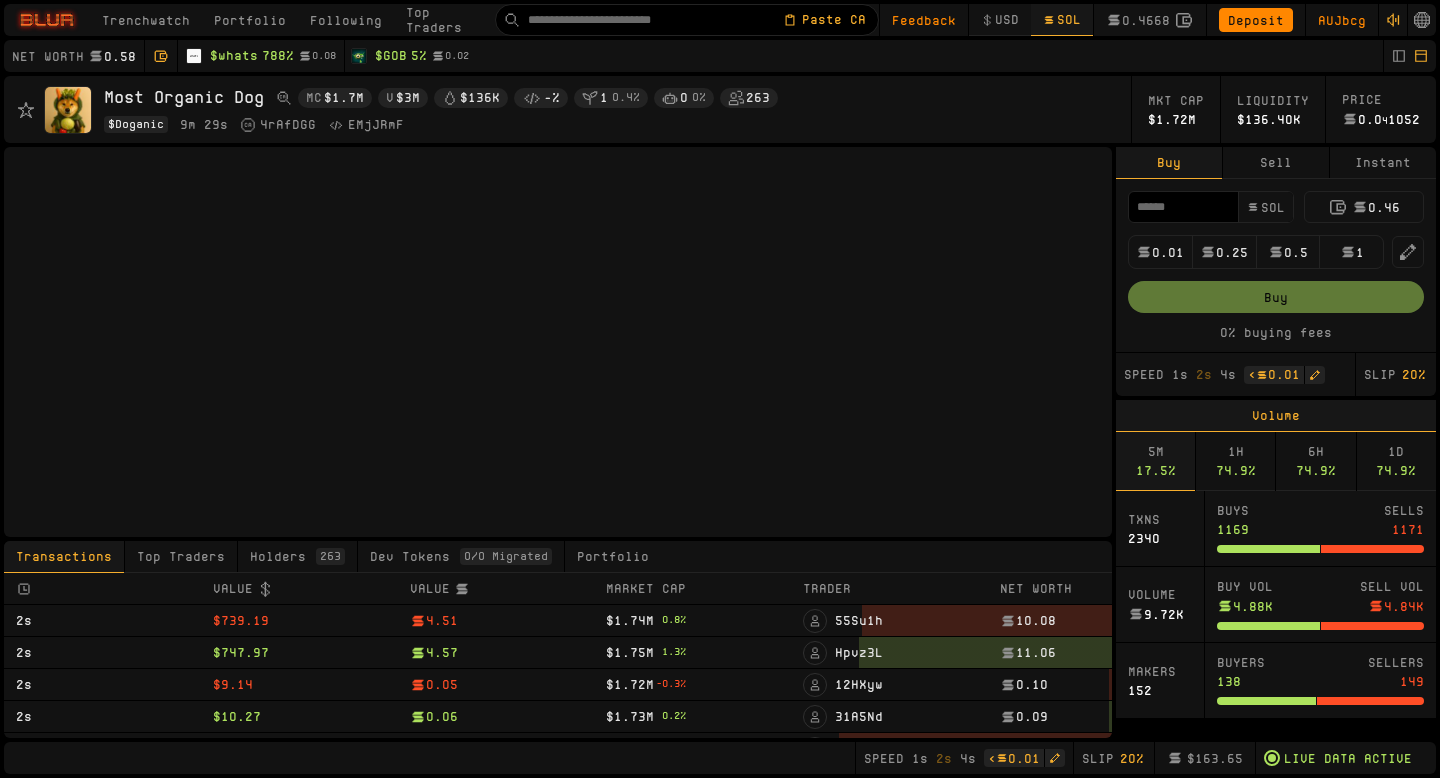 click on "Instant" at bounding box center [1383, 163] 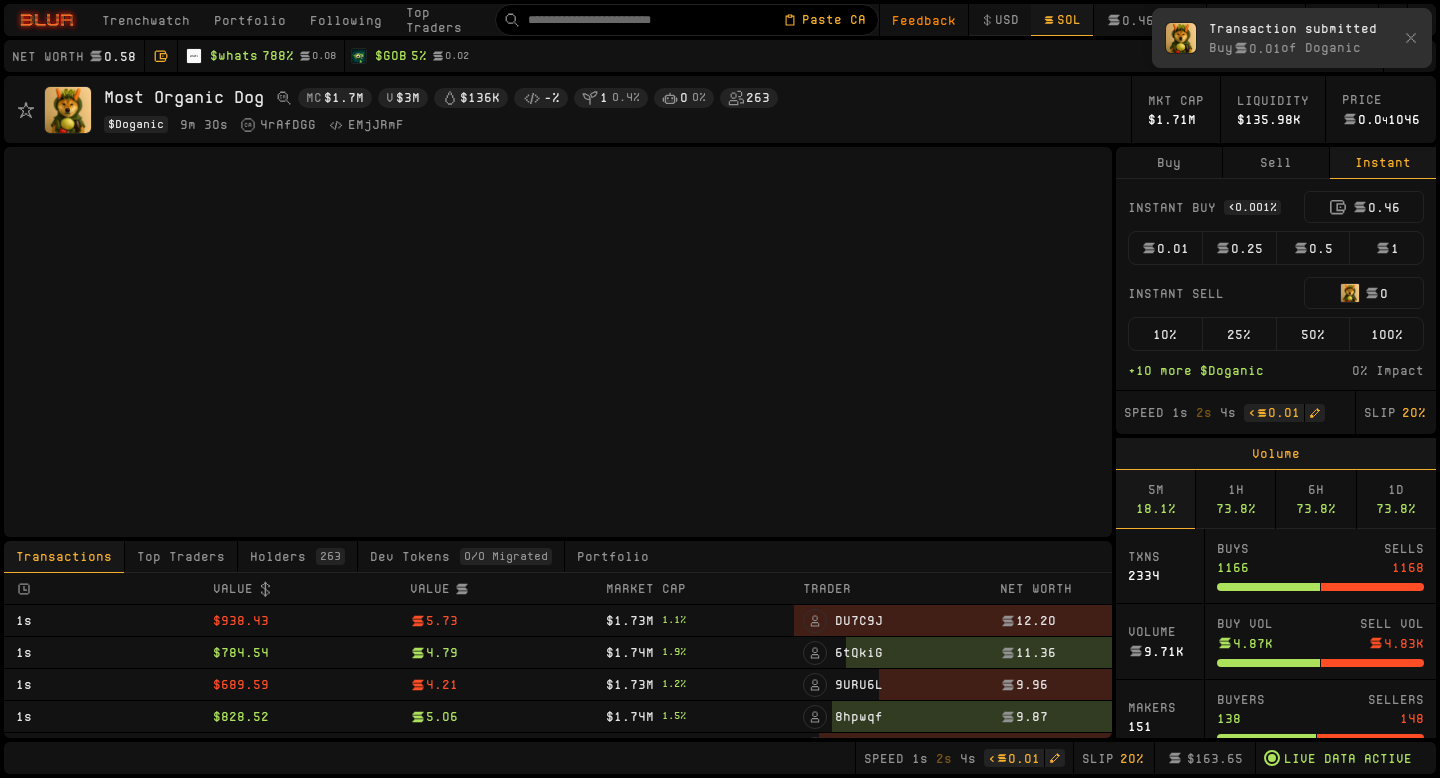 click on "0.01" at bounding box center [1165, 248] 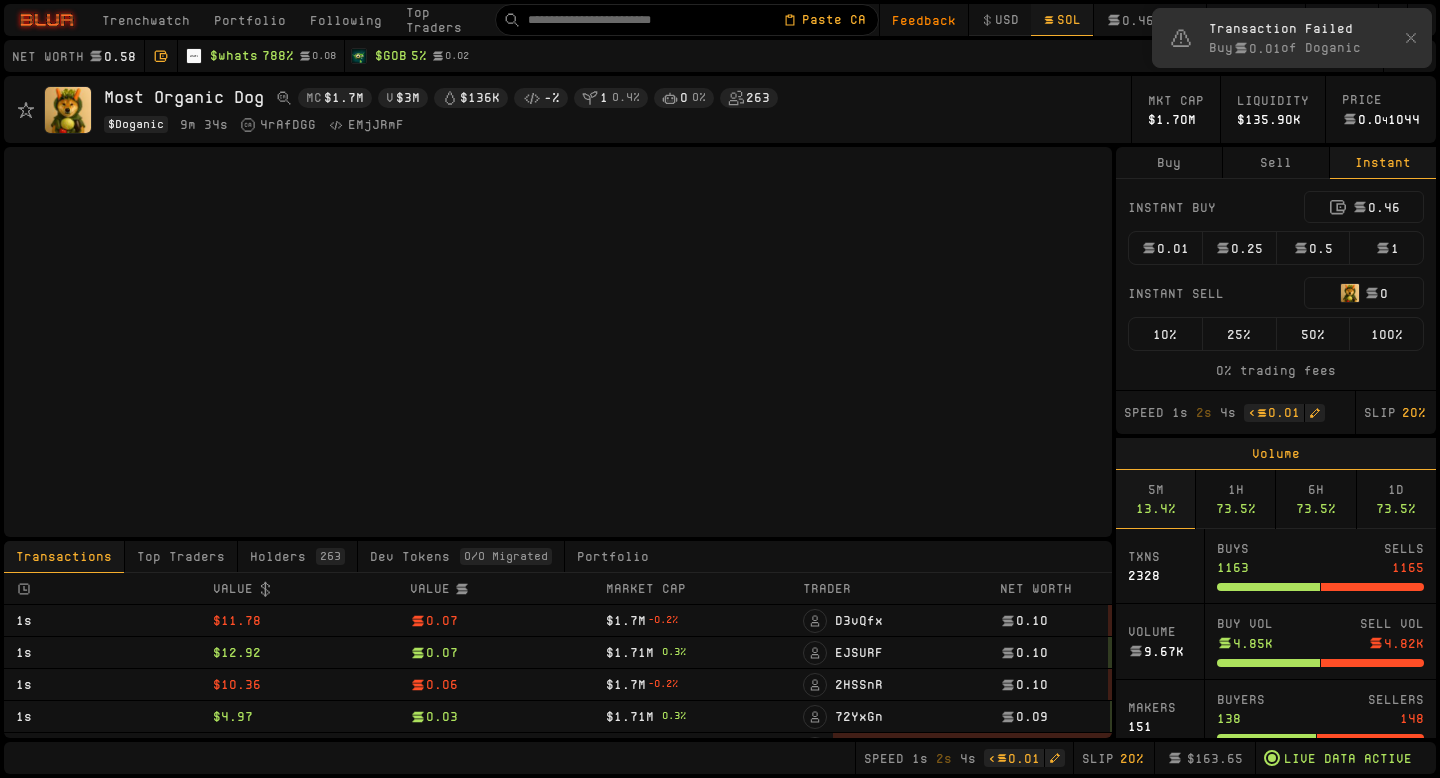 click on "Buy  0.01  of Doganic" at bounding box center (1300, 47) 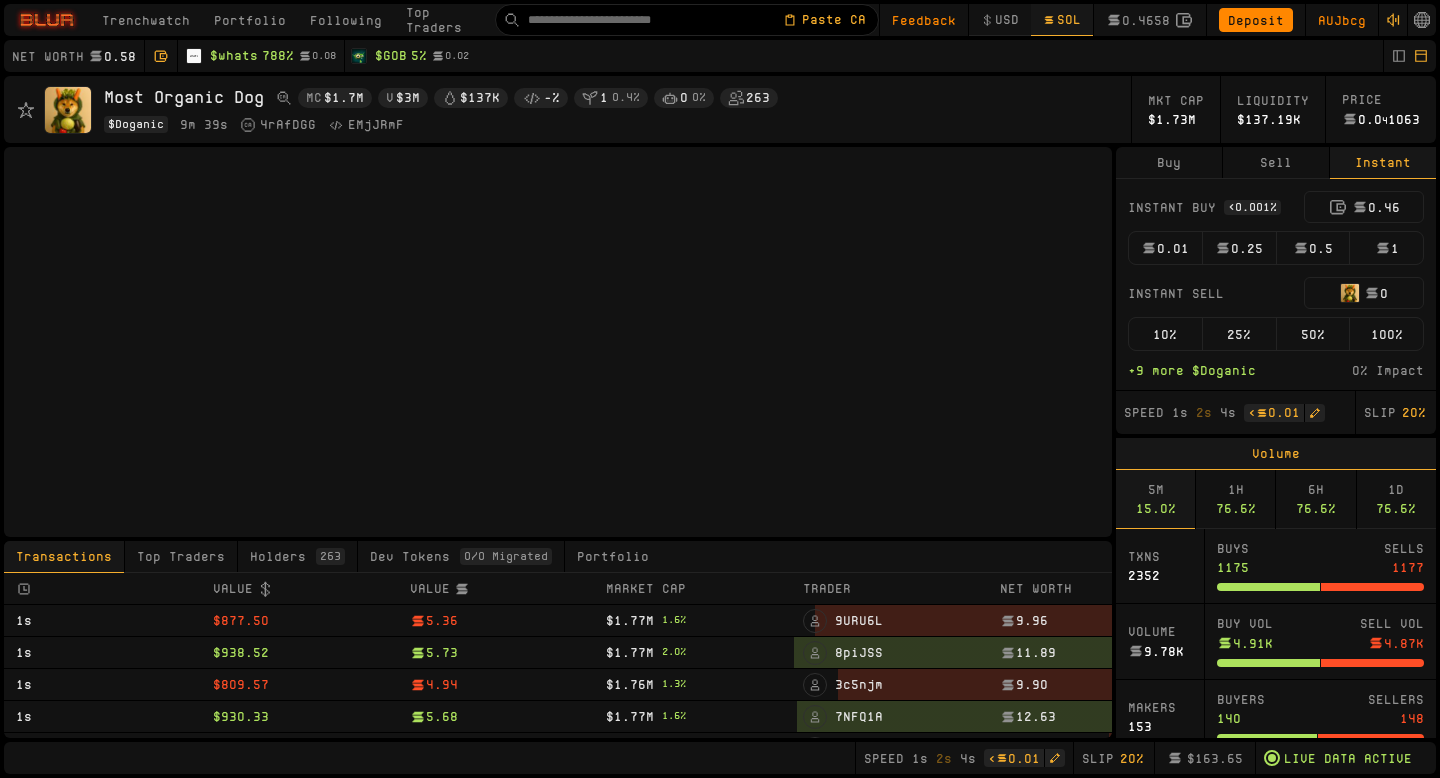 click 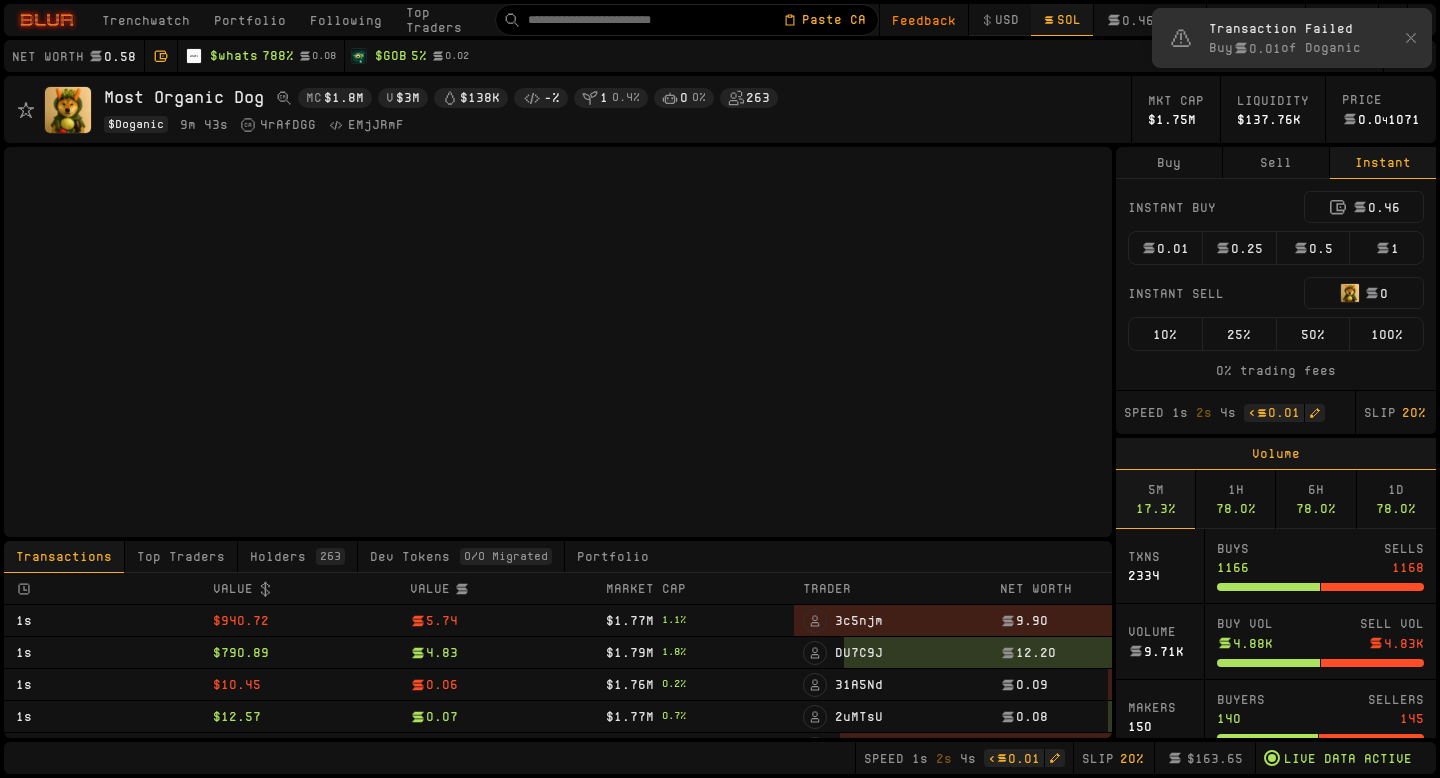 click 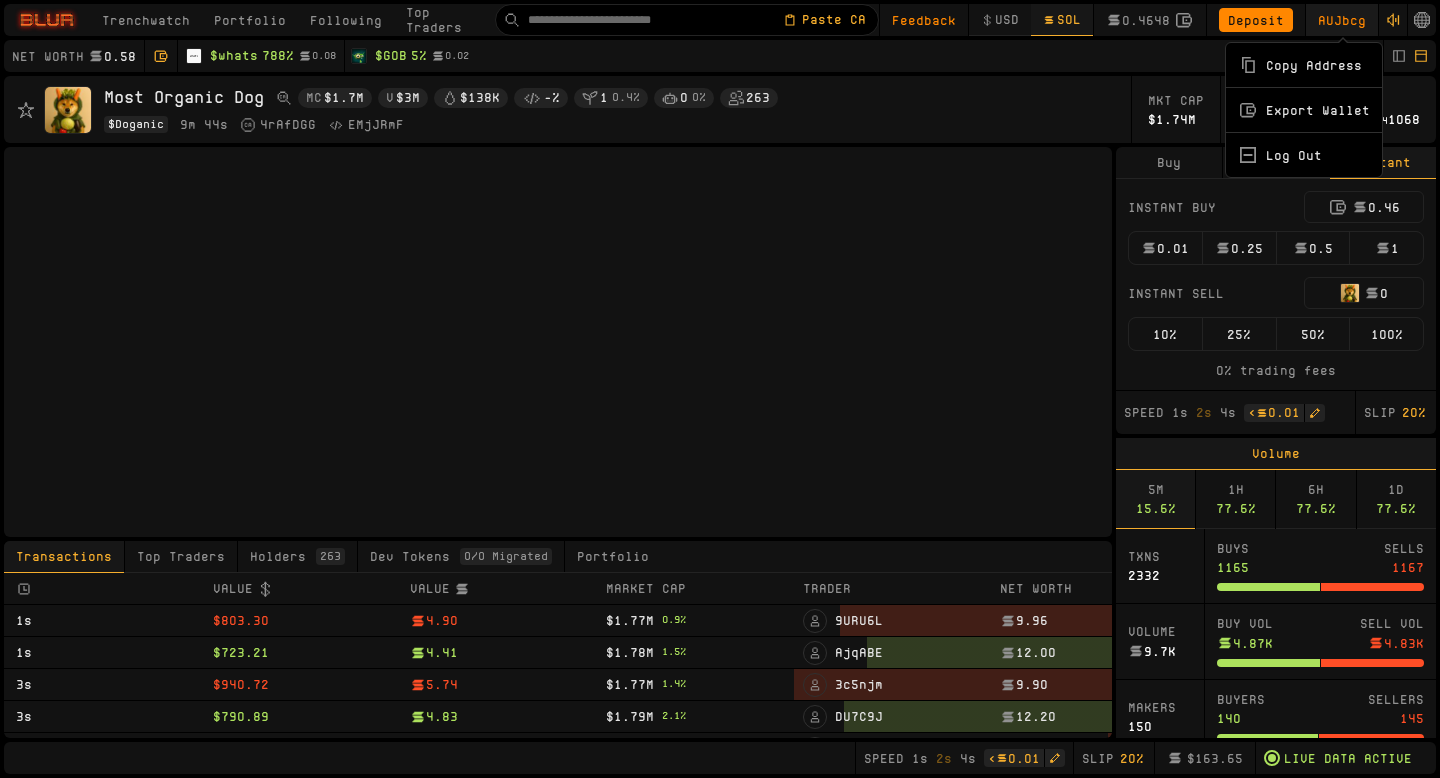 click on "Copy Address" at bounding box center (1304, 65) 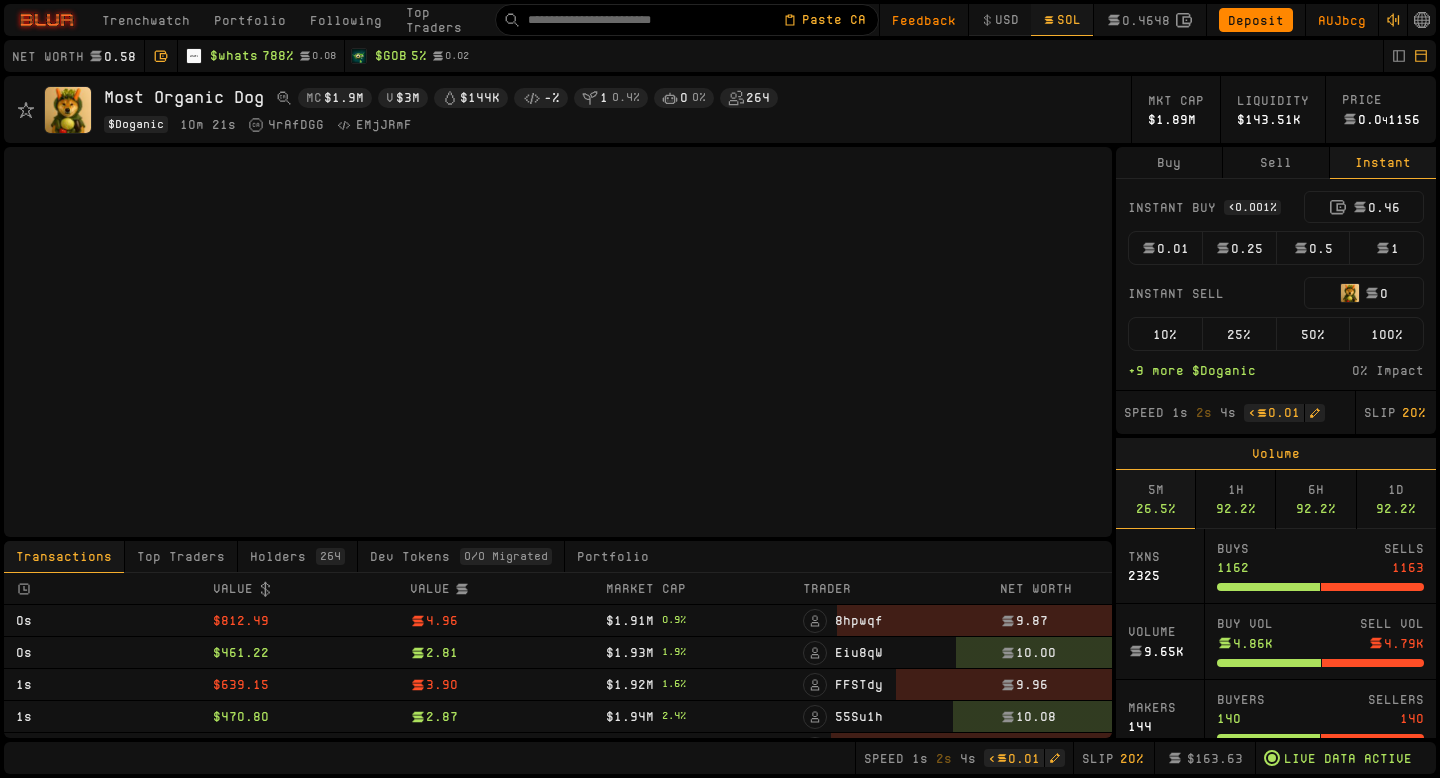 click on "0.01" at bounding box center [1165, 248] 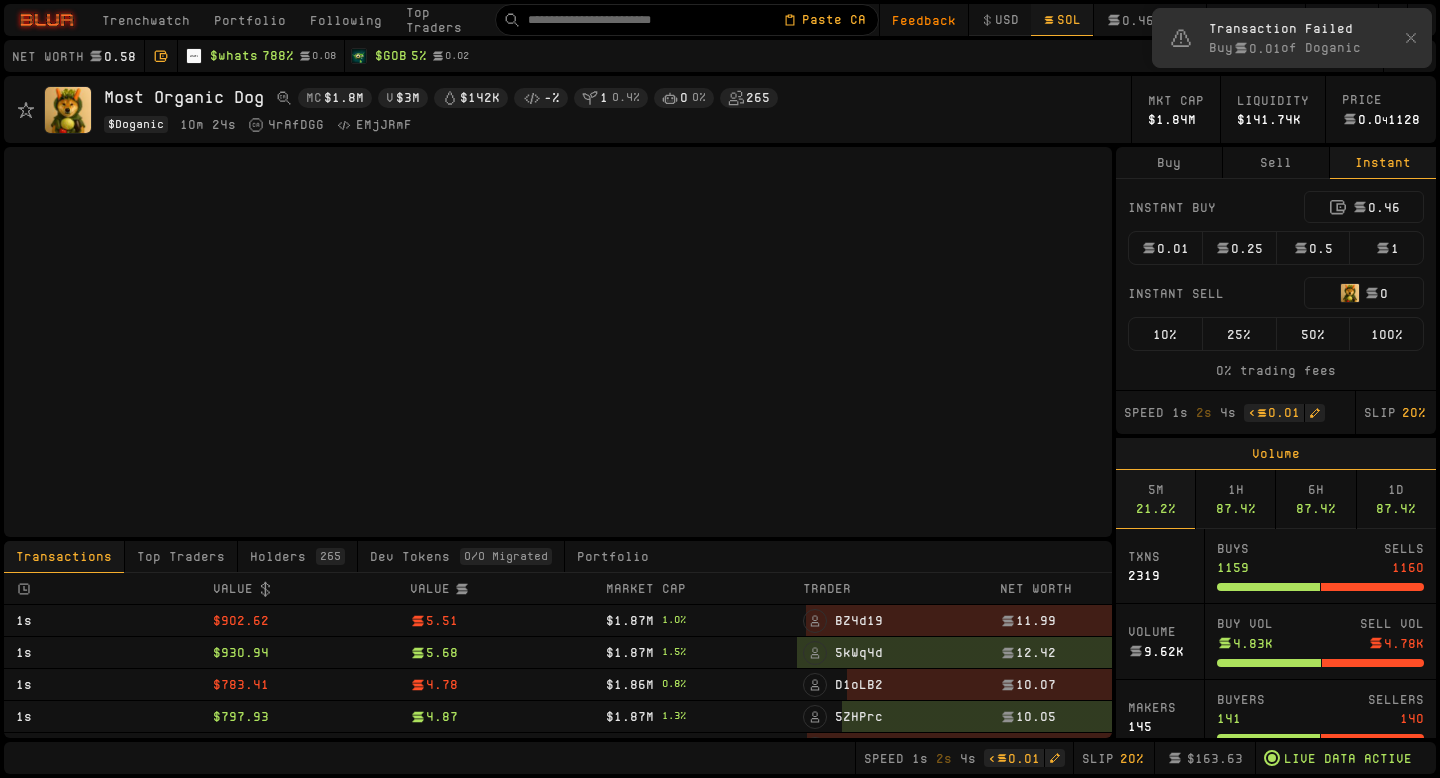 type 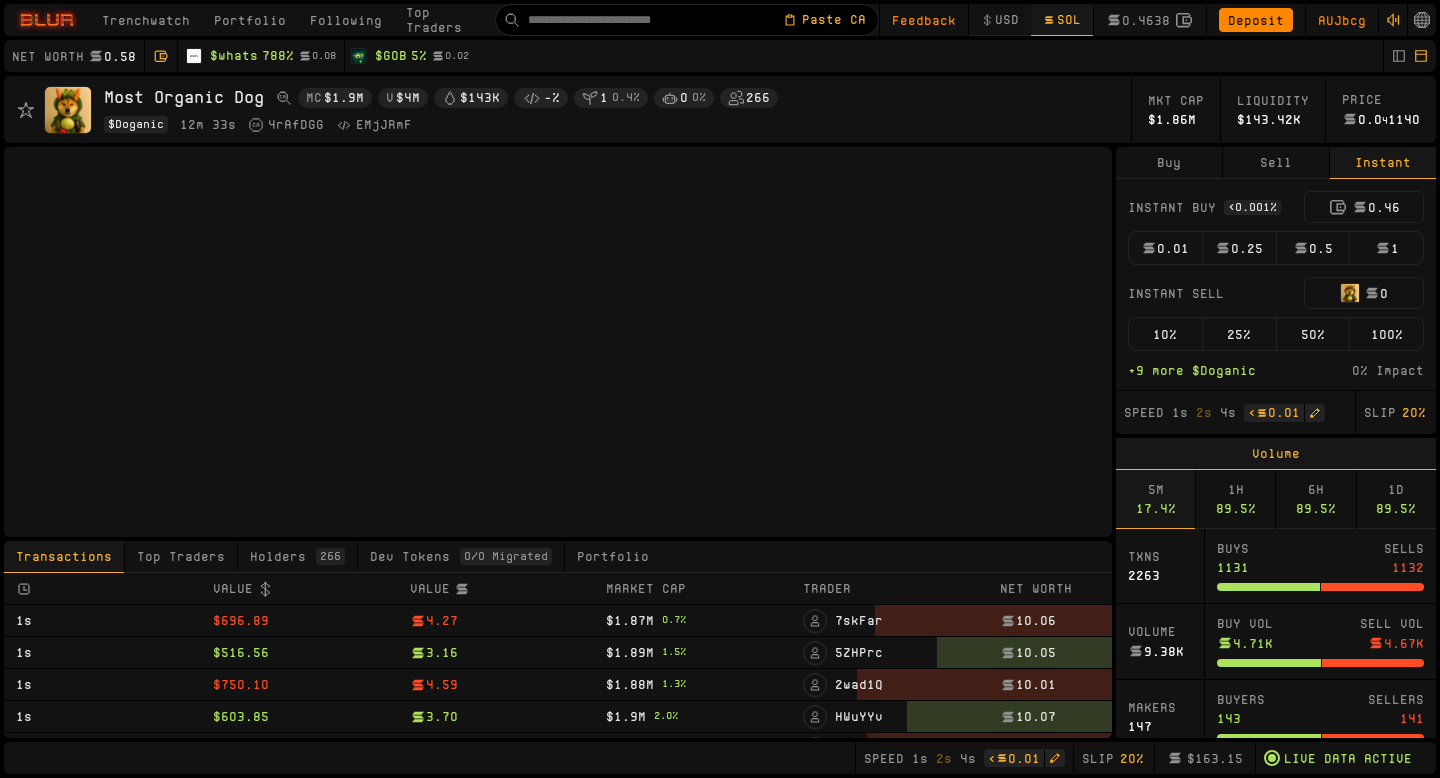 click on "0.01" at bounding box center [1165, 248] 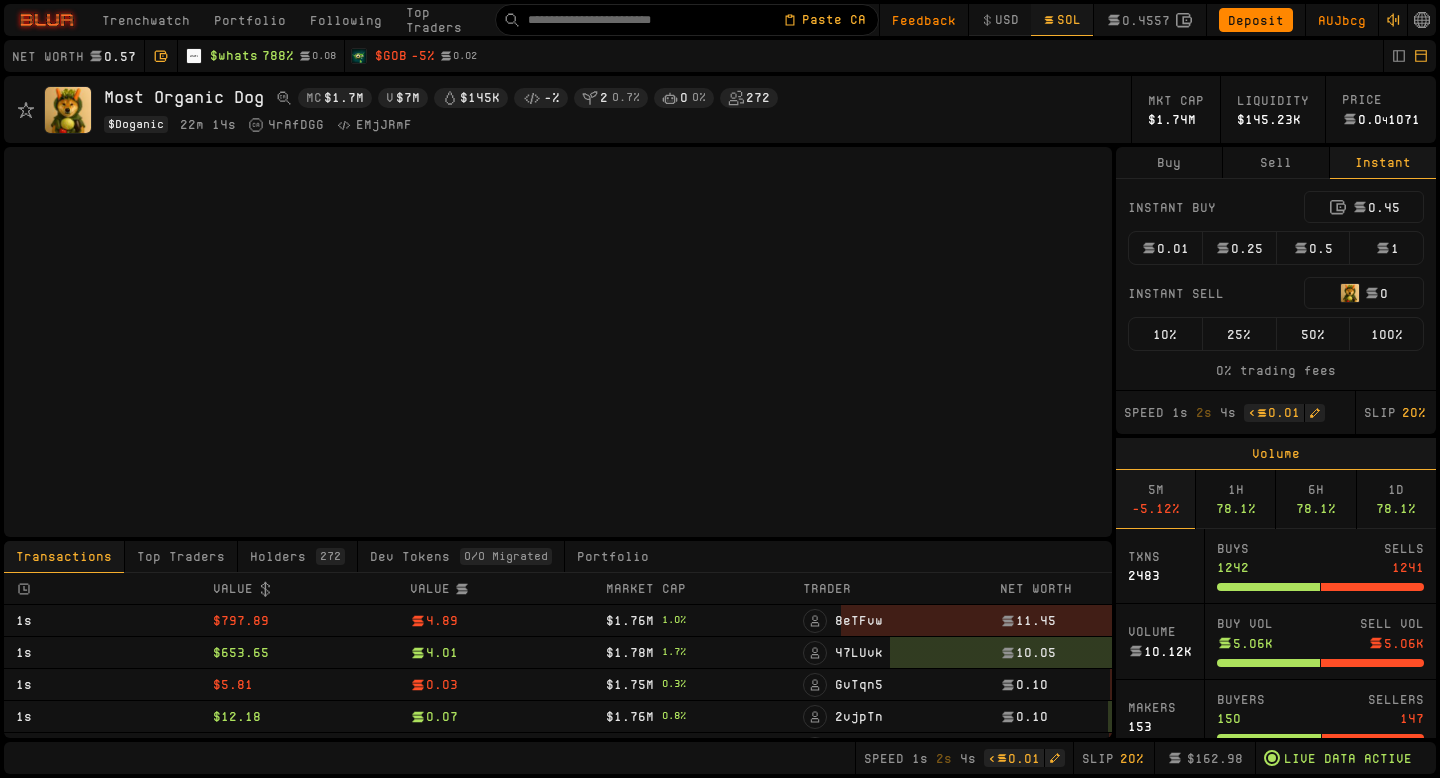 click on "Trenchwatch" at bounding box center (146, 20) 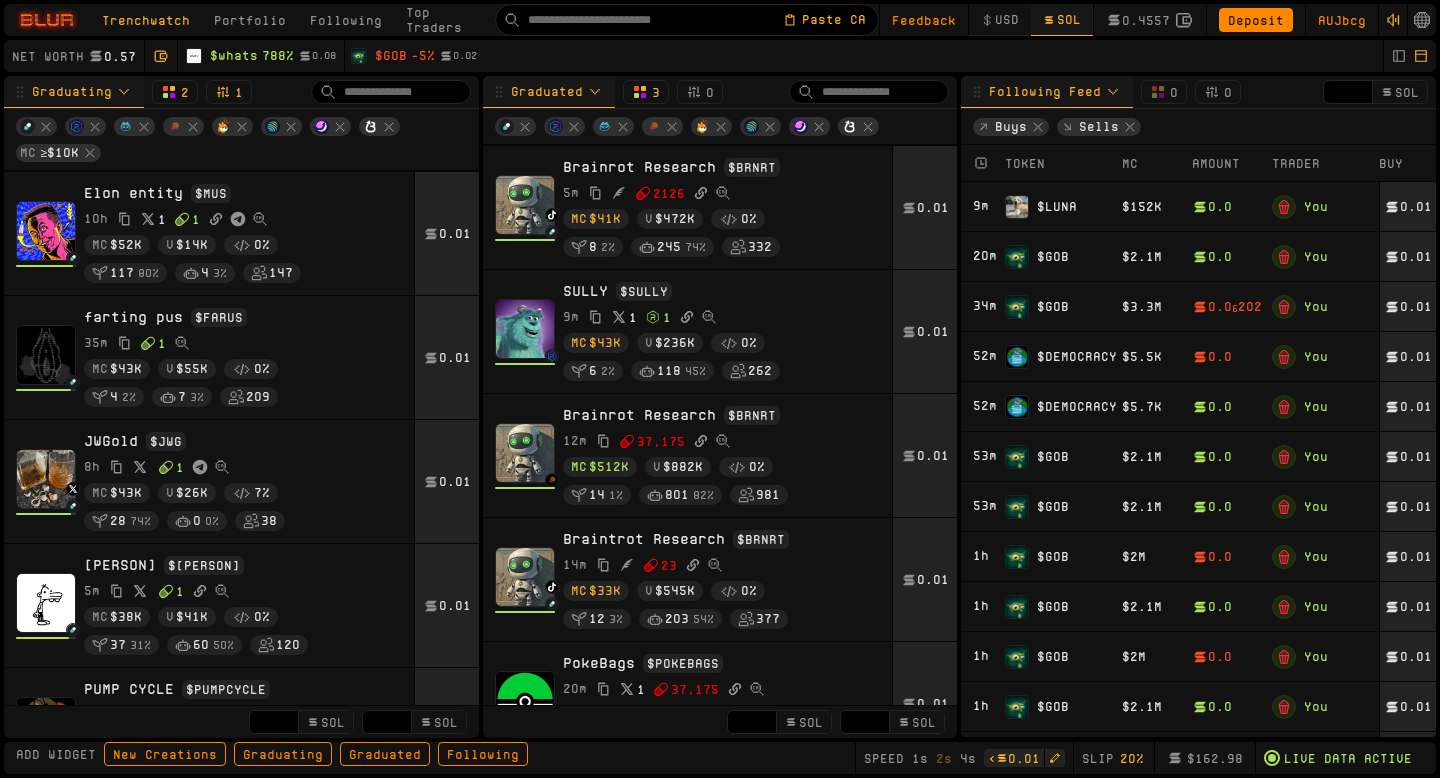 click at bounding box center [564, 126] 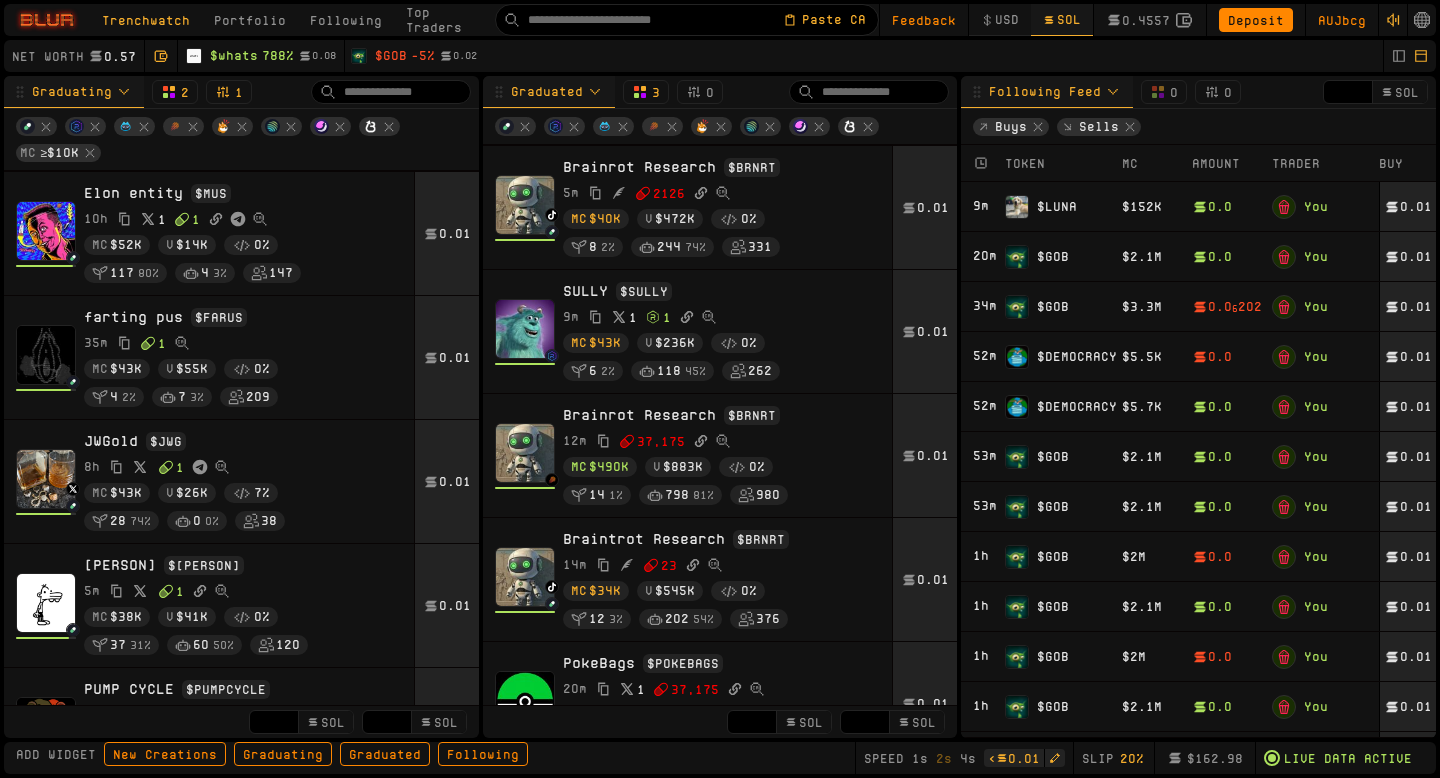 click 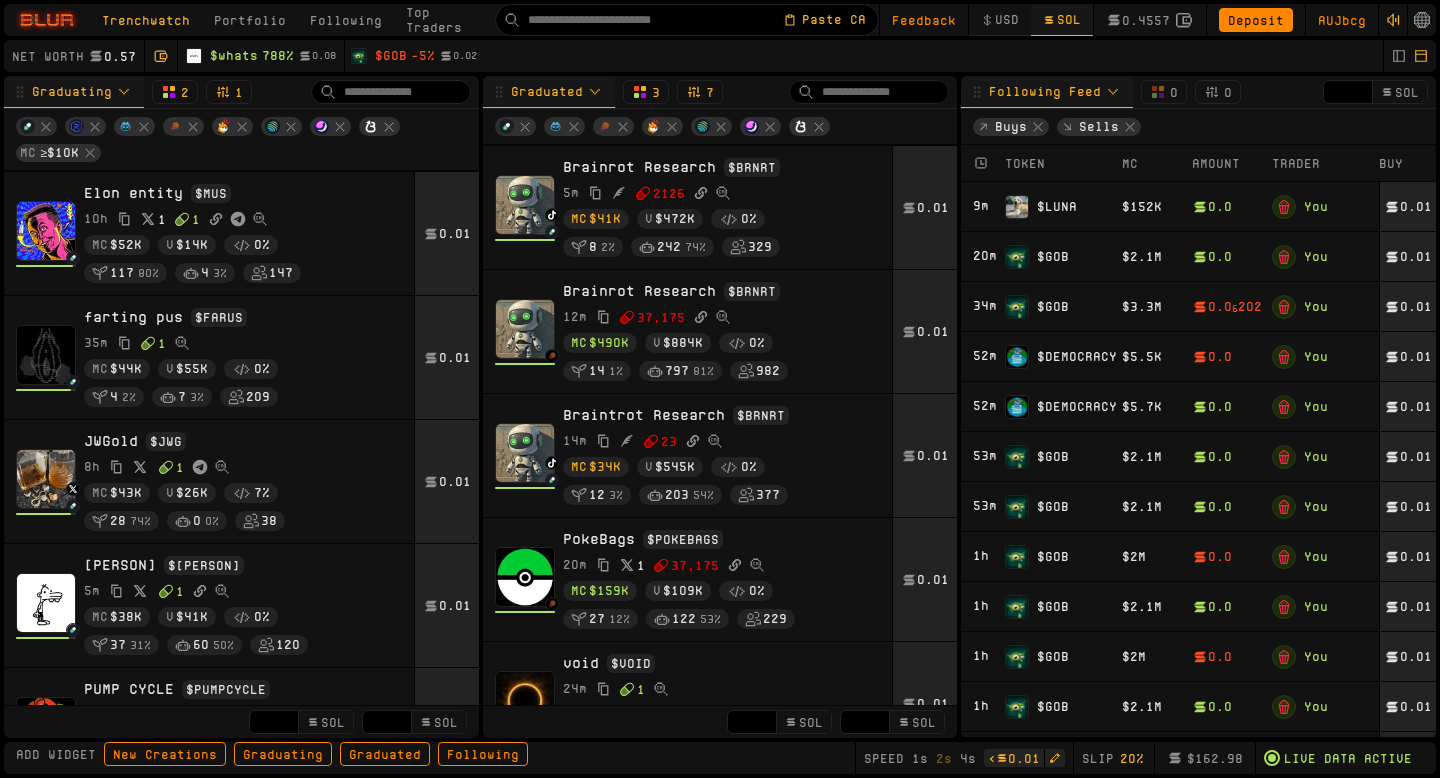 click 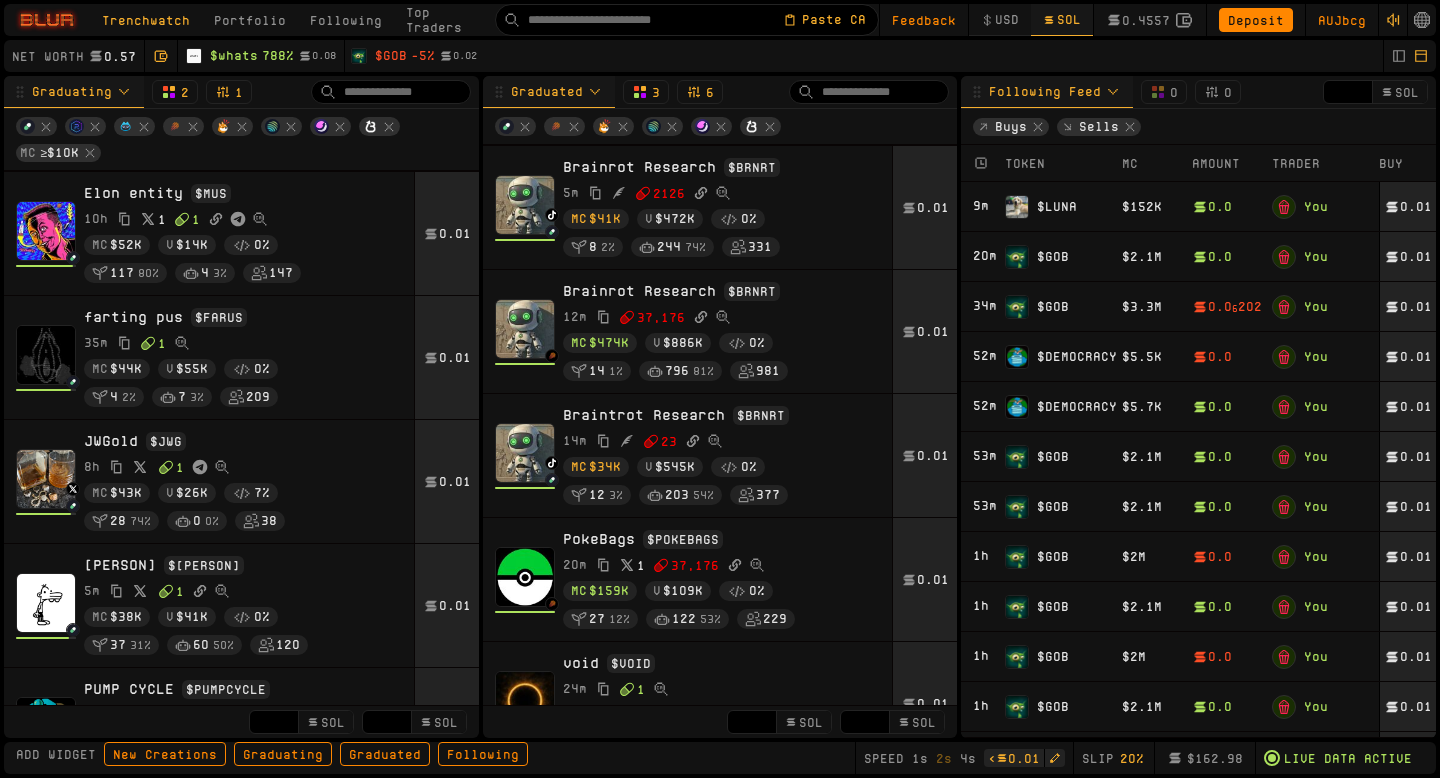 click 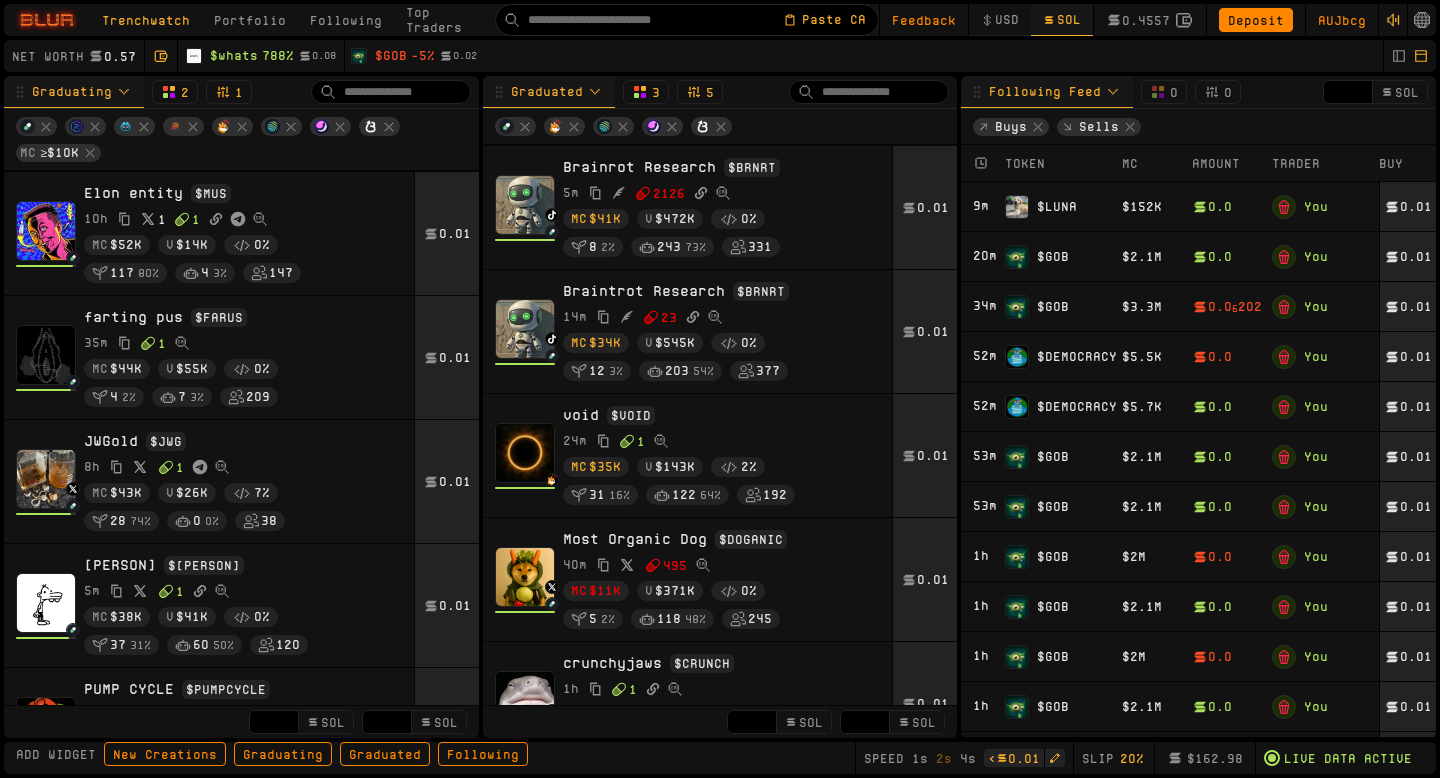 click 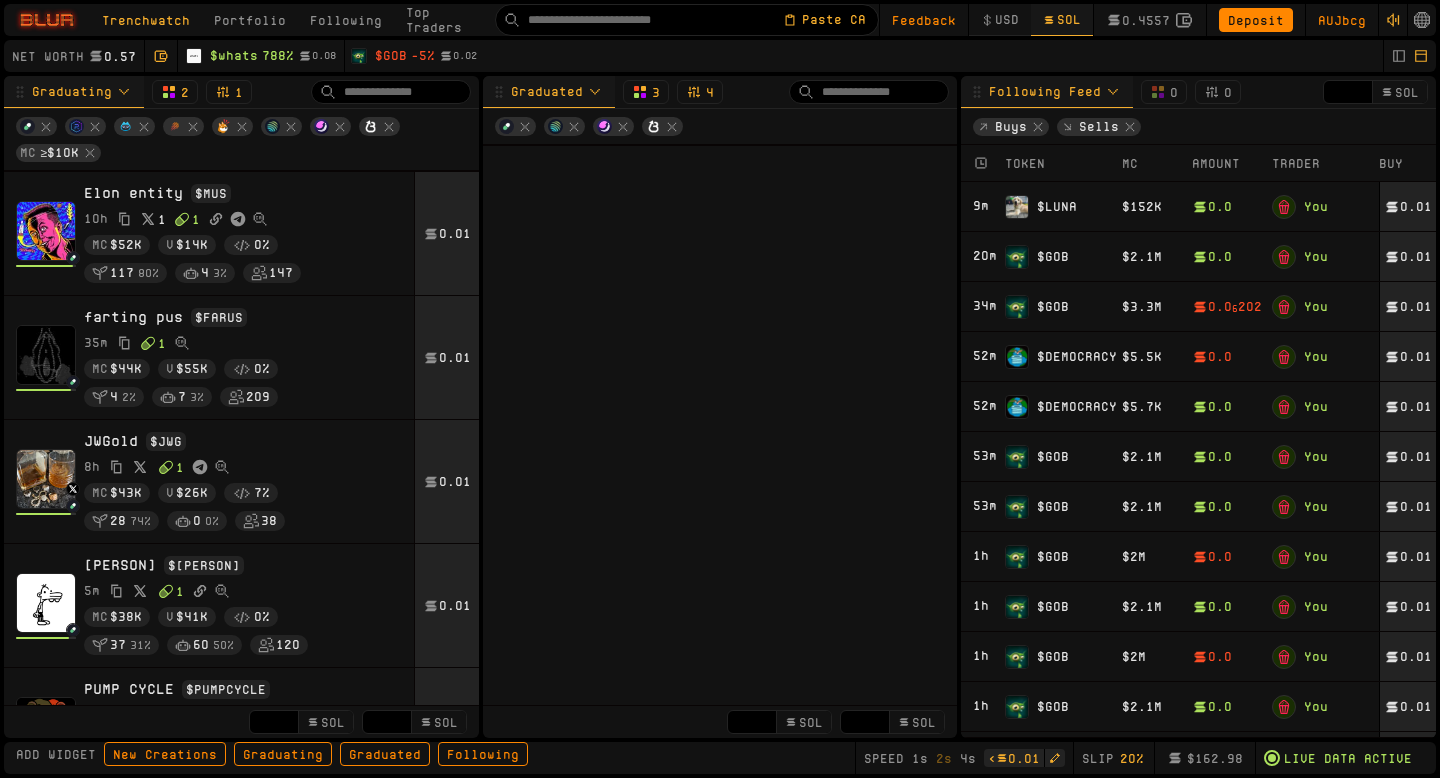 click 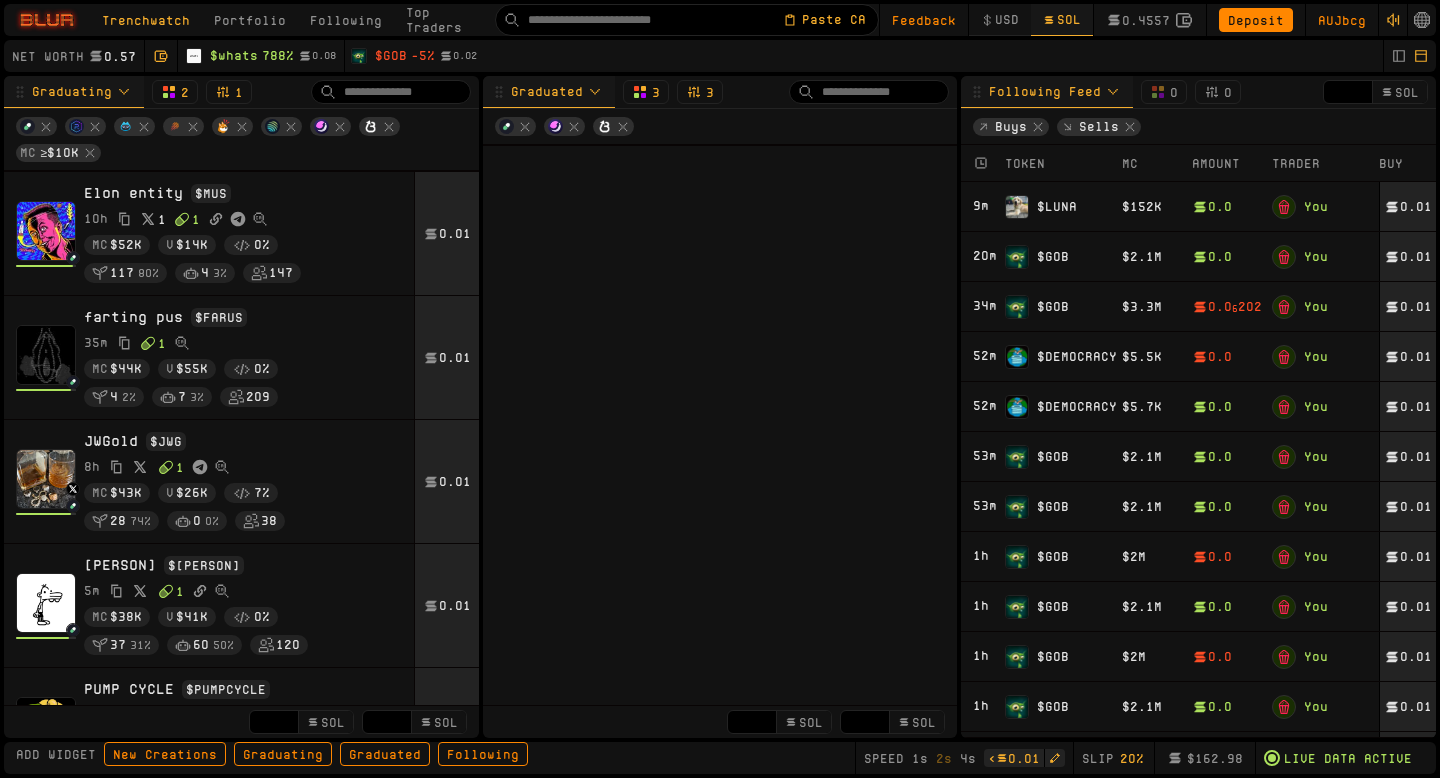 click 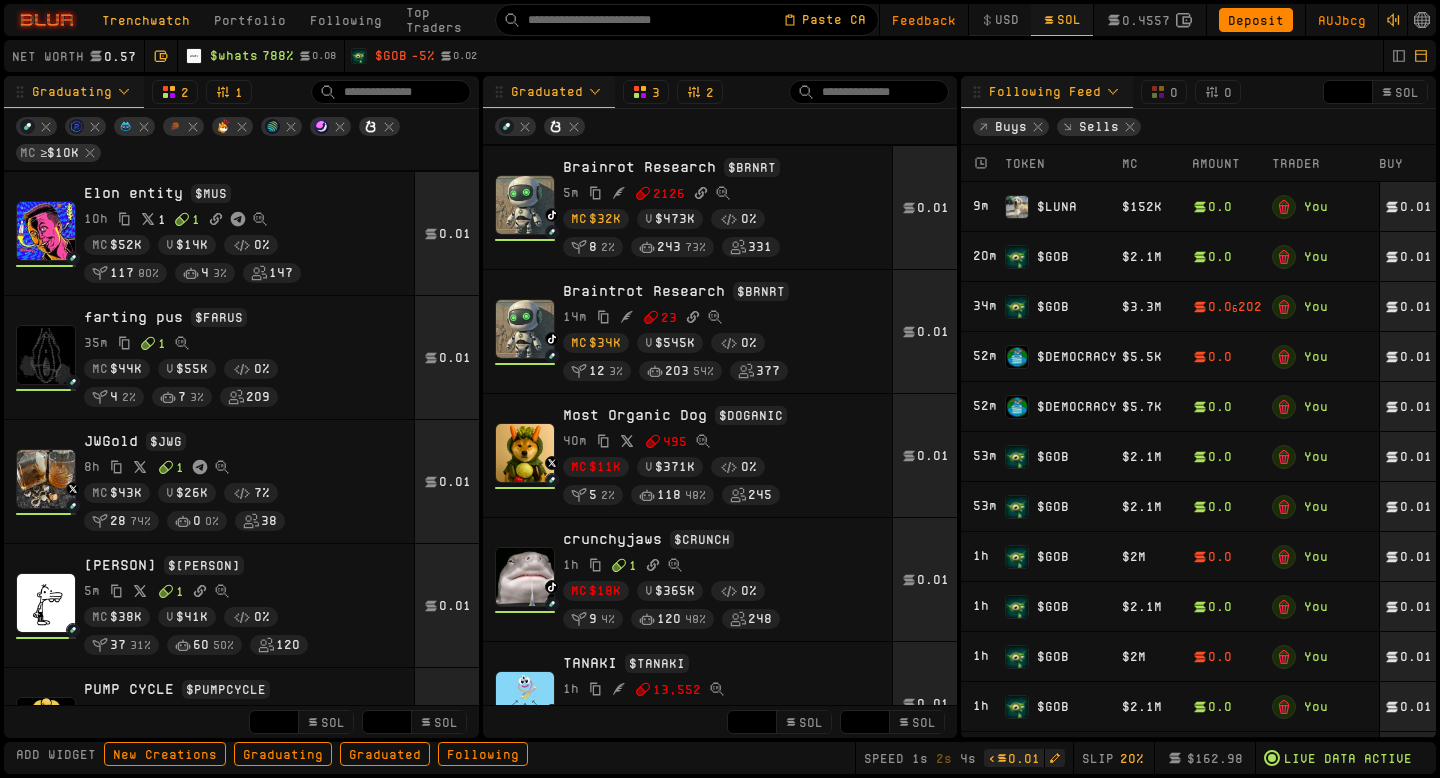 click 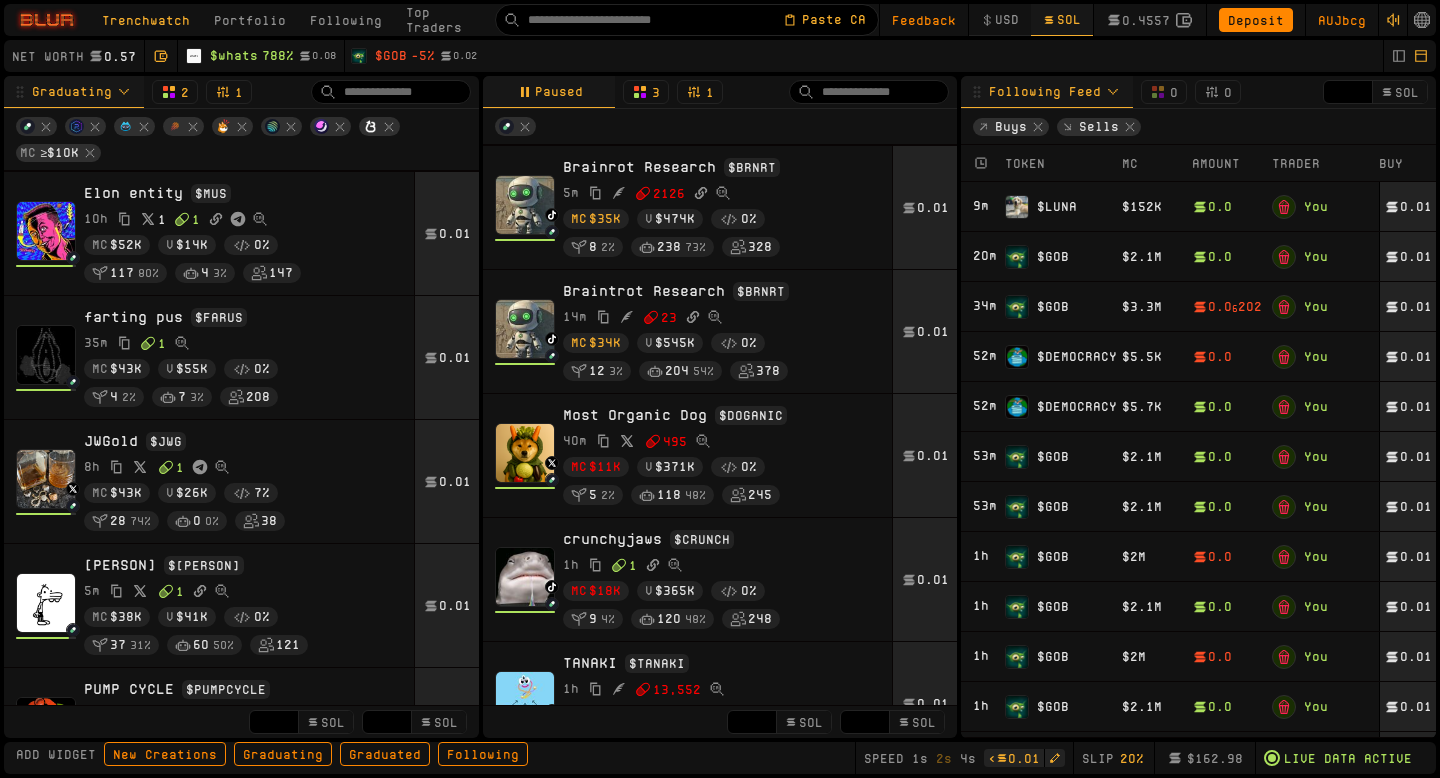 click on "MC Market Cap $35K V Volume $474K Dev Holdings 0%" at bounding box center (722, 219) 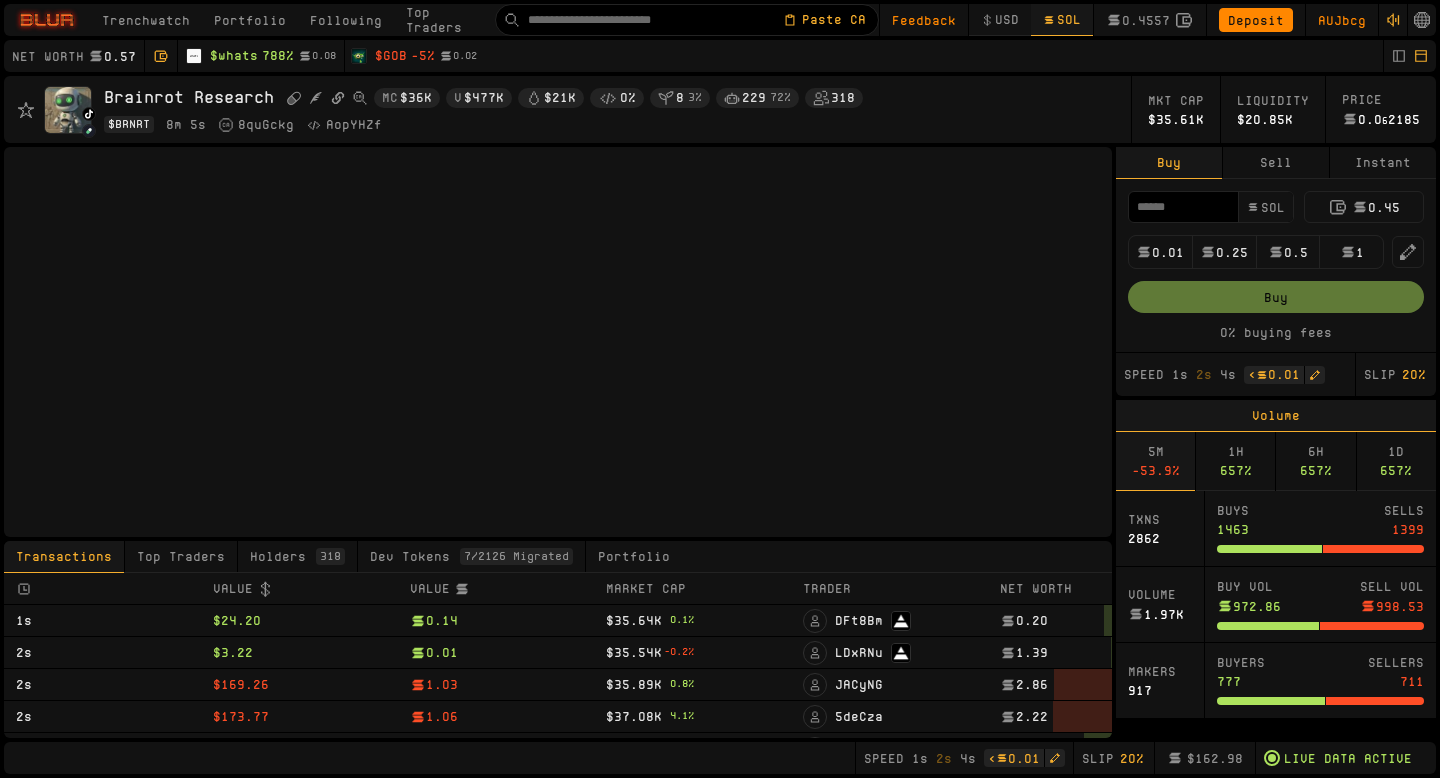 click on "Instant" at bounding box center [1383, 163] 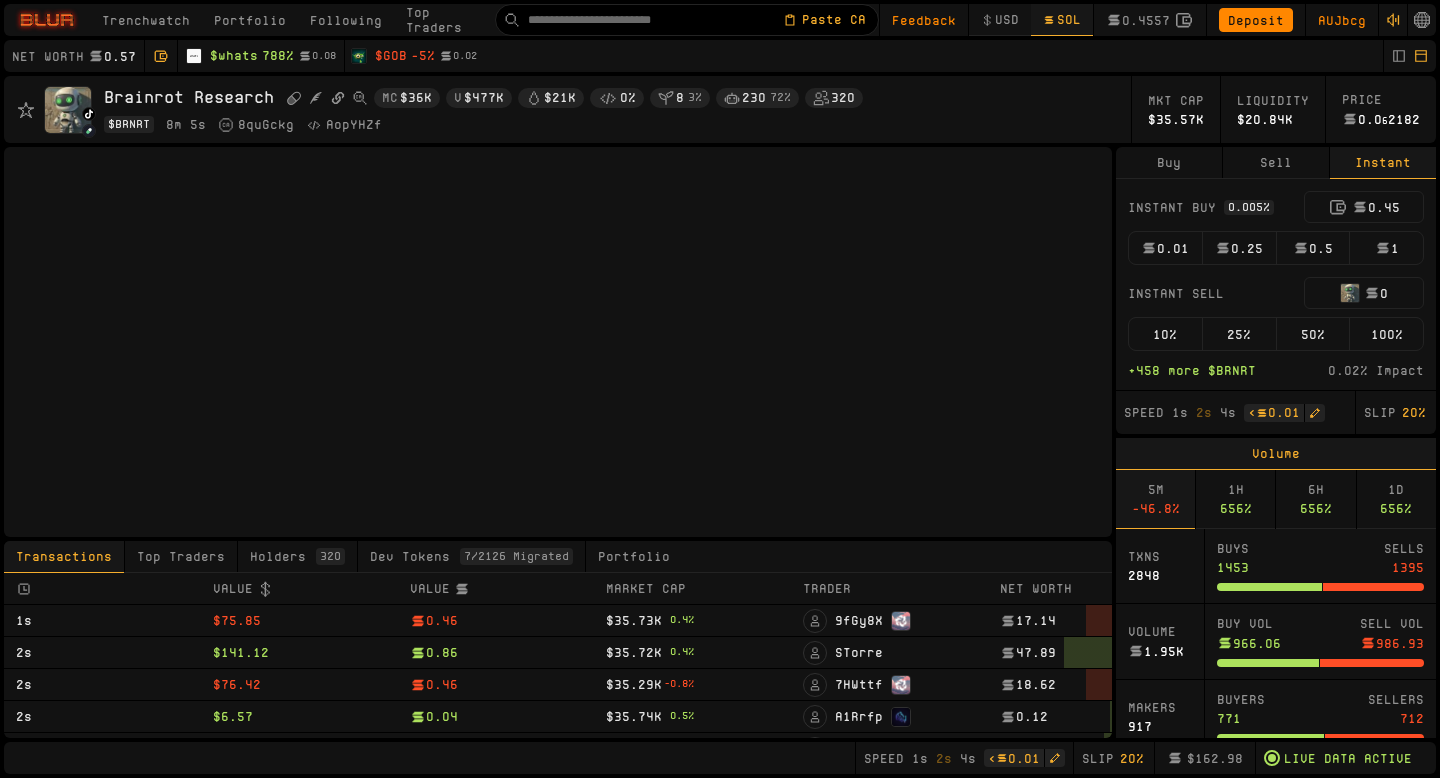 click on "0.01" at bounding box center (1165, 248) 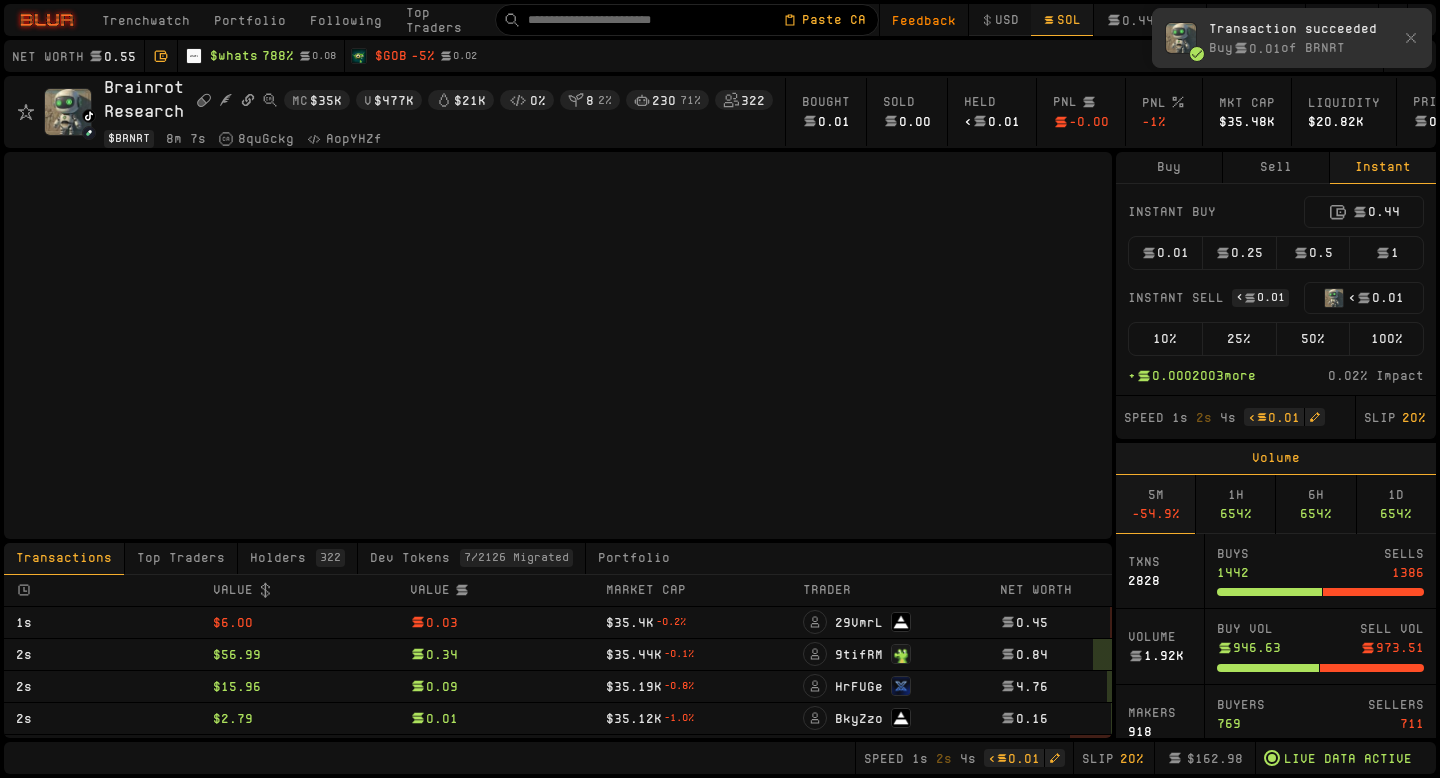 click on "100%" at bounding box center [1386, 339] 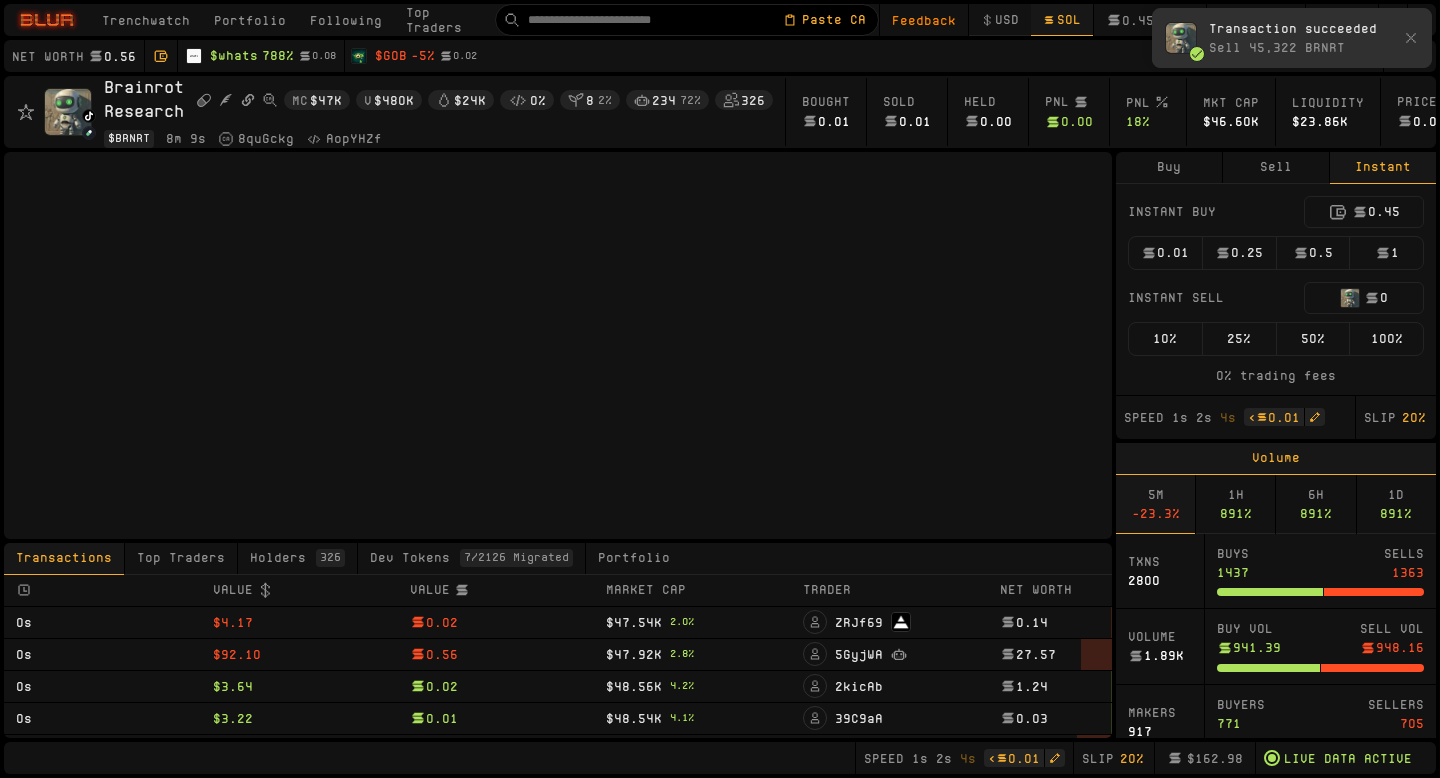 click 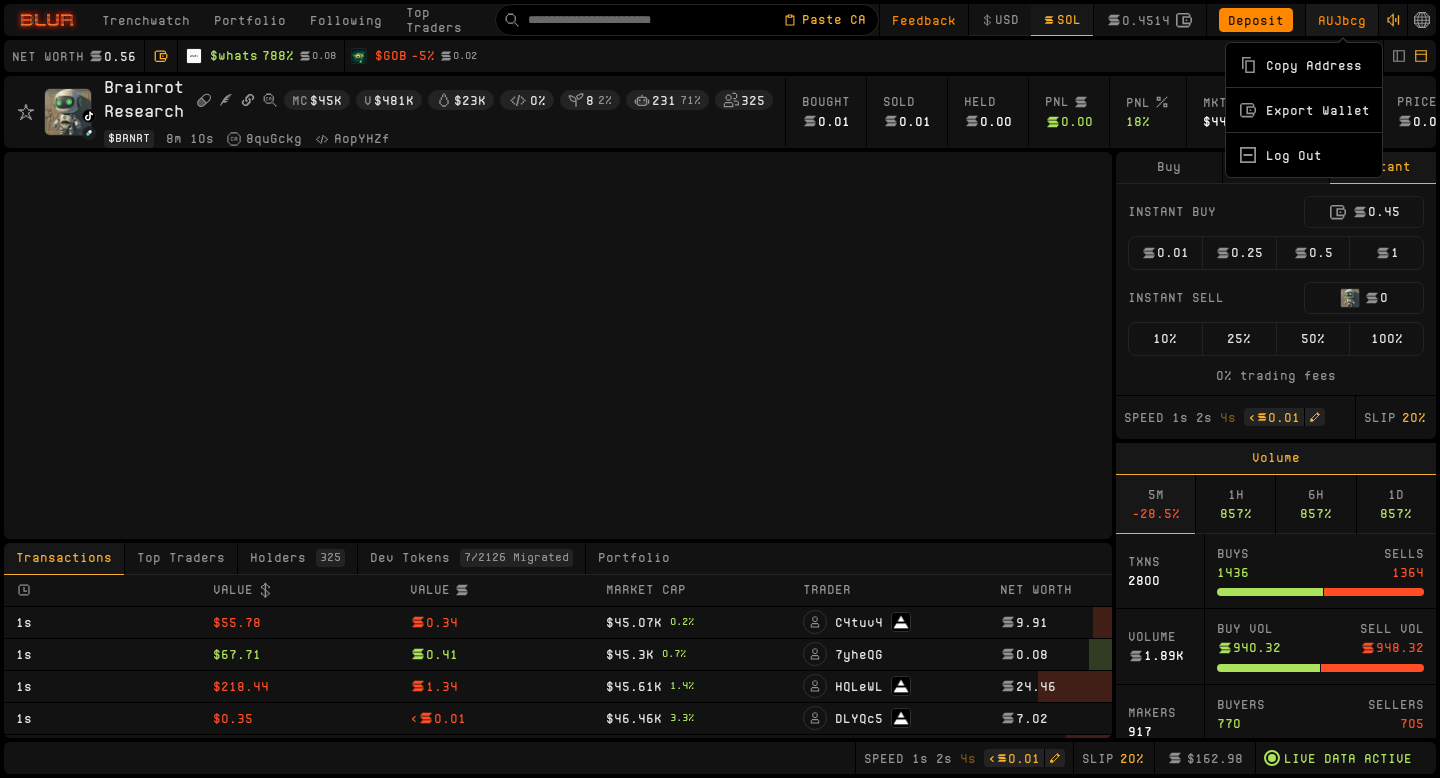 click on "Copy Address" at bounding box center [1304, 65] 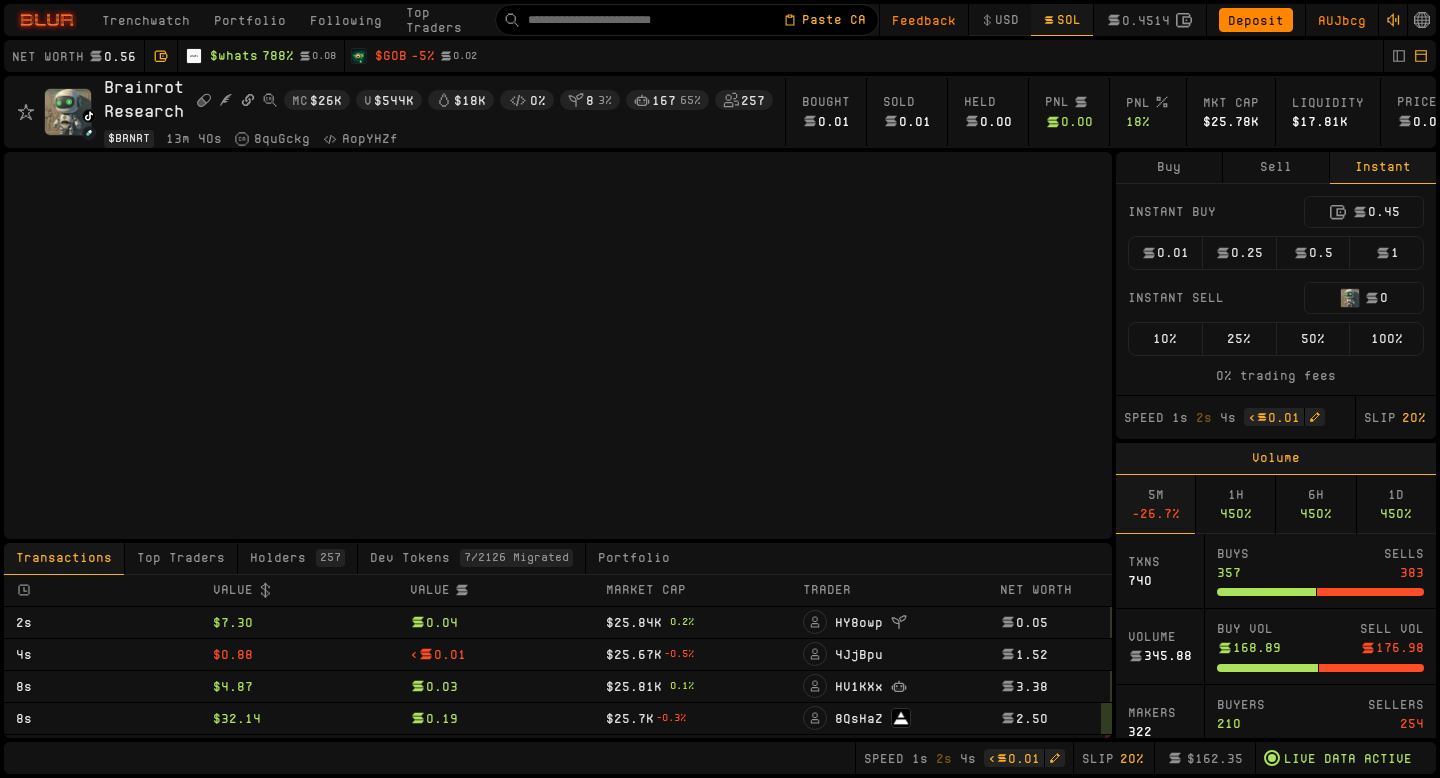 scroll, scrollTop: 0, scrollLeft: 0, axis: both 